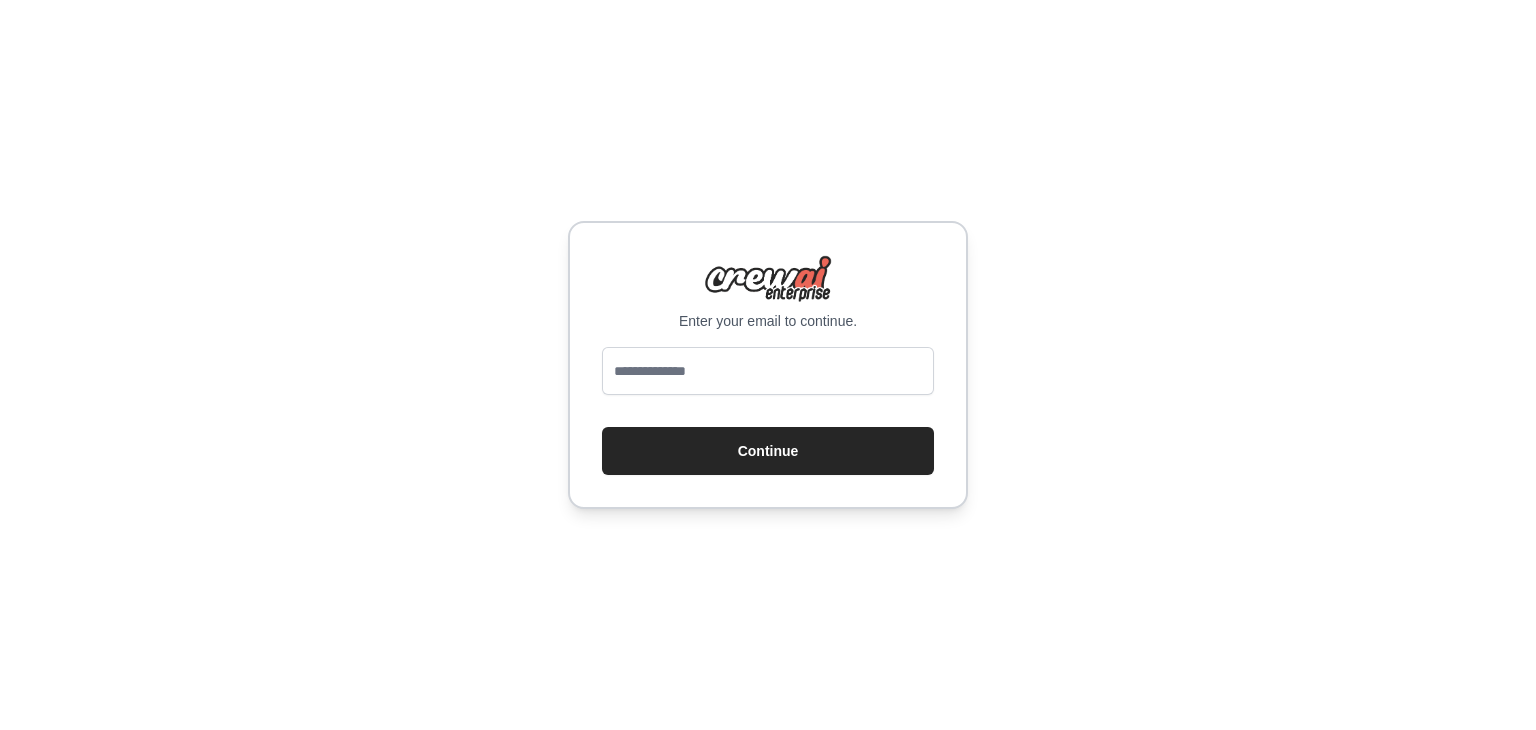 scroll, scrollTop: 0, scrollLeft: 0, axis: both 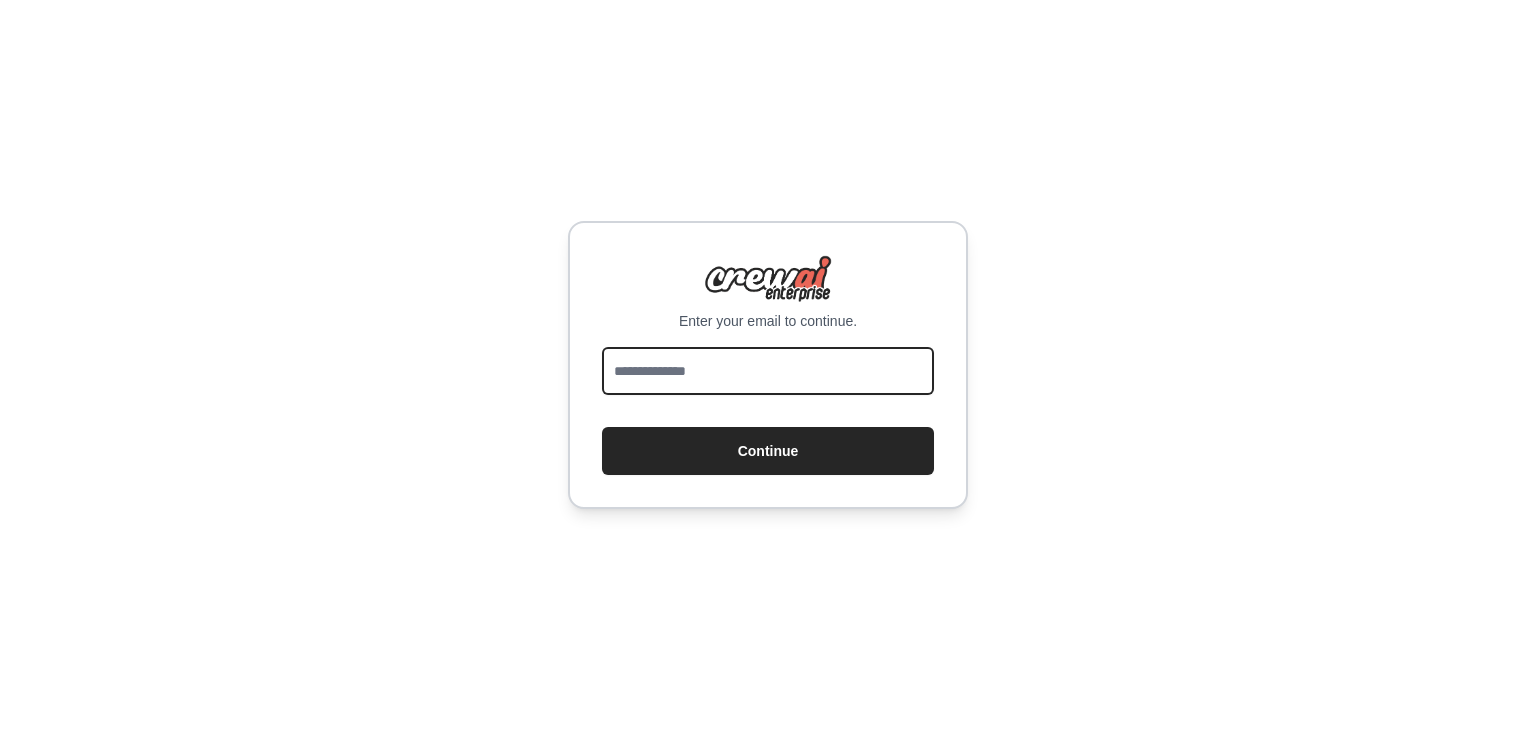 click at bounding box center [768, 371] 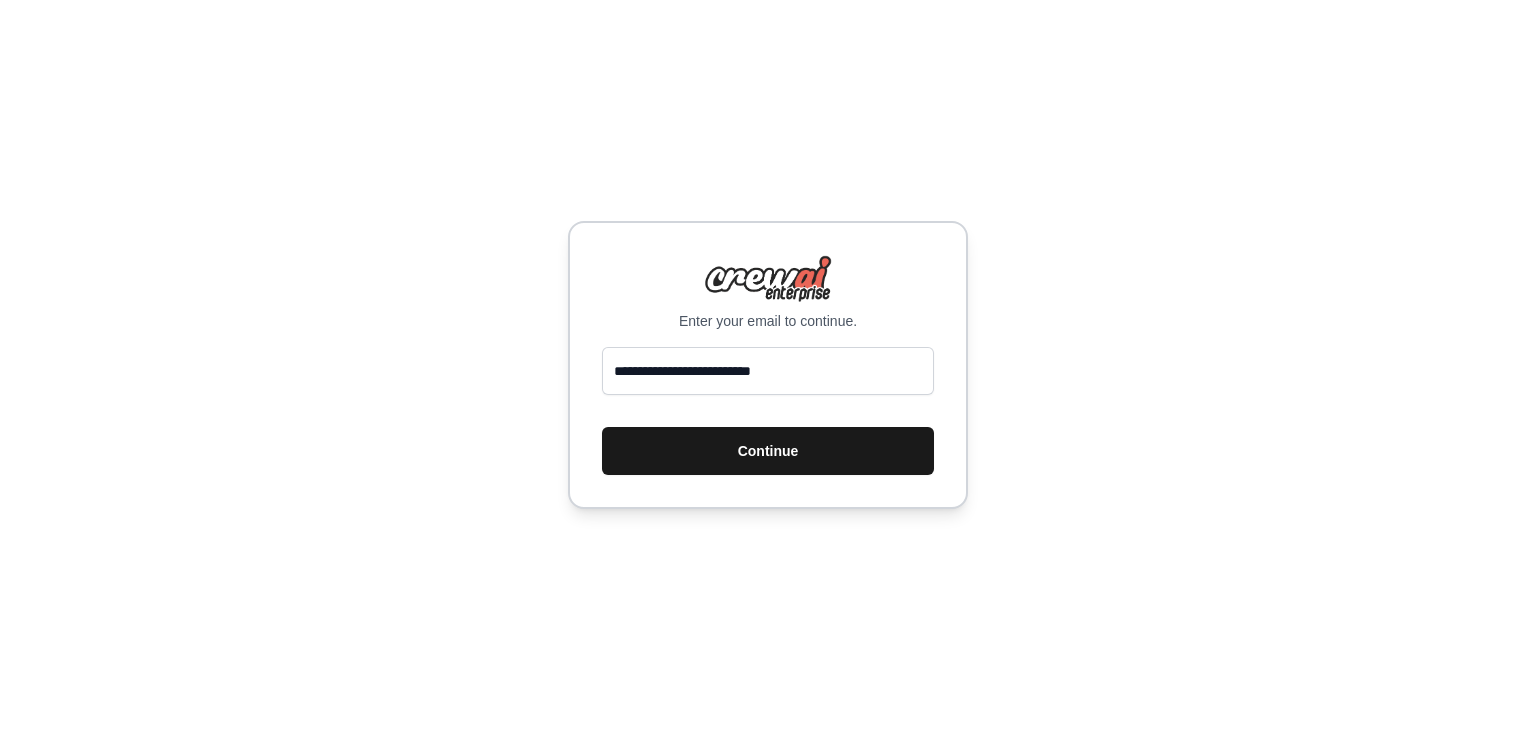 click on "Continue" at bounding box center [768, 451] 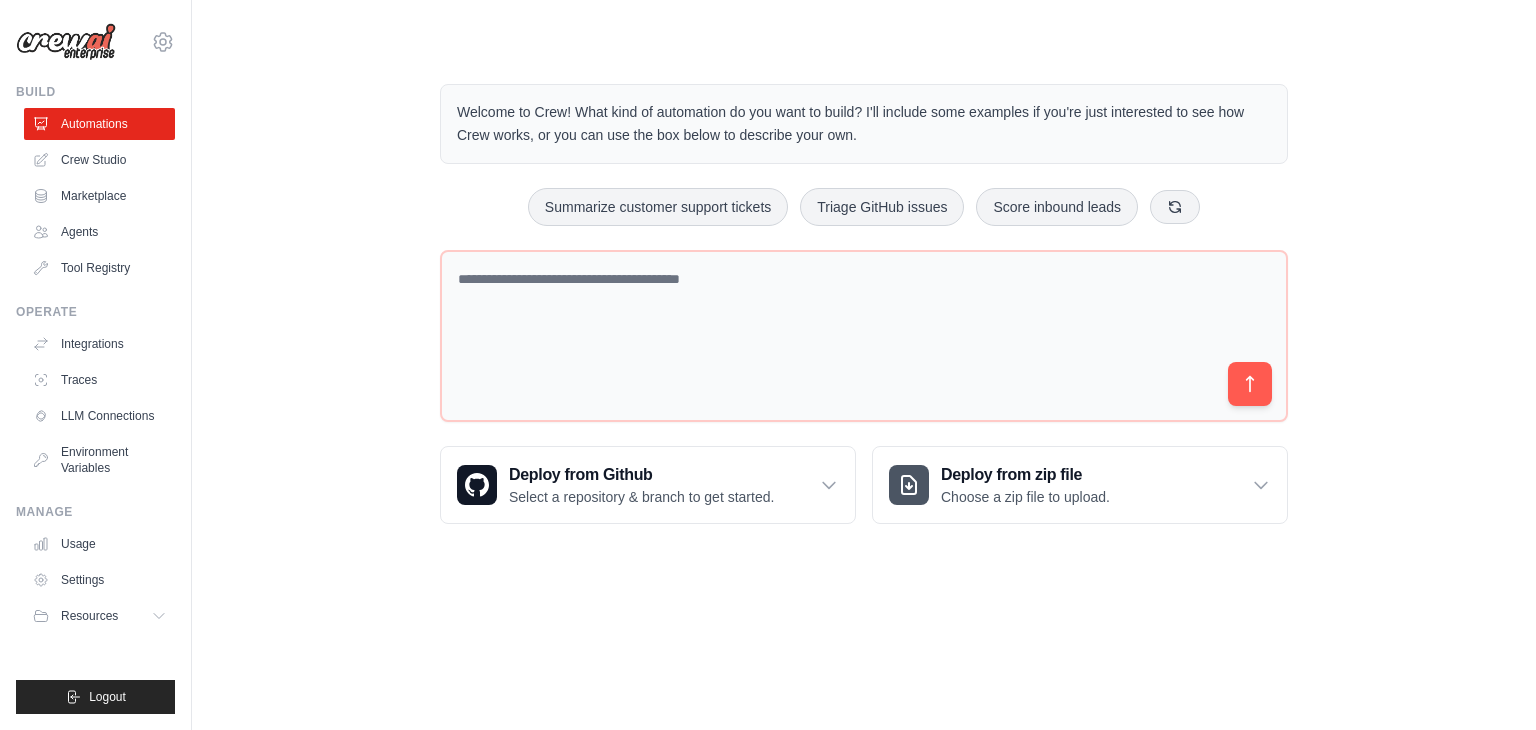 scroll, scrollTop: 0, scrollLeft: 0, axis: both 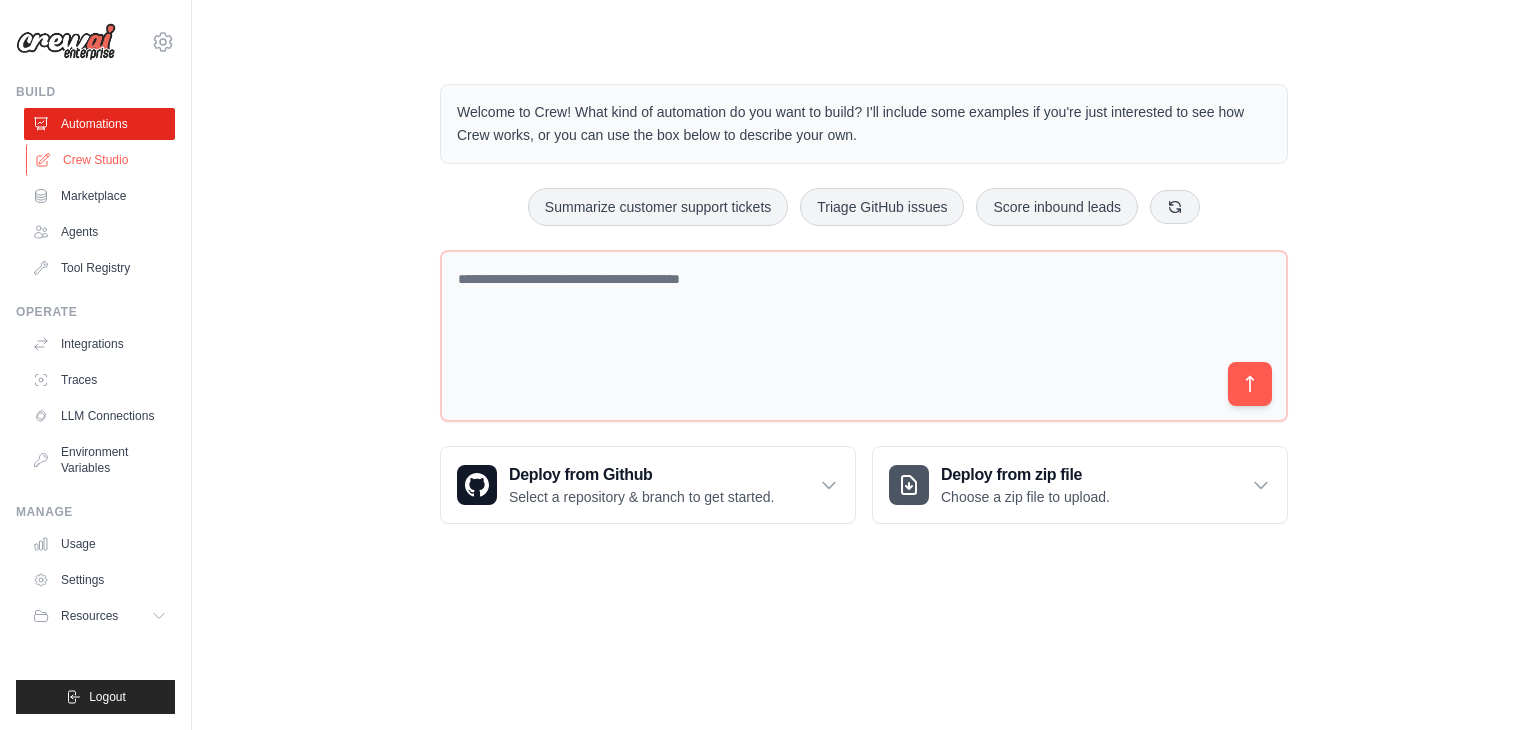 click on "Crew Studio" at bounding box center (101, 160) 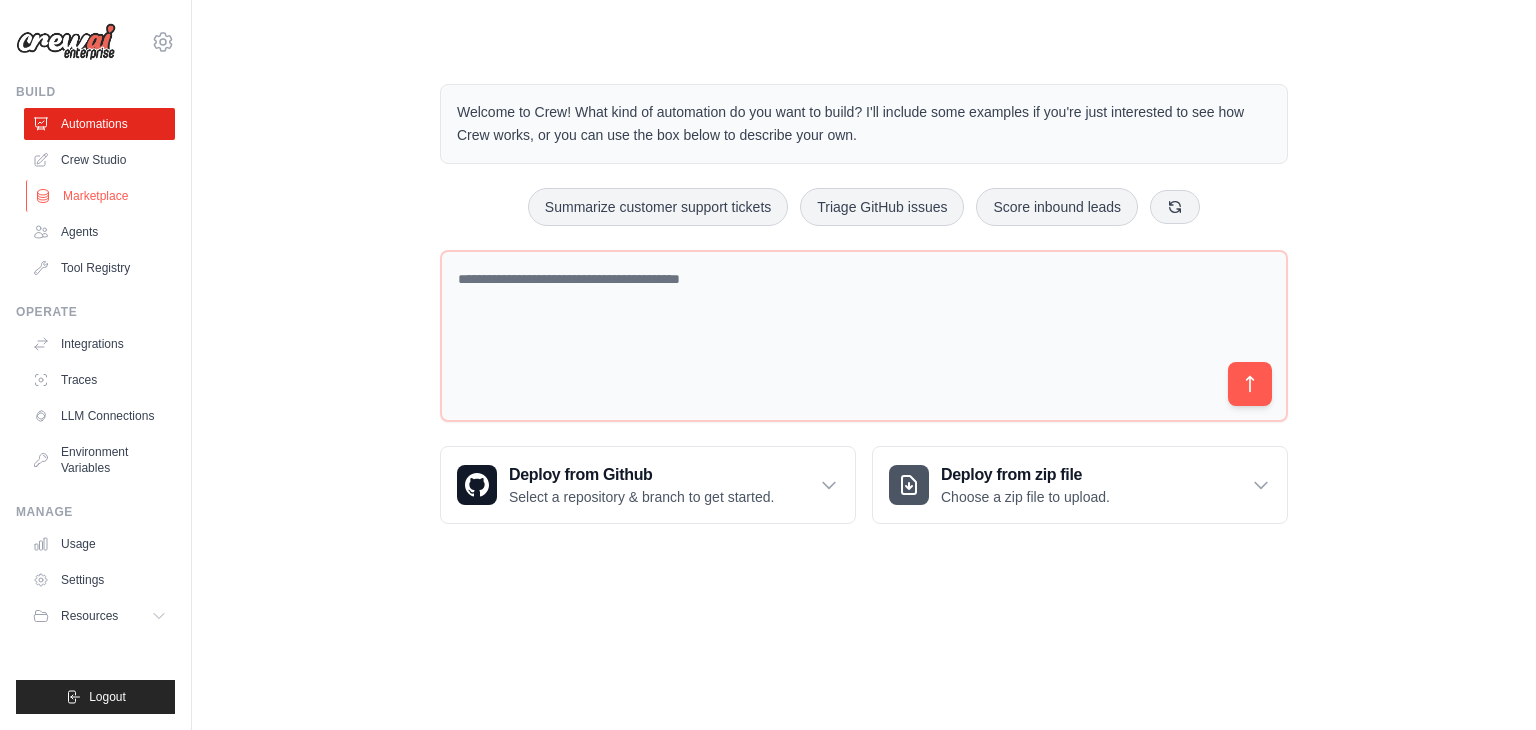 scroll, scrollTop: 0, scrollLeft: 0, axis: both 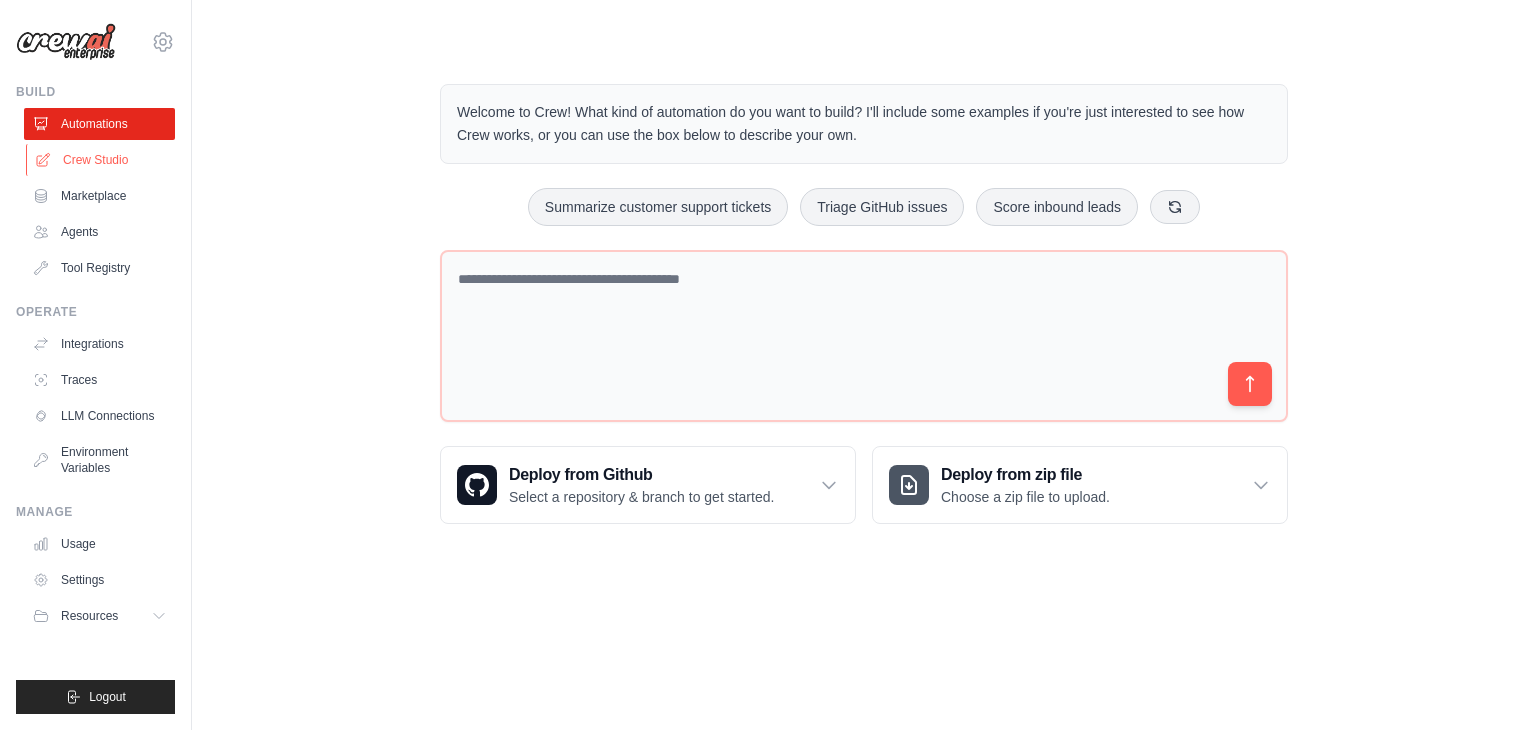 click on "Crew Studio" at bounding box center (101, 160) 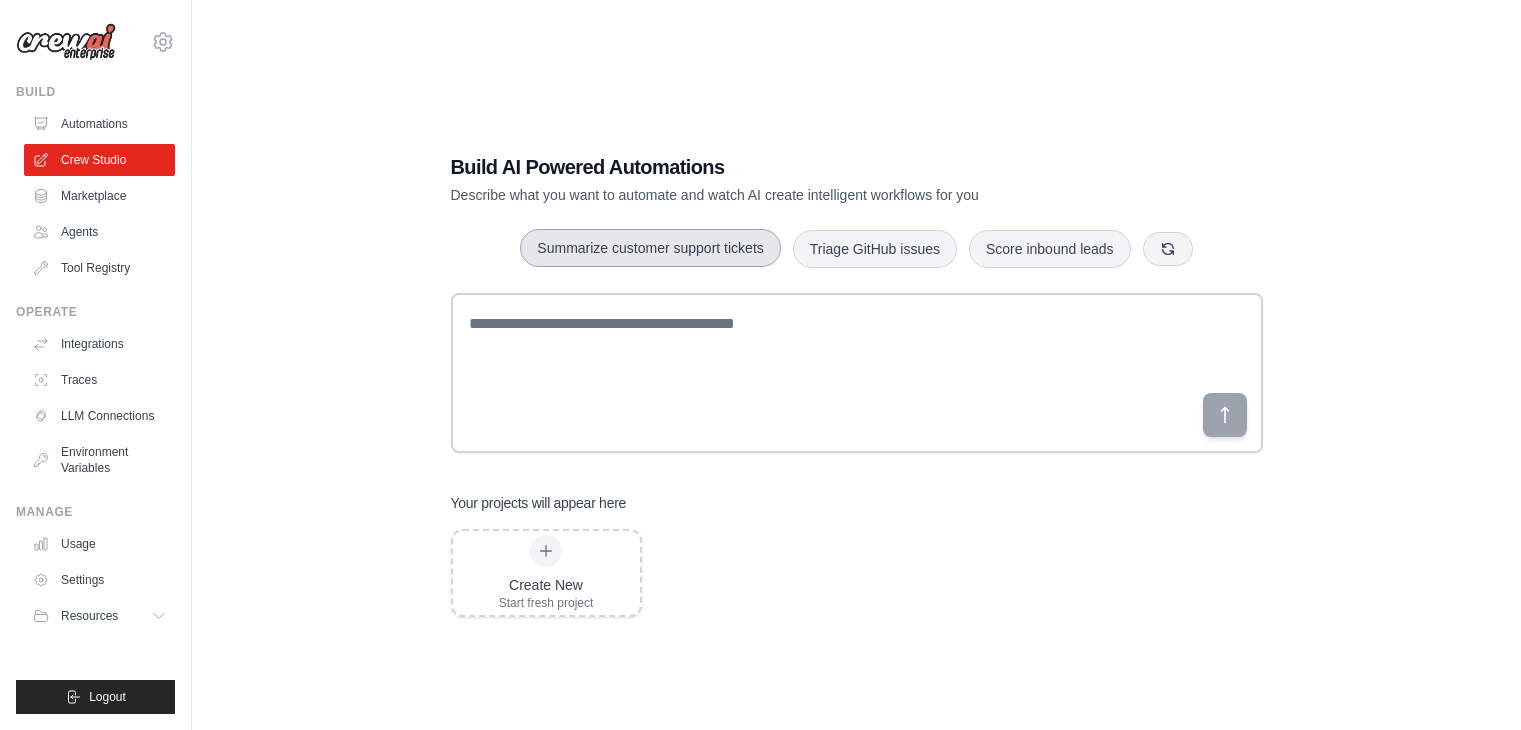 scroll, scrollTop: 0, scrollLeft: 0, axis: both 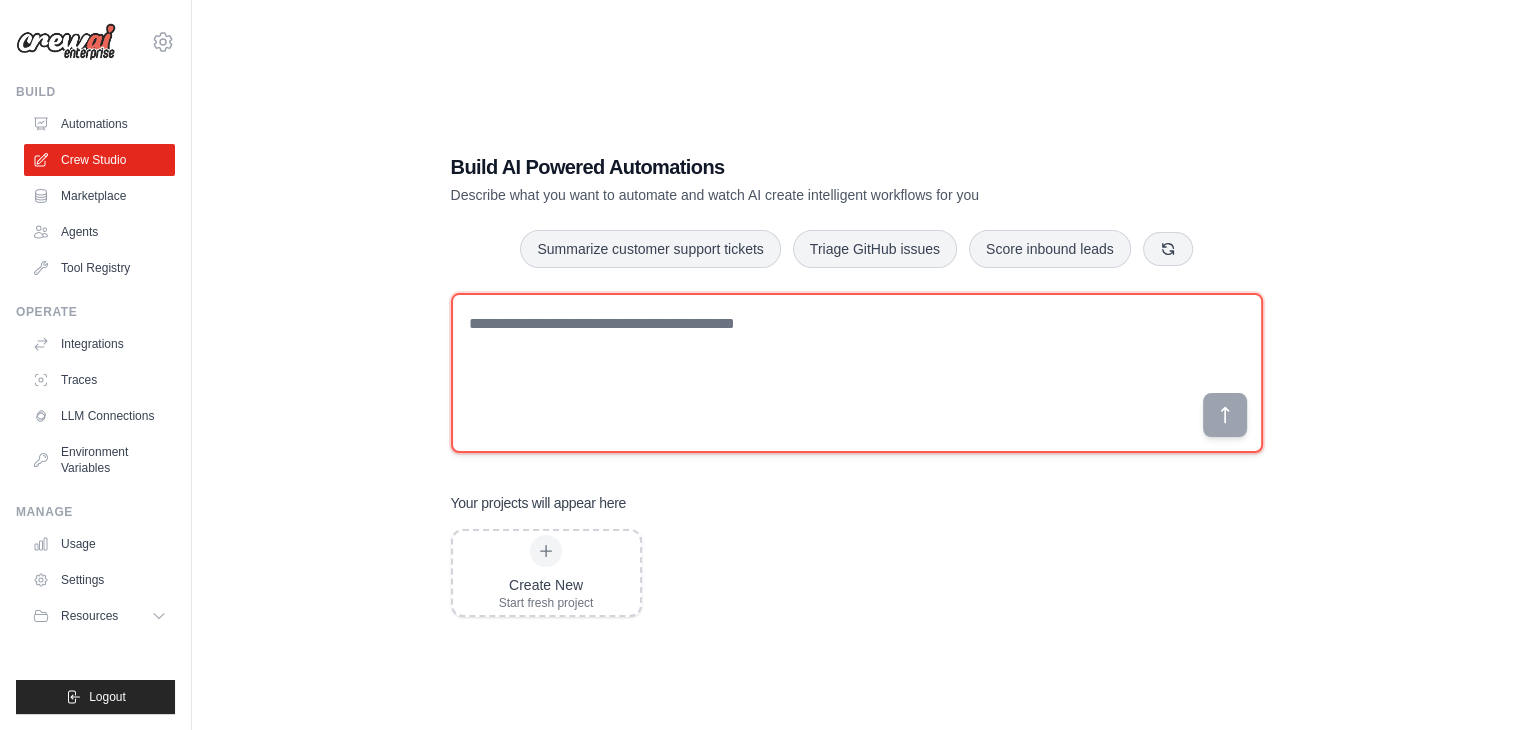 click at bounding box center (857, 373) 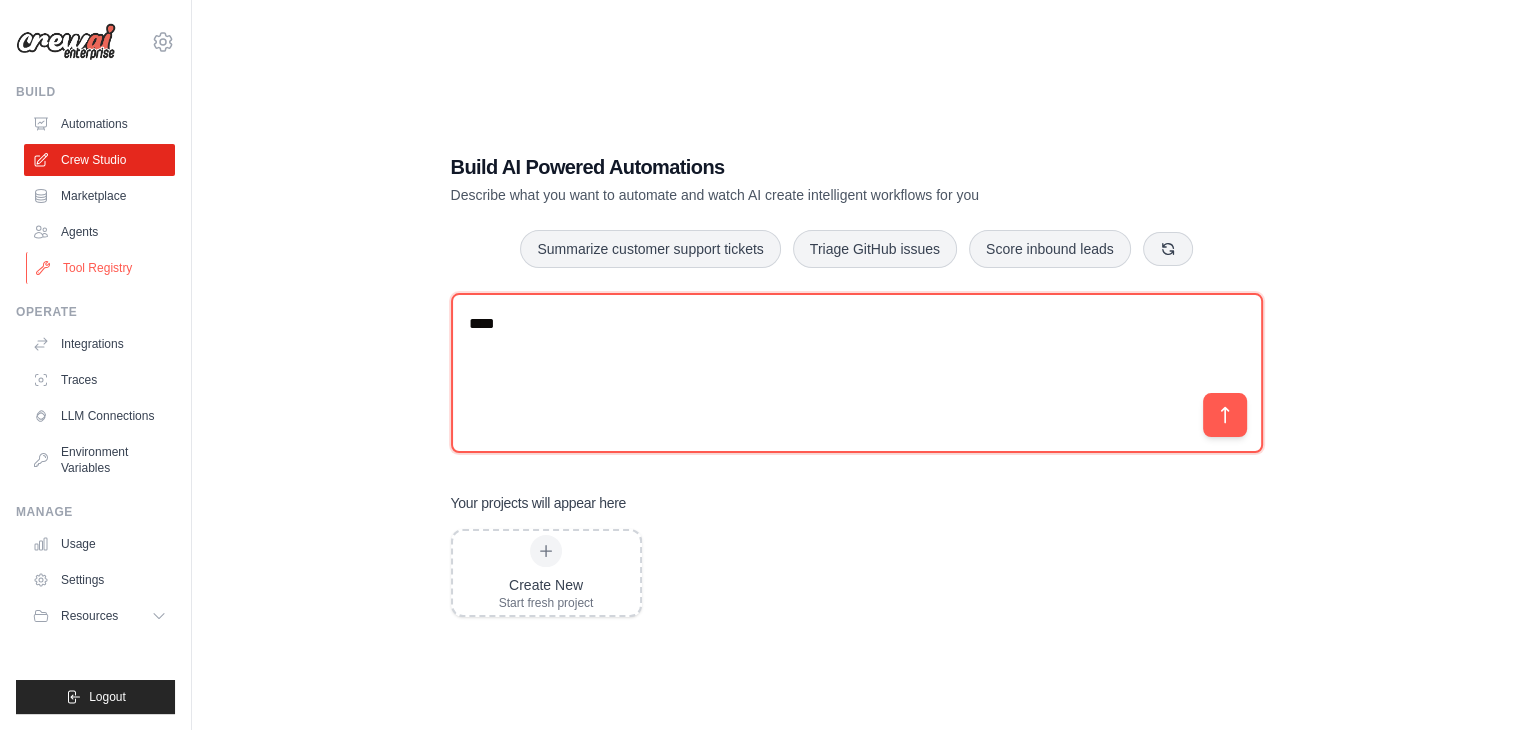 type on "***" 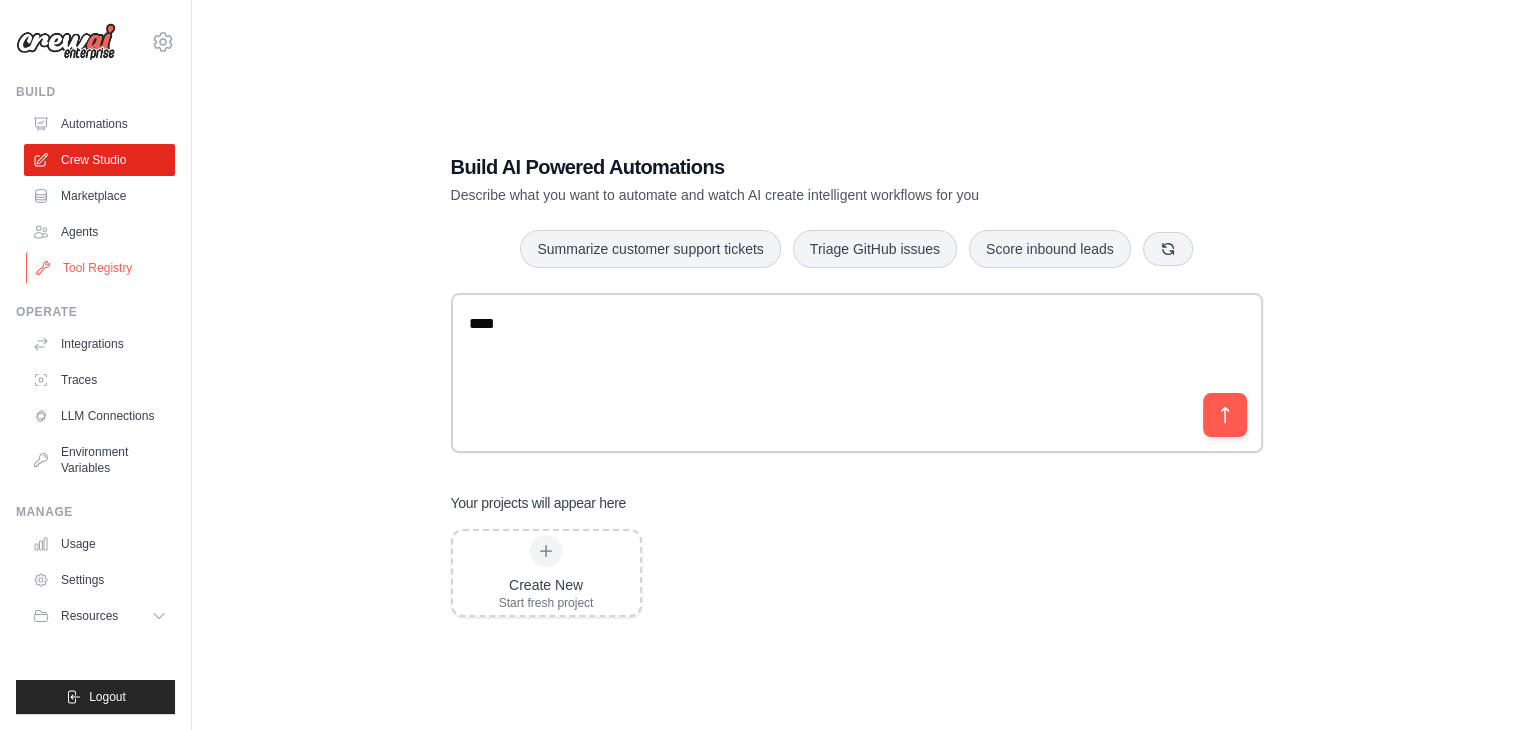 click on "Tool Registry" at bounding box center (101, 268) 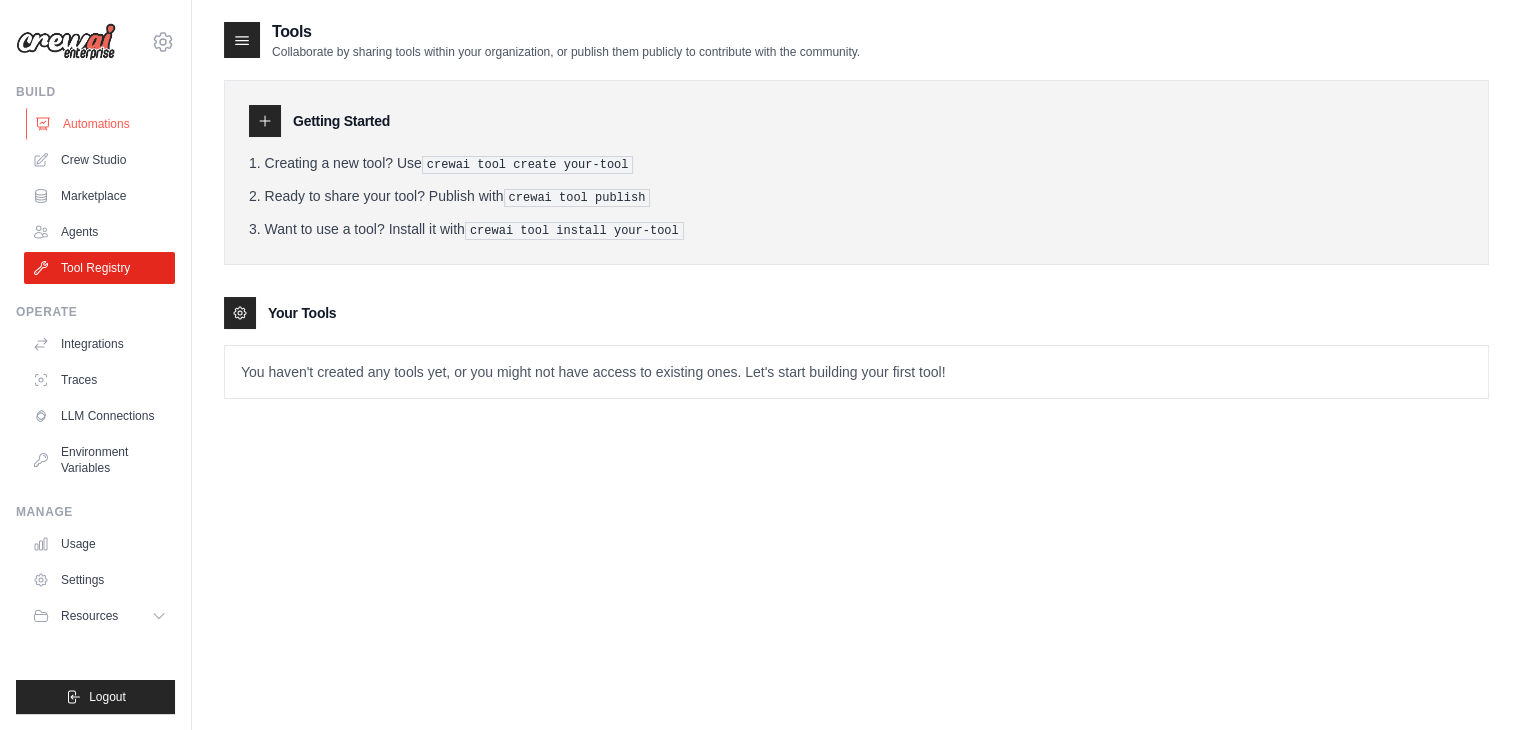 click on "Automations" at bounding box center (101, 124) 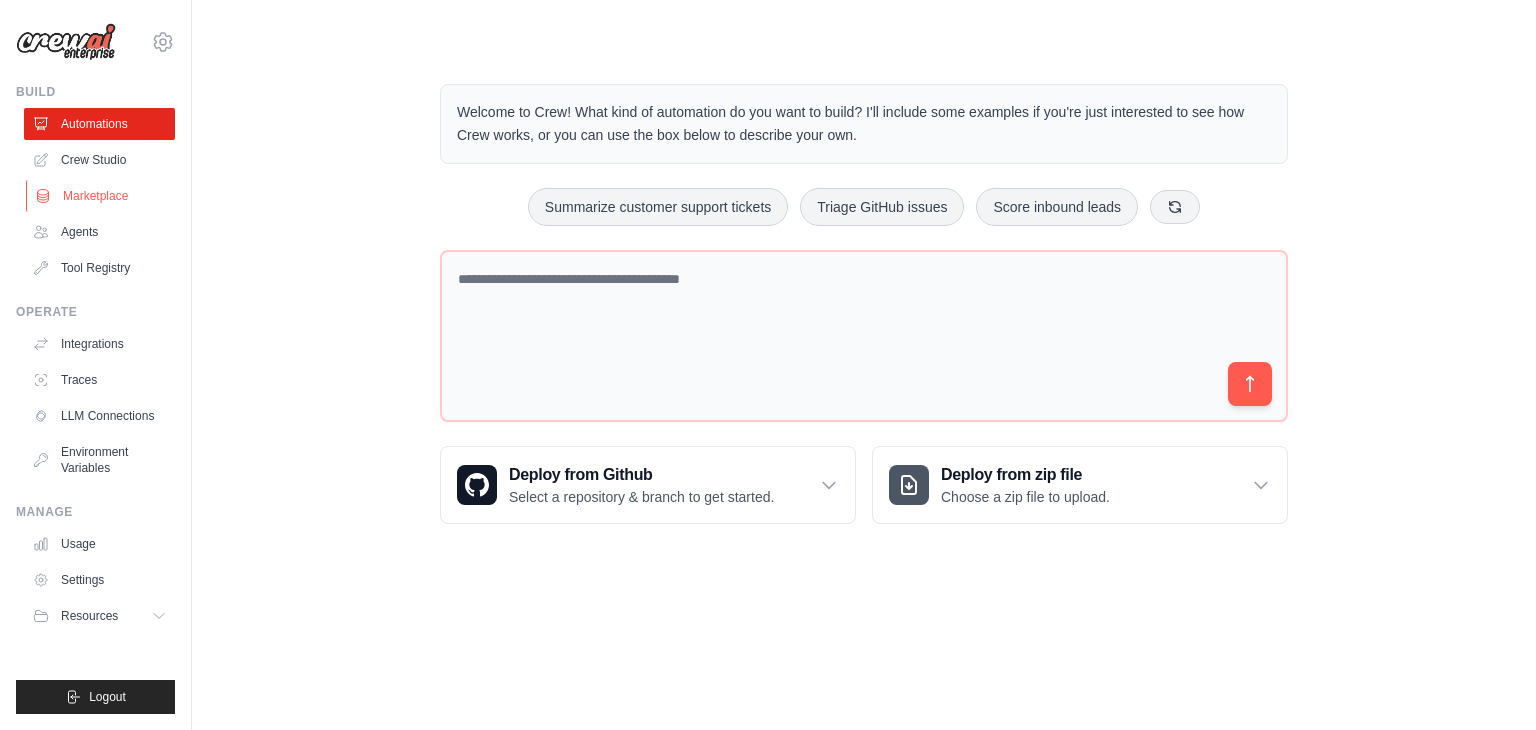 click on "Marketplace" at bounding box center [101, 196] 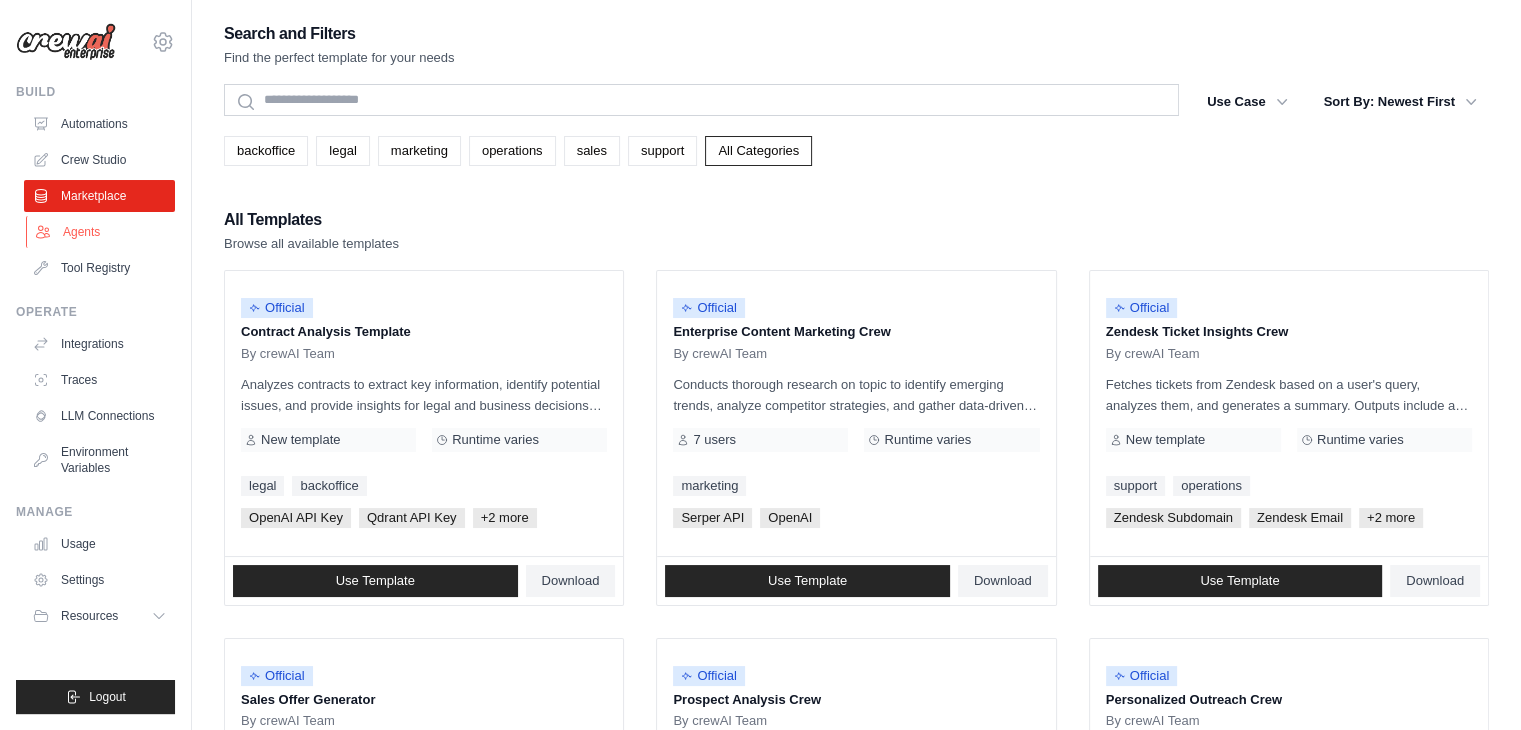 click on "Agents" at bounding box center [101, 232] 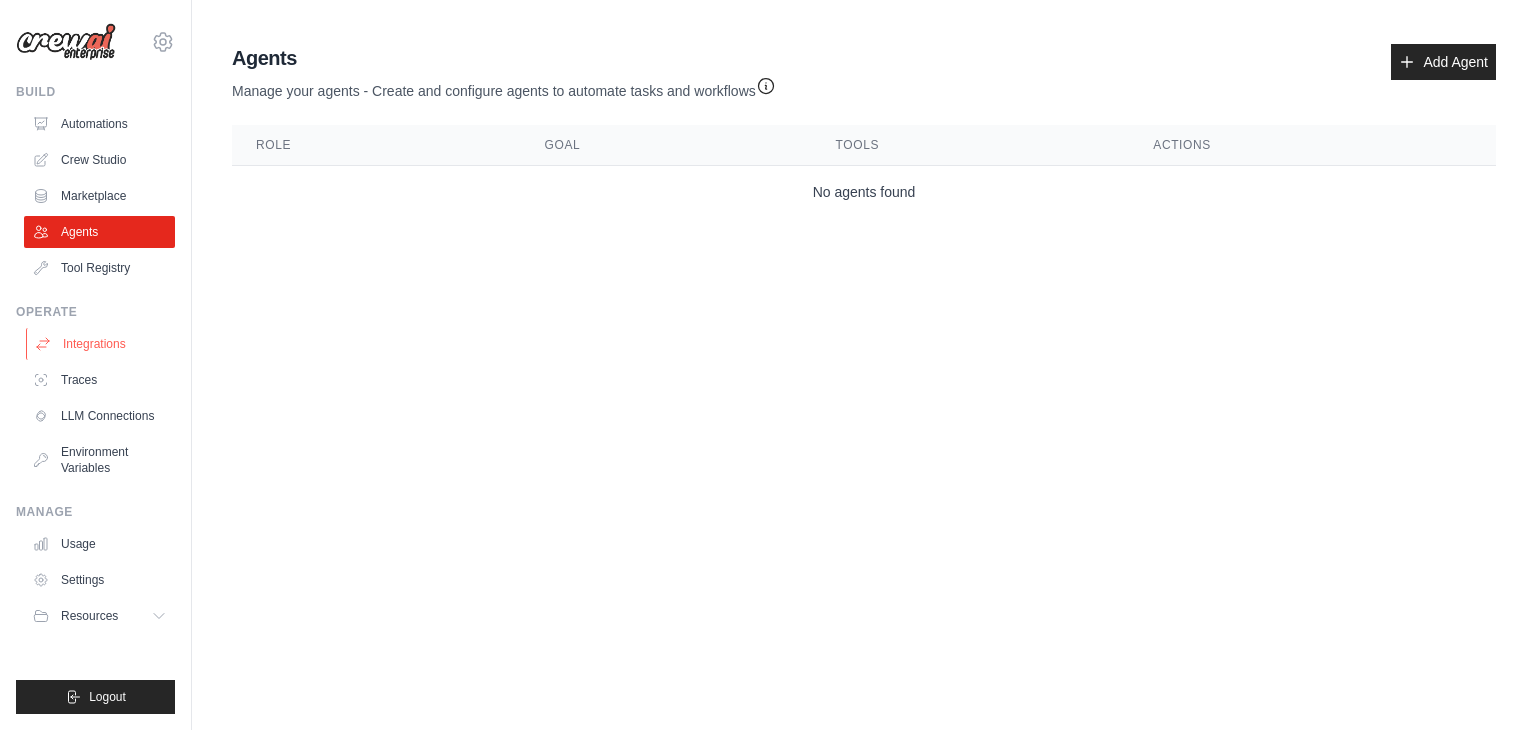 click on "Integrations" at bounding box center (101, 344) 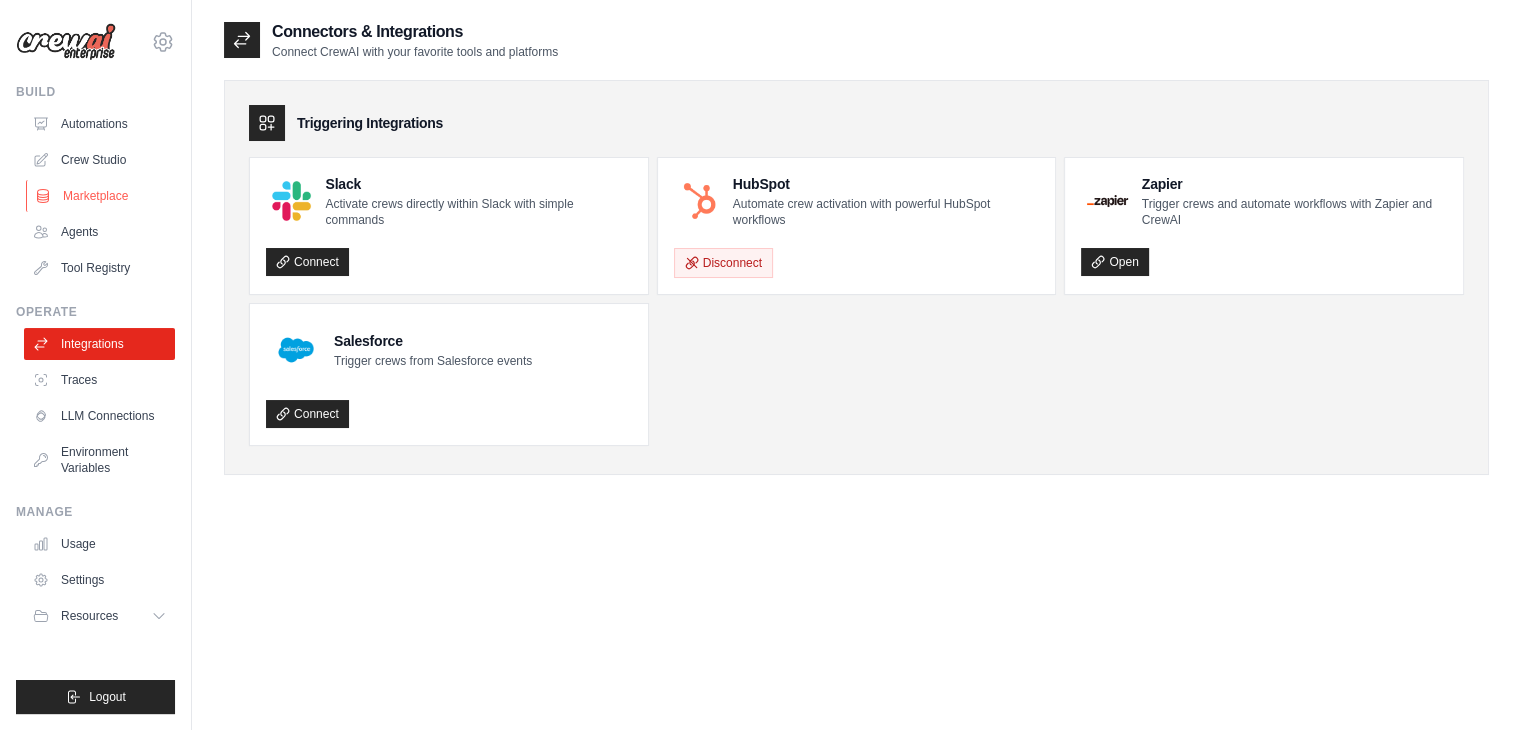 click on "Marketplace" at bounding box center [101, 196] 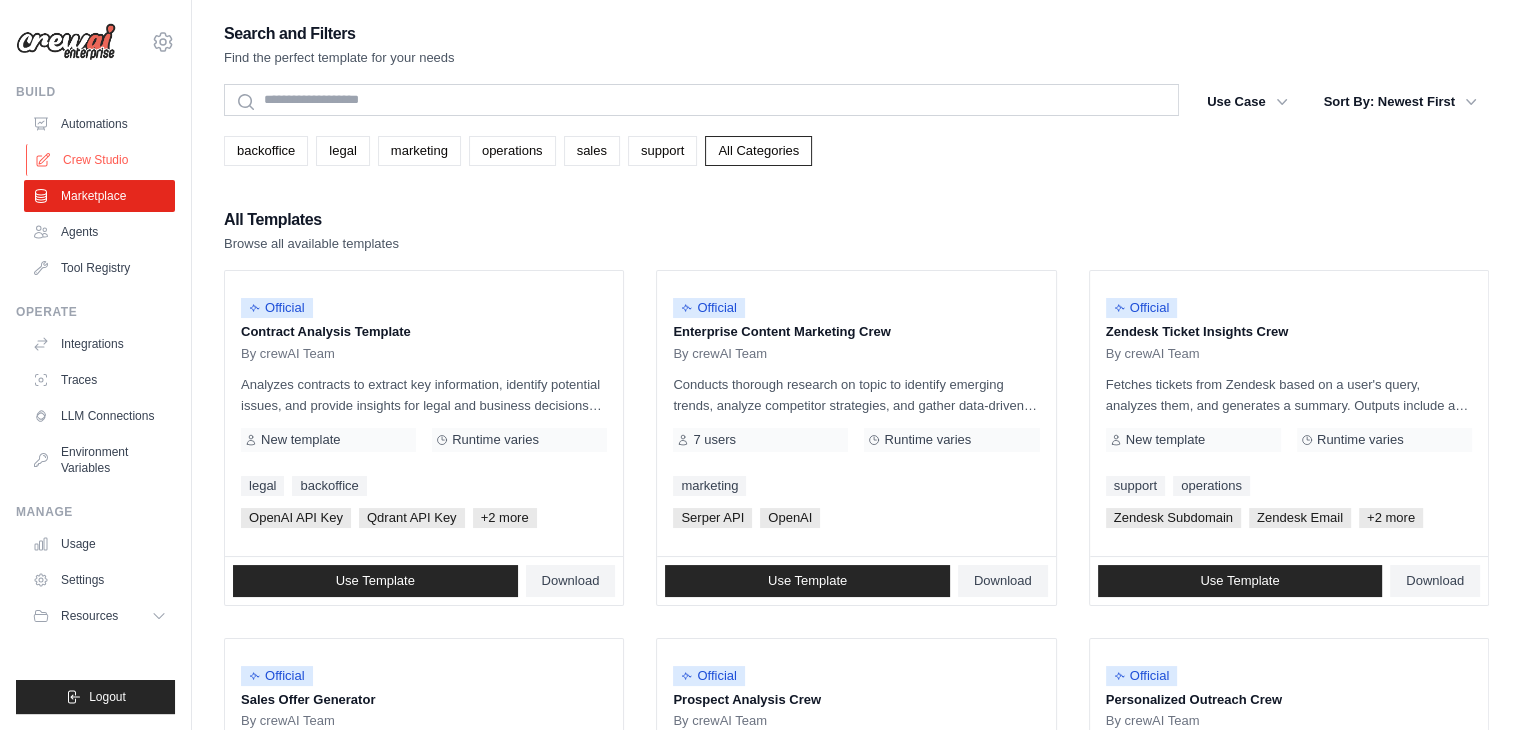 click on "Crew Studio" at bounding box center [101, 160] 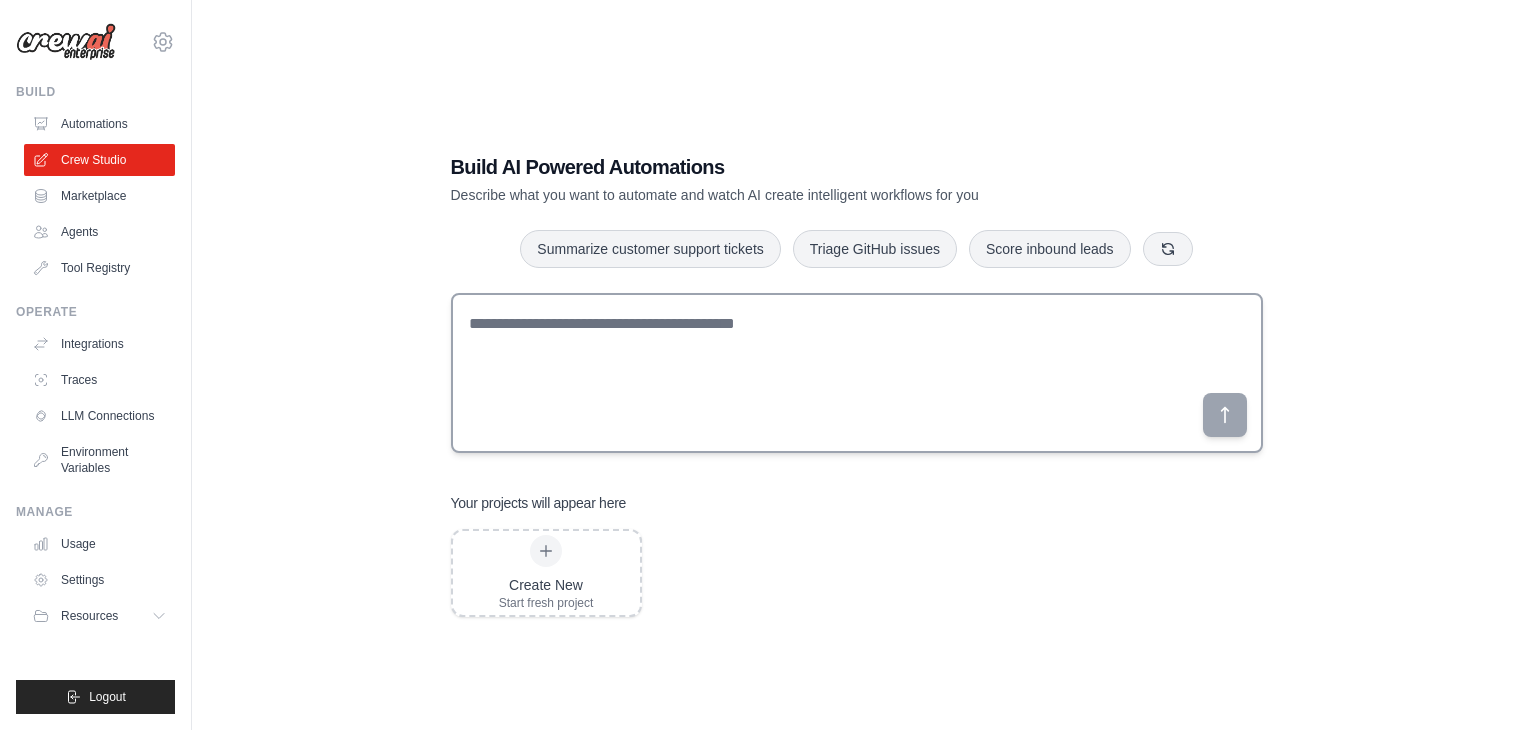 scroll, scrollTop: 0, scrollLeft: 0, axis: both 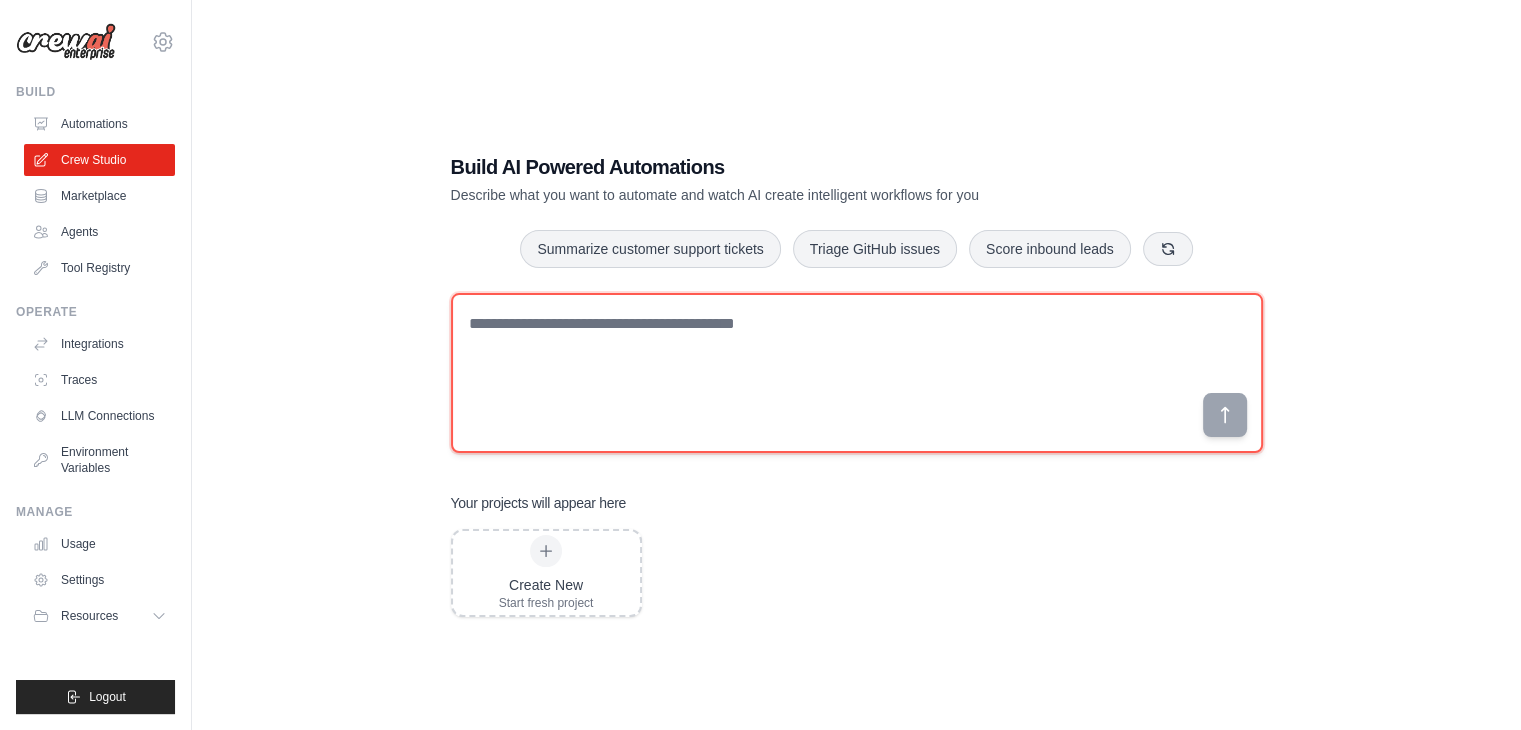 click at bounding box center (857, 373) 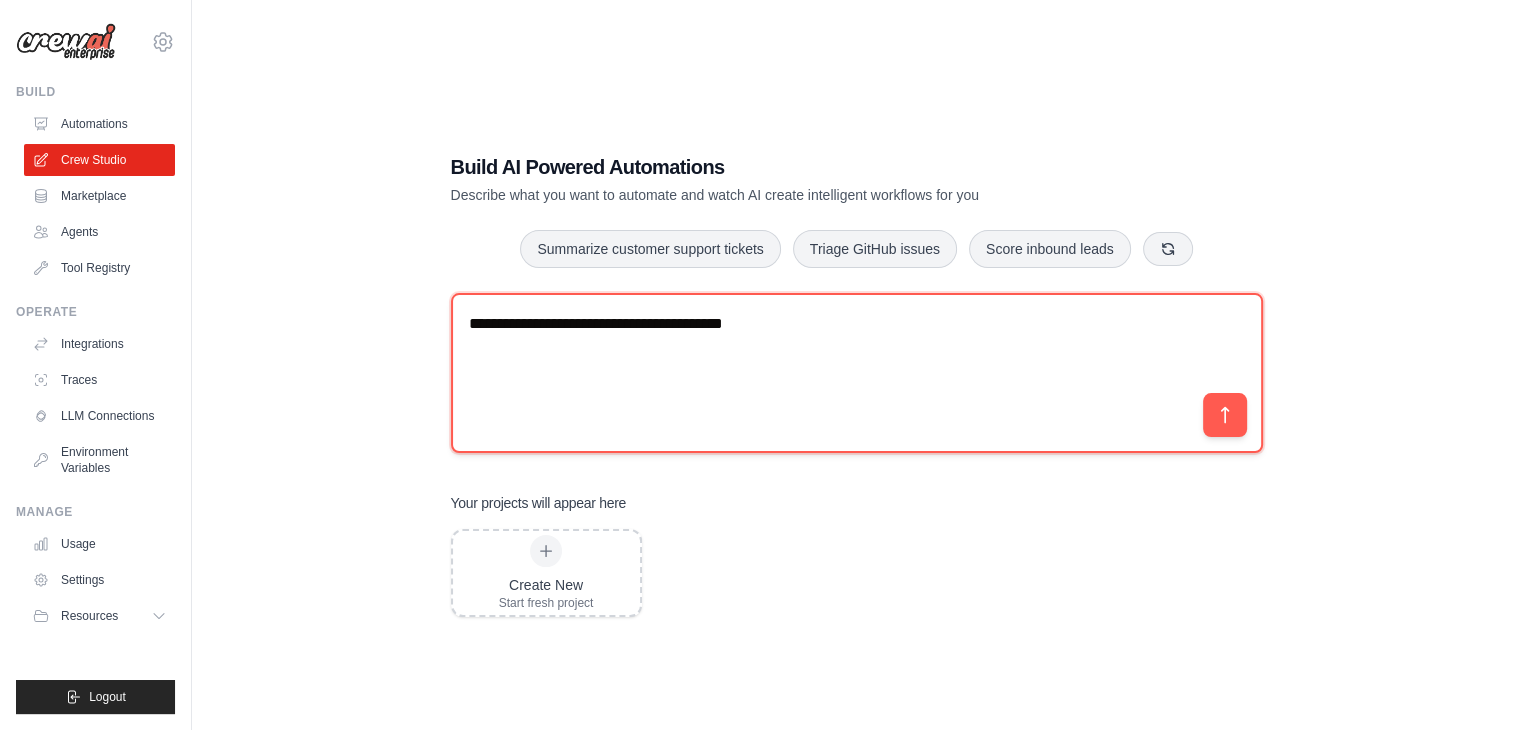 type on "**********" 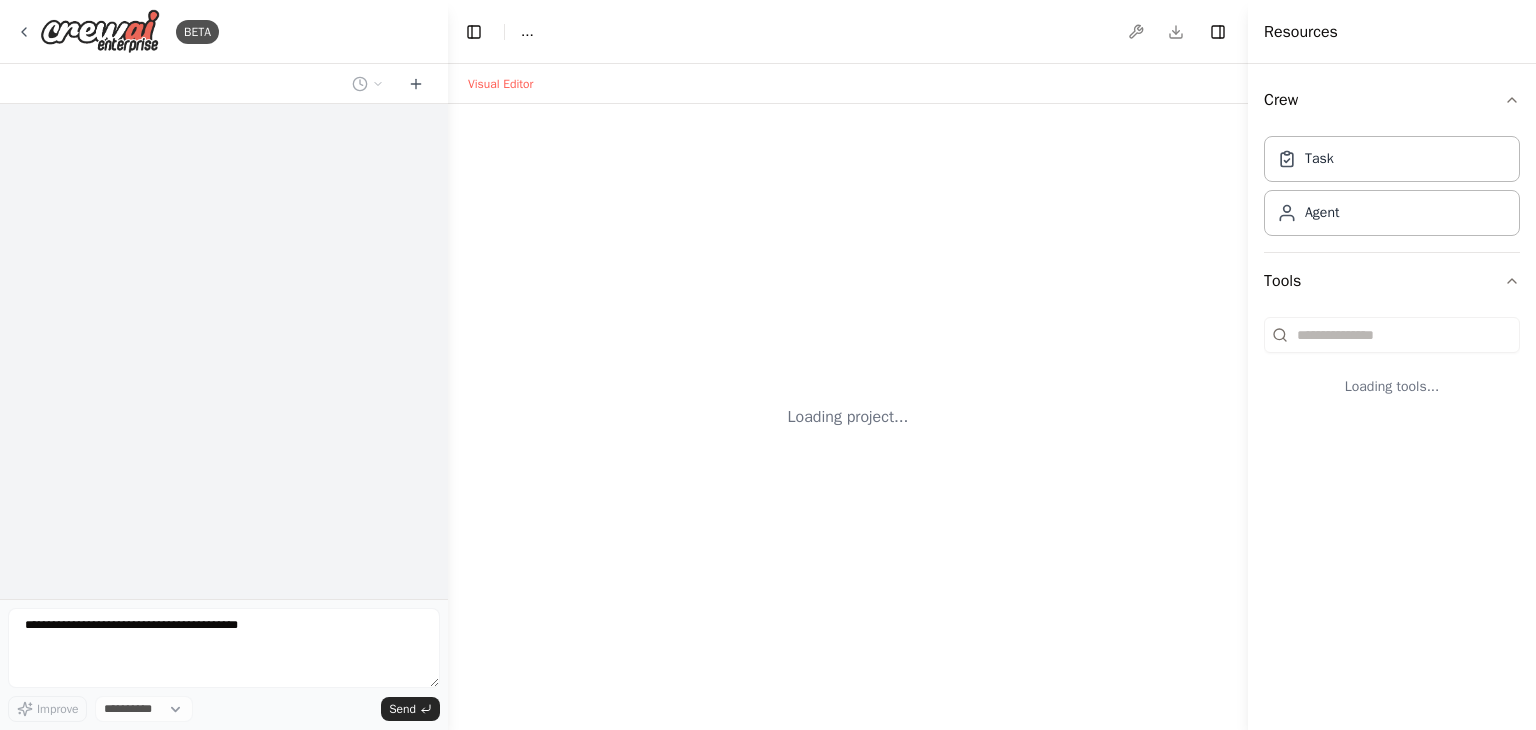 scroll, scrollTop: 0, scrollLeft: 0, axis: both 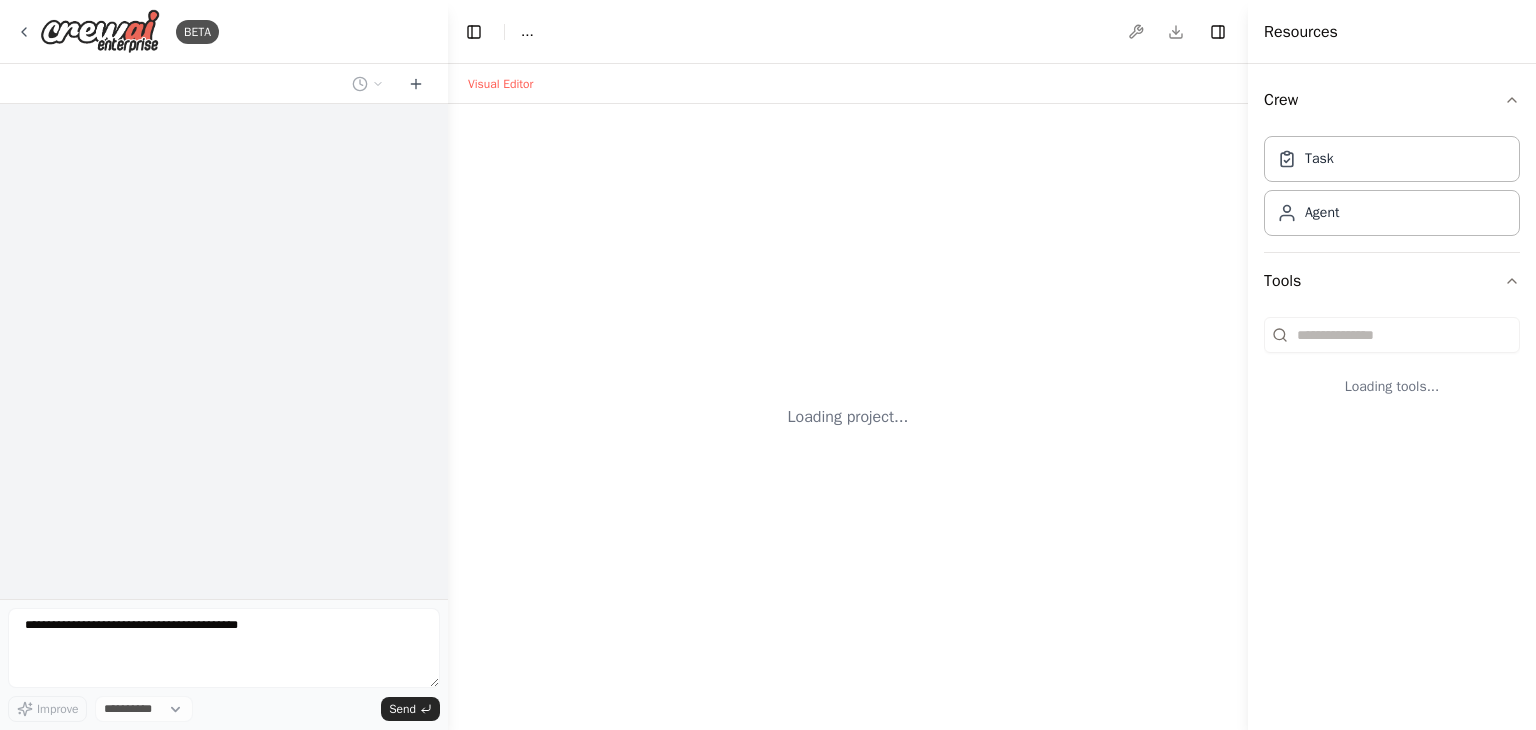 select on "****" 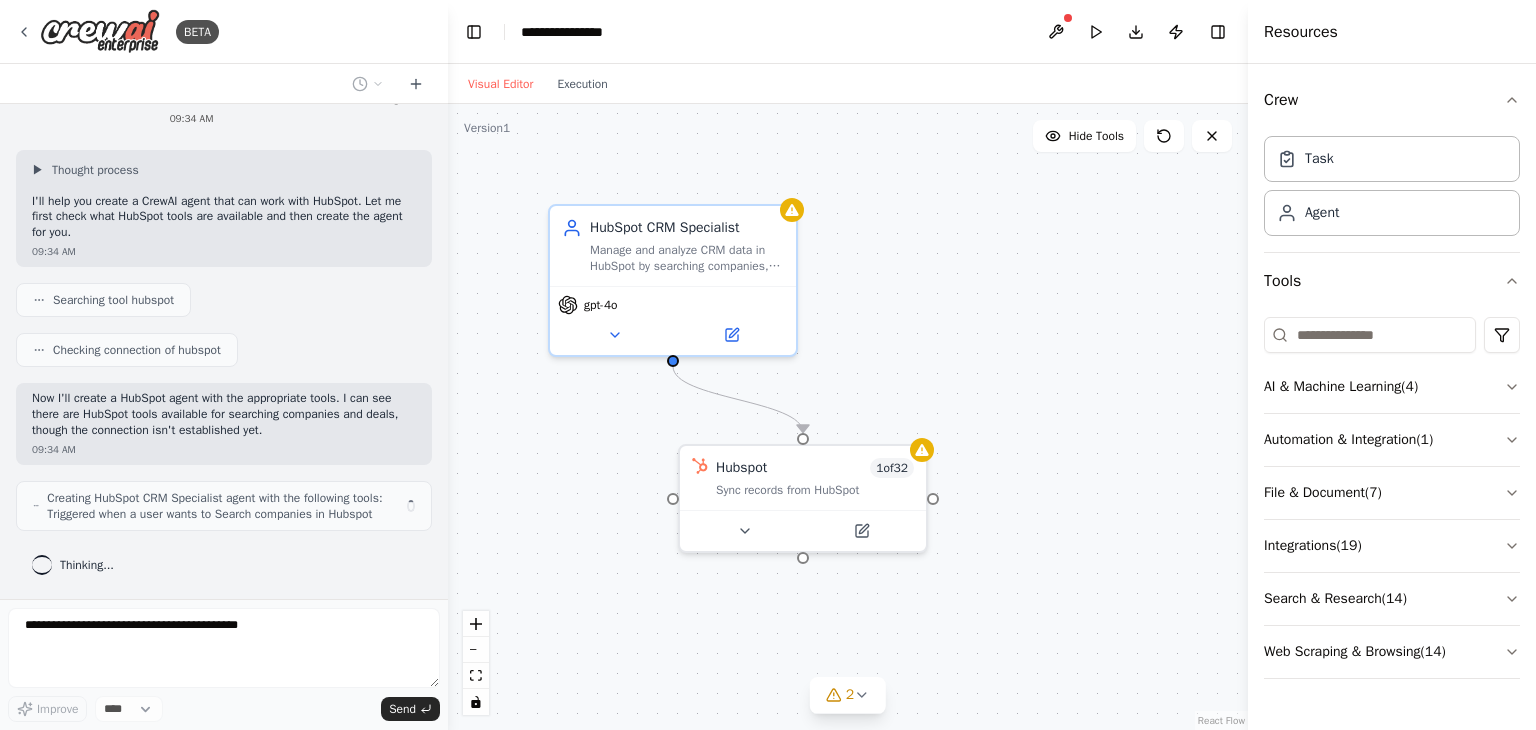 scroll, scrollTop: 36, scrollLeft: 0, axis: vertical 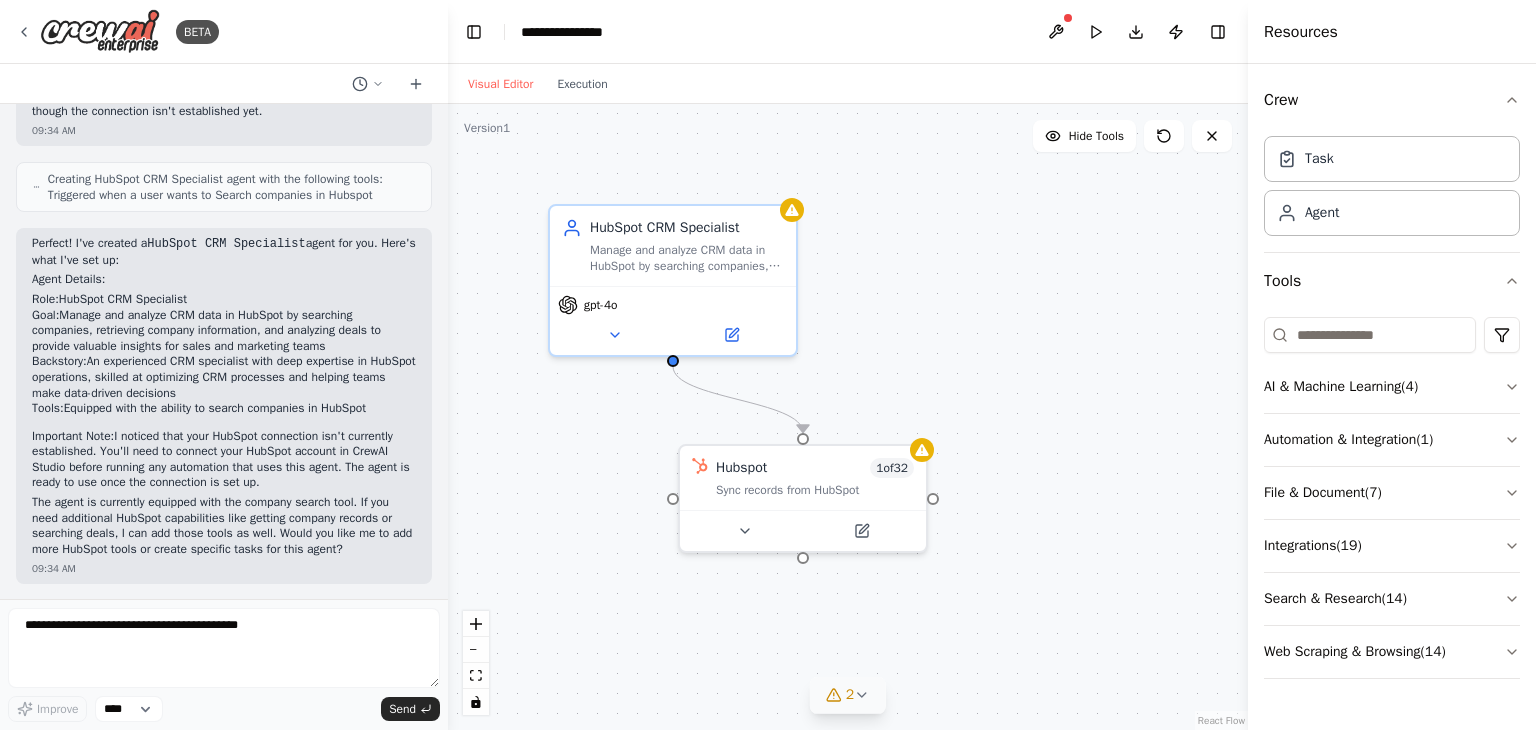 click 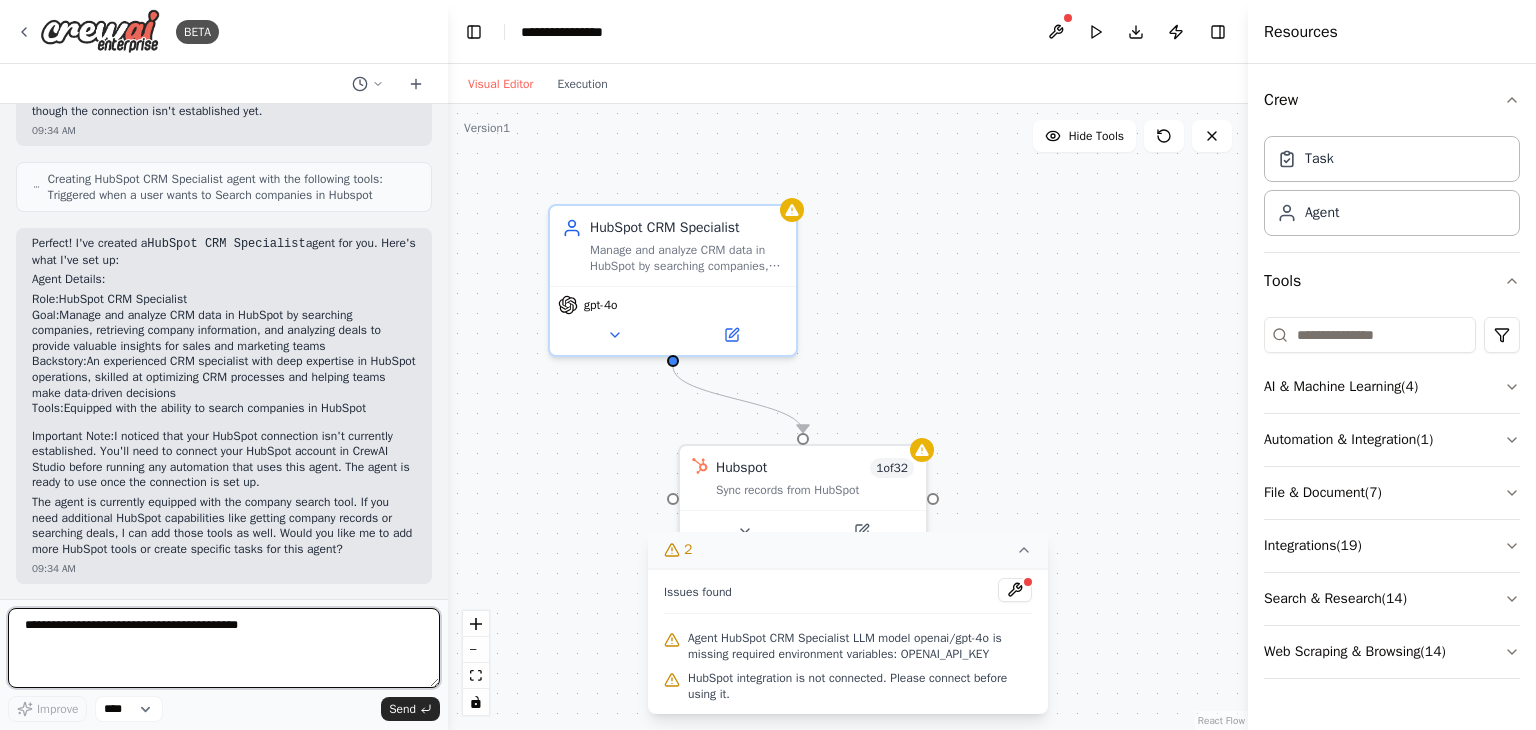 click at bounding box center (224, 648) 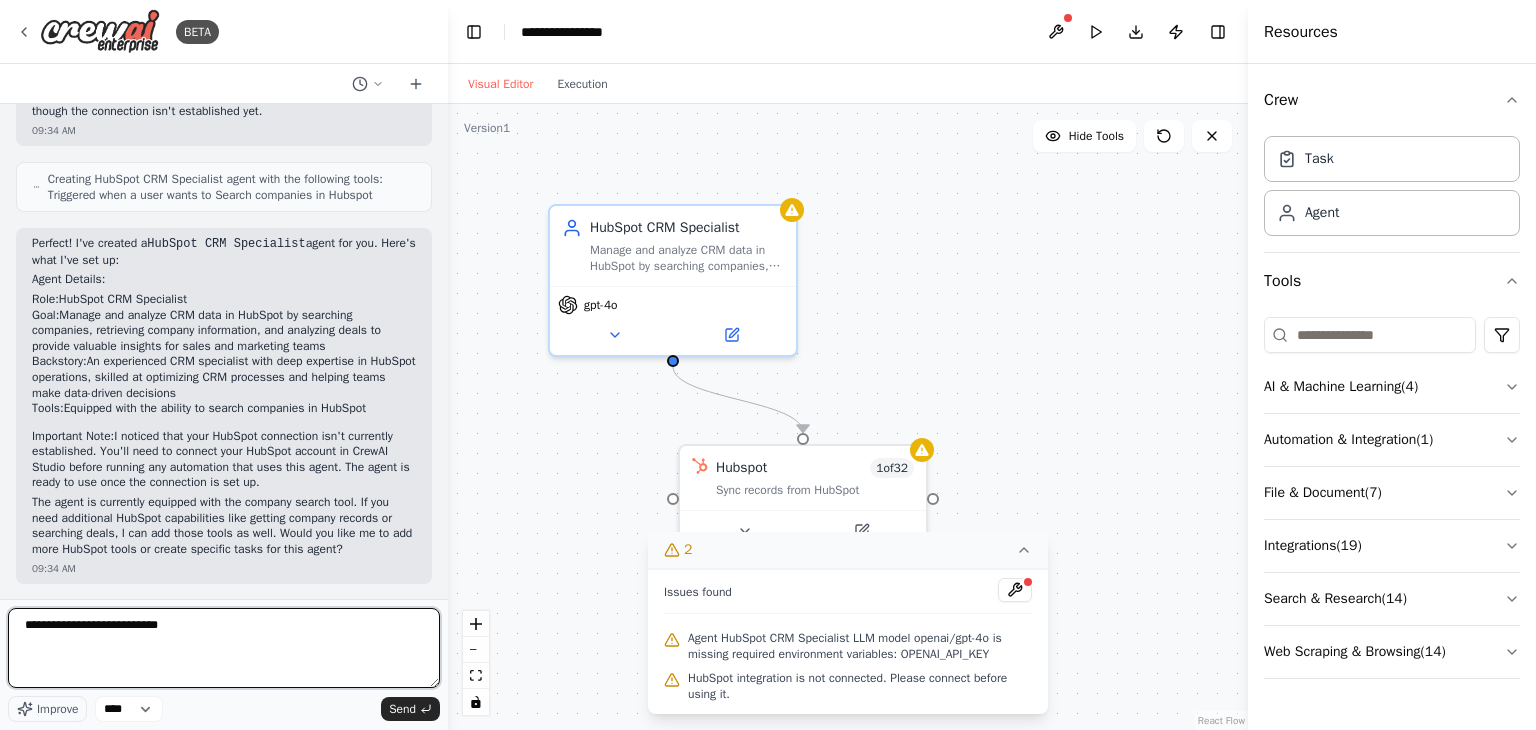 type on "**********" 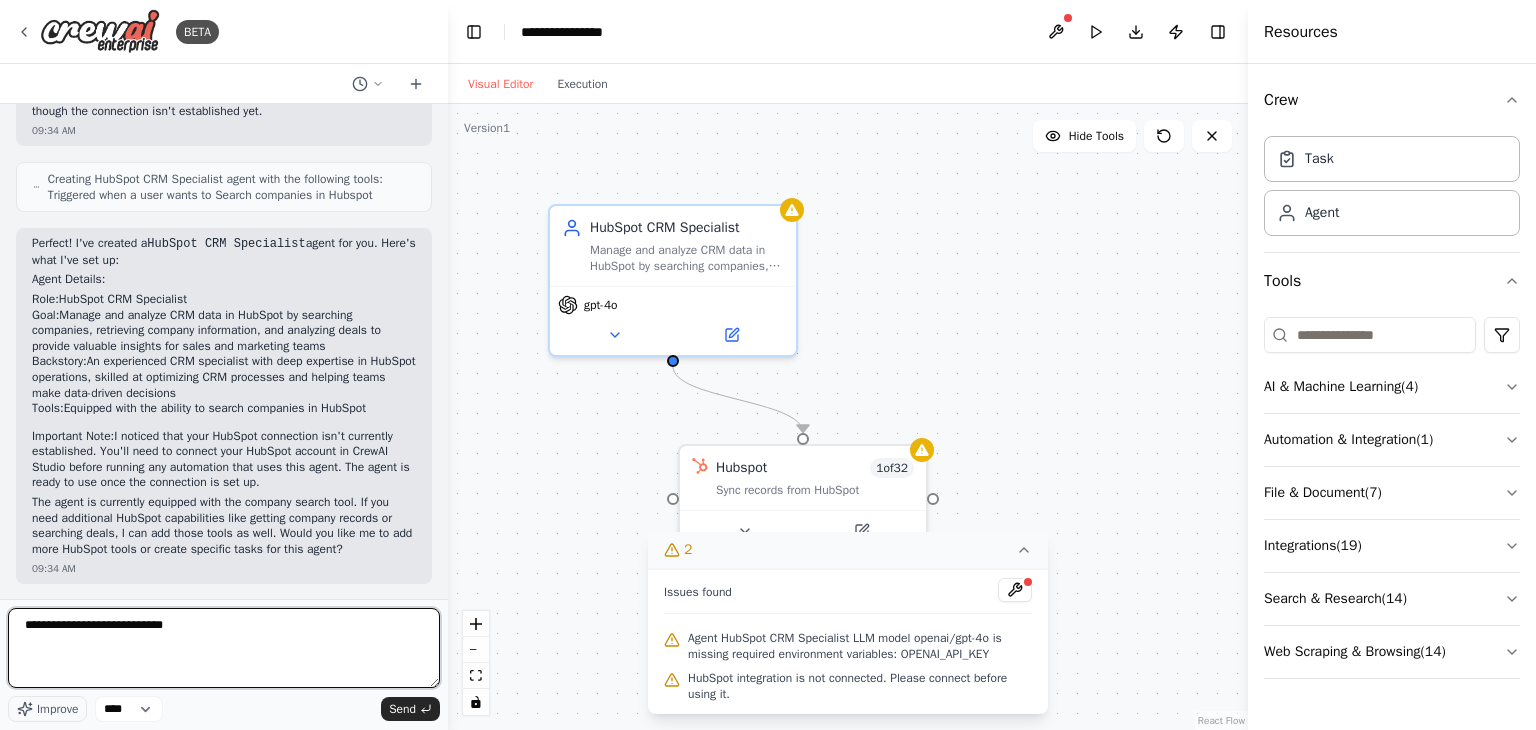 type 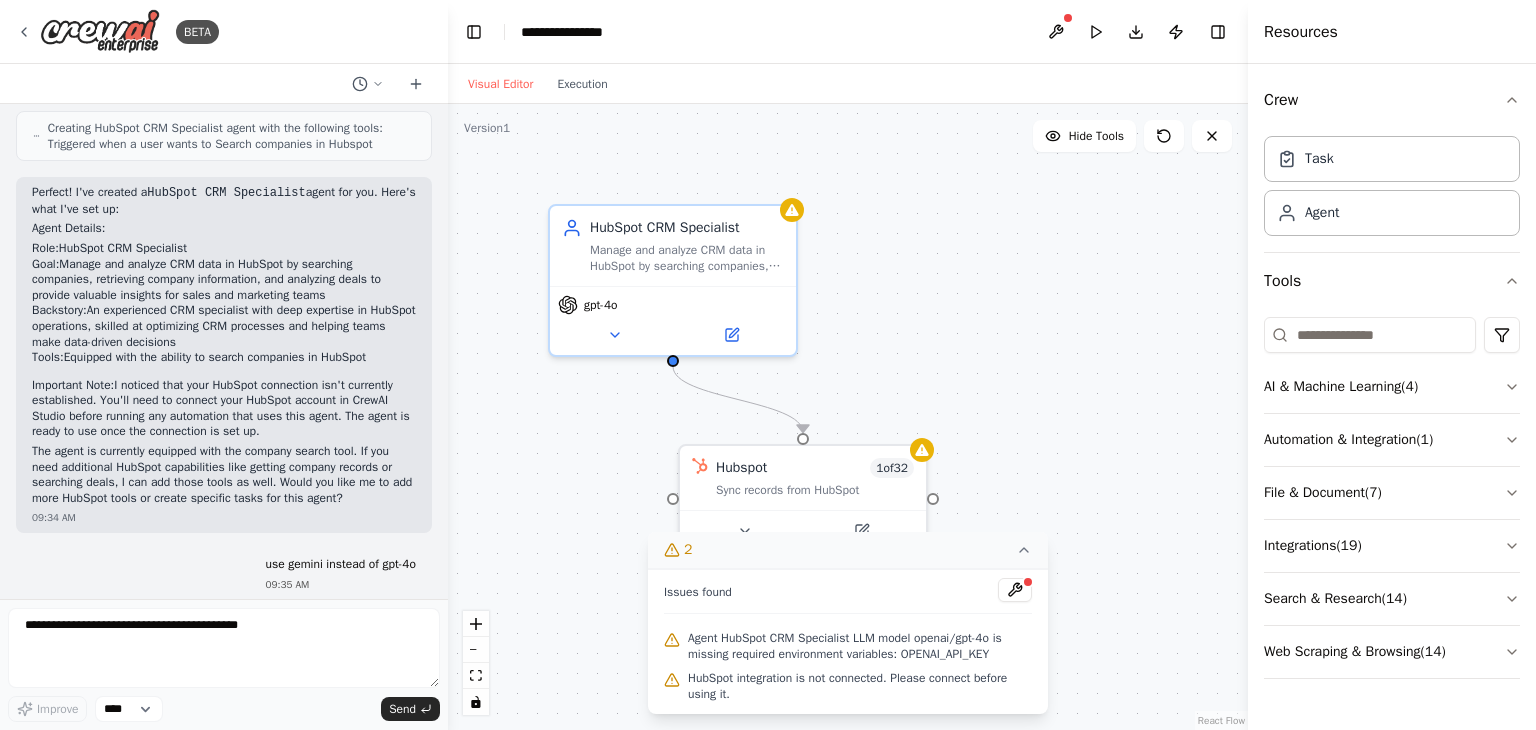 scroll, scrollTop: 474, scrollLeft: 0, axis: vertical 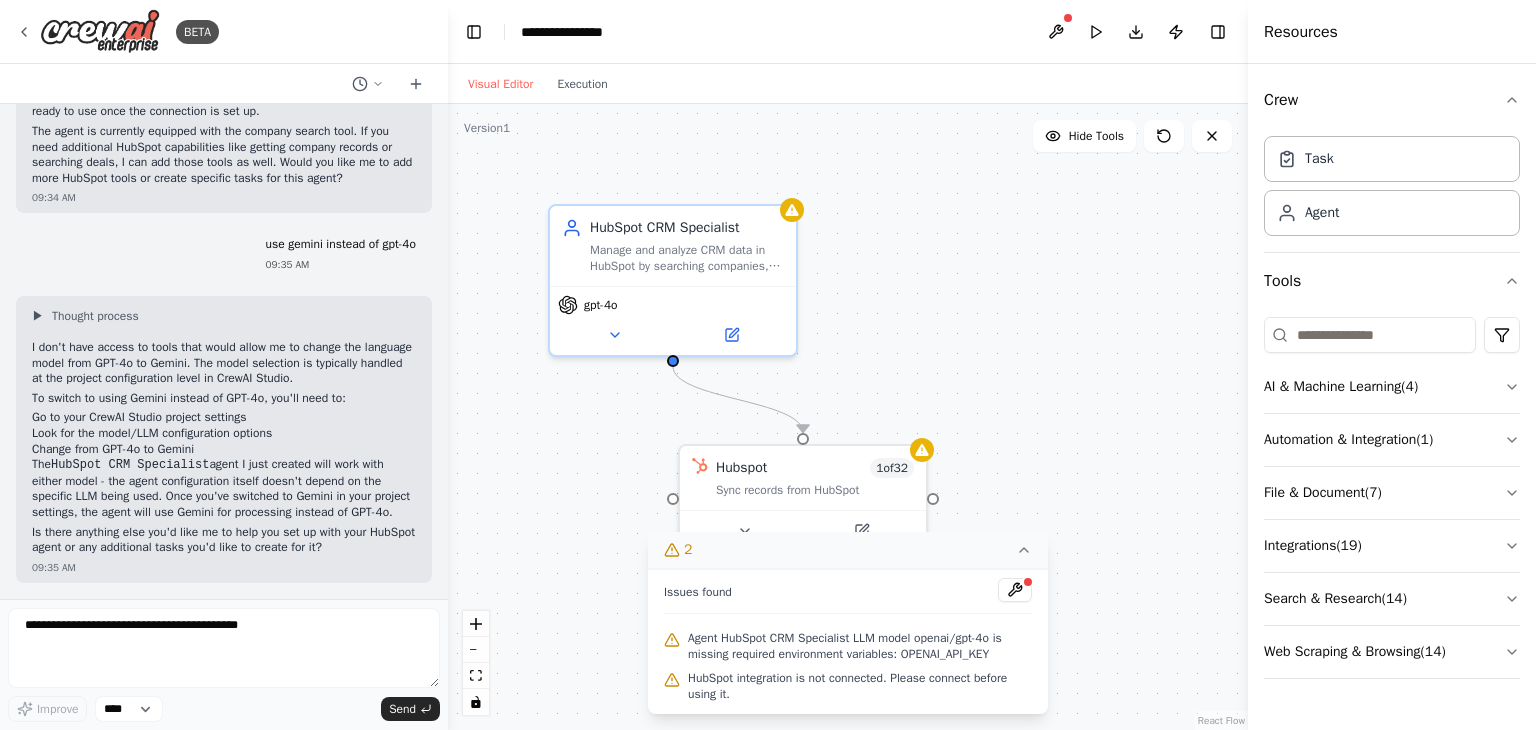 click on ".deletable-edge-delete-btn {
width: 20px;
height: 20px;
border: 0px solid #ffffff;
color: #6b7280;
background-color: #f8fafc;
cursor: pointer;
border-radius: 50%;
font-size: 12px;
padding: 3px;
display: flex;
align-items: center;
justify-content: center;
transition: all 0.2s cubic-bezier(0.4, 0, 0.2, 1);
box-shadow: 0 2px 4px rgba(0, 0, 0, 0.1);
}
.deletable-edge-delete-btn:hover {
background-color: #ef4444;
color: #ffffff;
border-color: #dc2626;
transform: scale(1.1);
box-shadow: 0 4px 12px rgba(239, 68, 68, 0.4);
}
.deletable-edge-delete-btn:active {
transform: scale(0.95);
box-shadow: 0 2px 4px rgba(239, 68, 68, 0.3);
}
HubSpot CRM Specialist gpt-4o Hubspot 1  of  32" at bounding box center (848, 417) 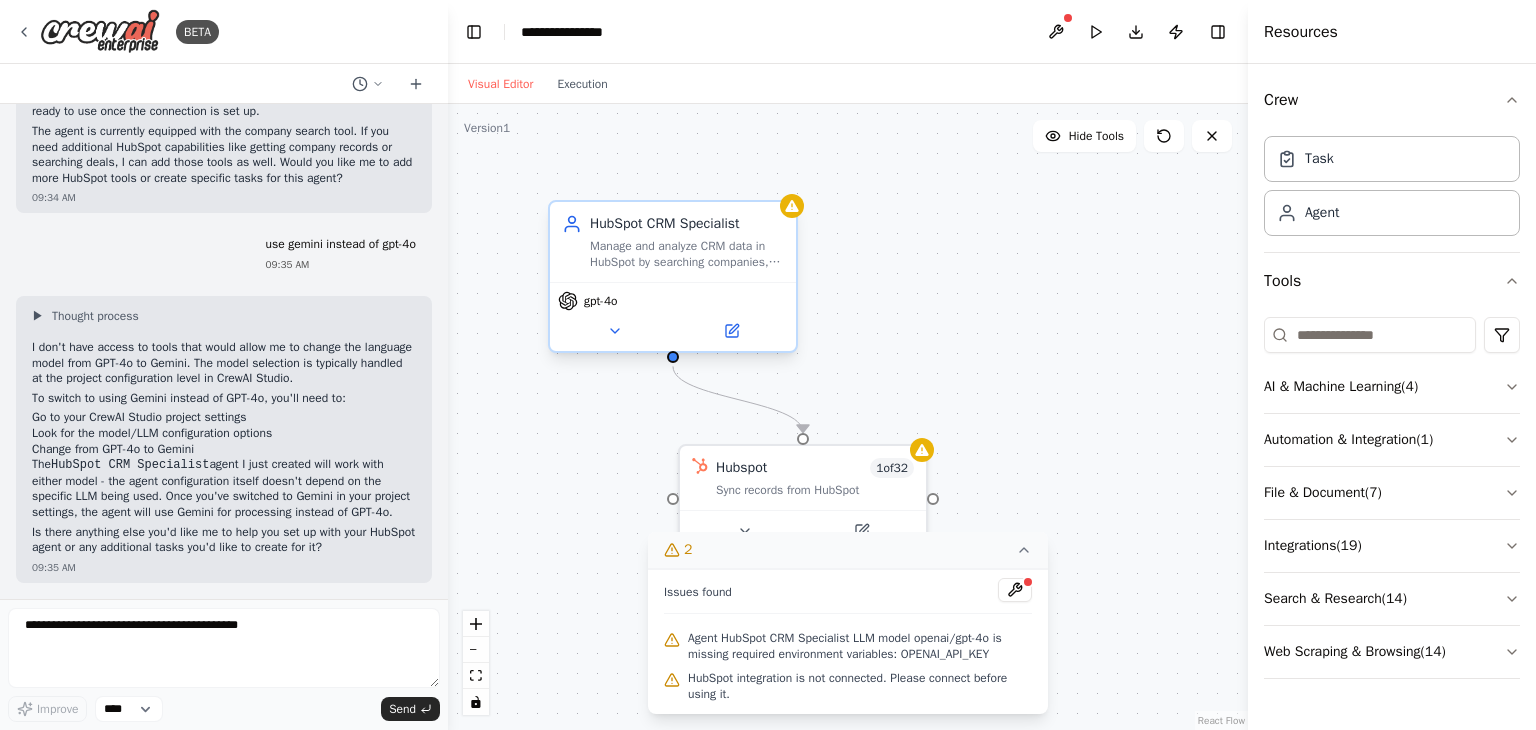 click on "gpt-4o" at bounding box center [601, 301] 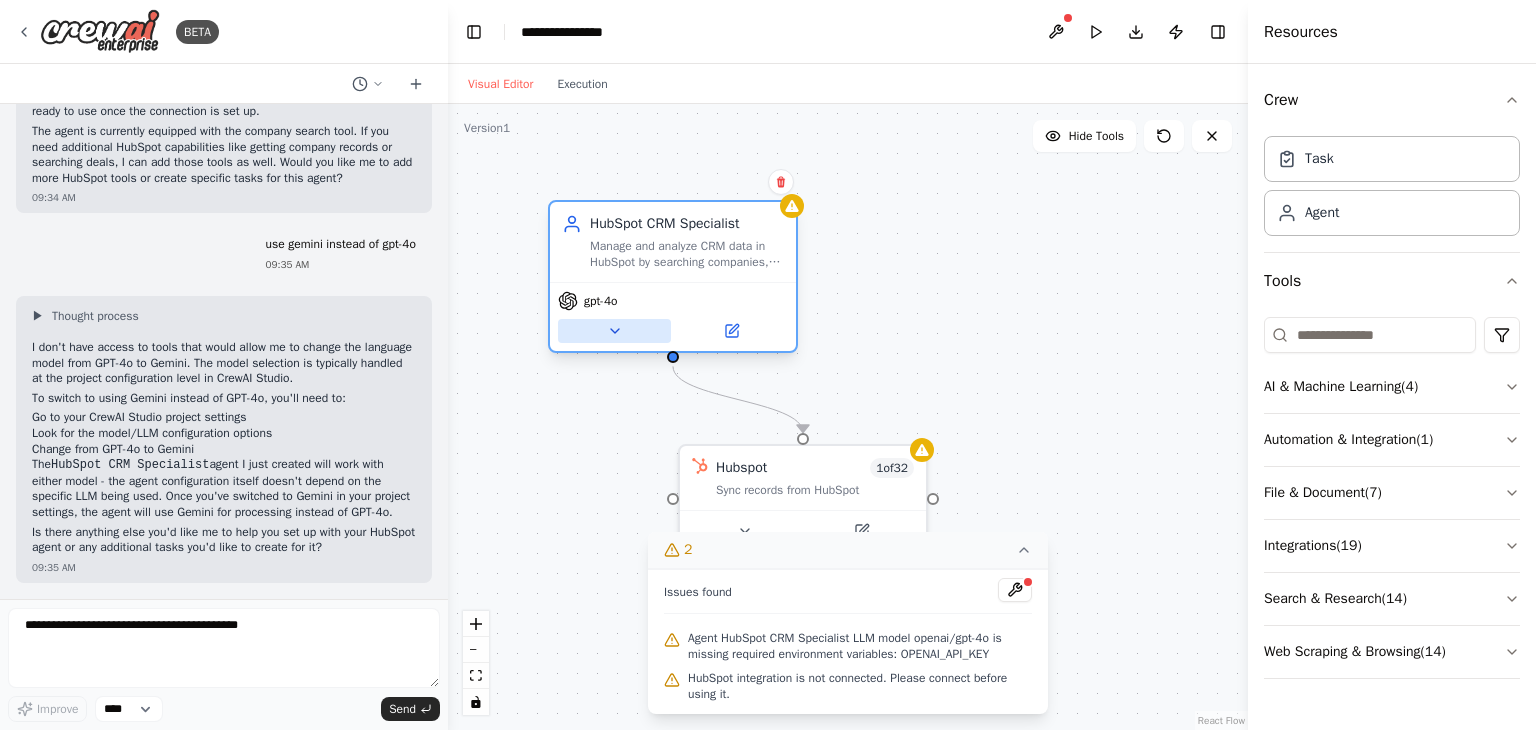 click 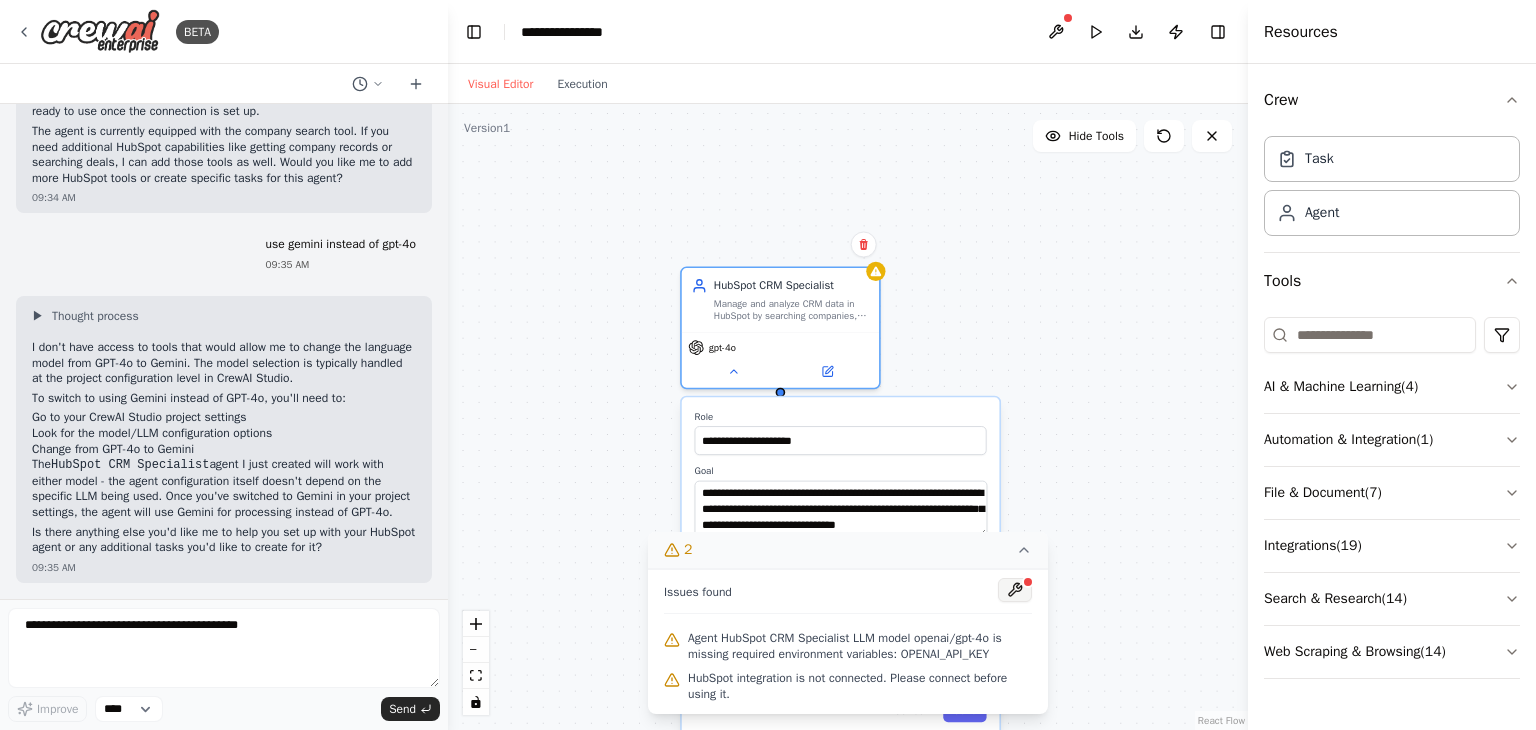 click at bounding box center (1015, 590) 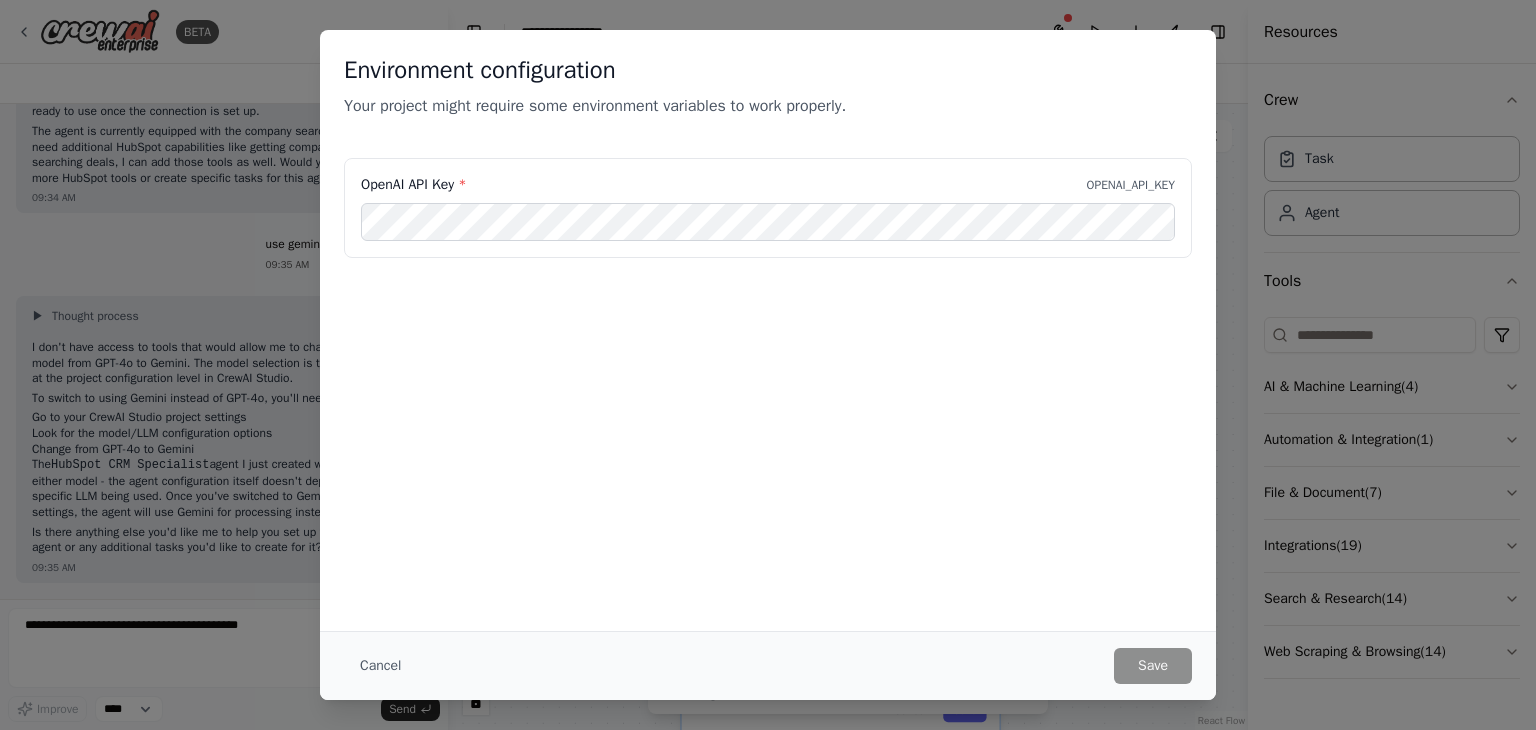 click on "Environment configuration Your project might require some environment variables to work properly. OpenAI API Key * OPENAI_API_KEY Cancel Save" at bounding box center [768, 365] 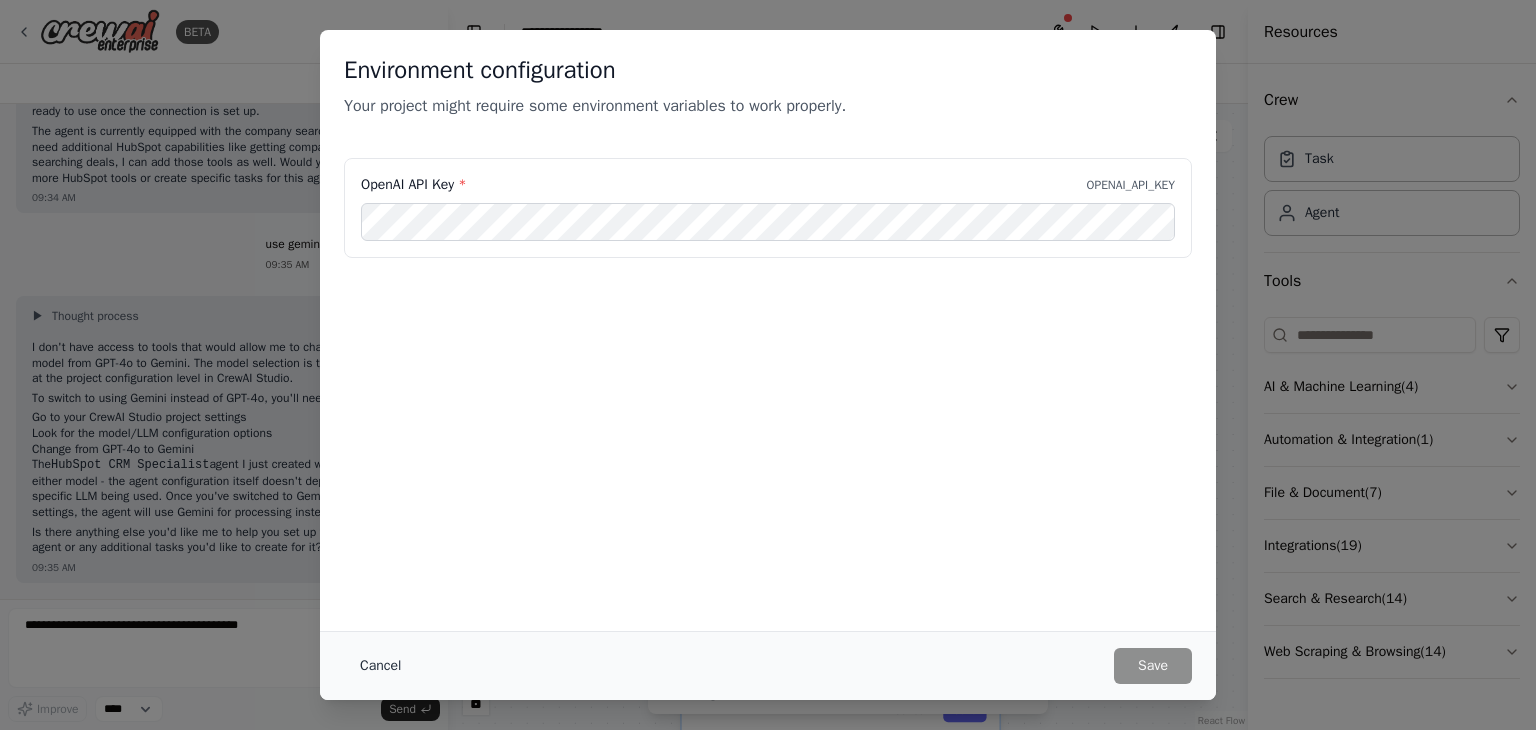 click on "Cancel" at bounding box center [380, 666] 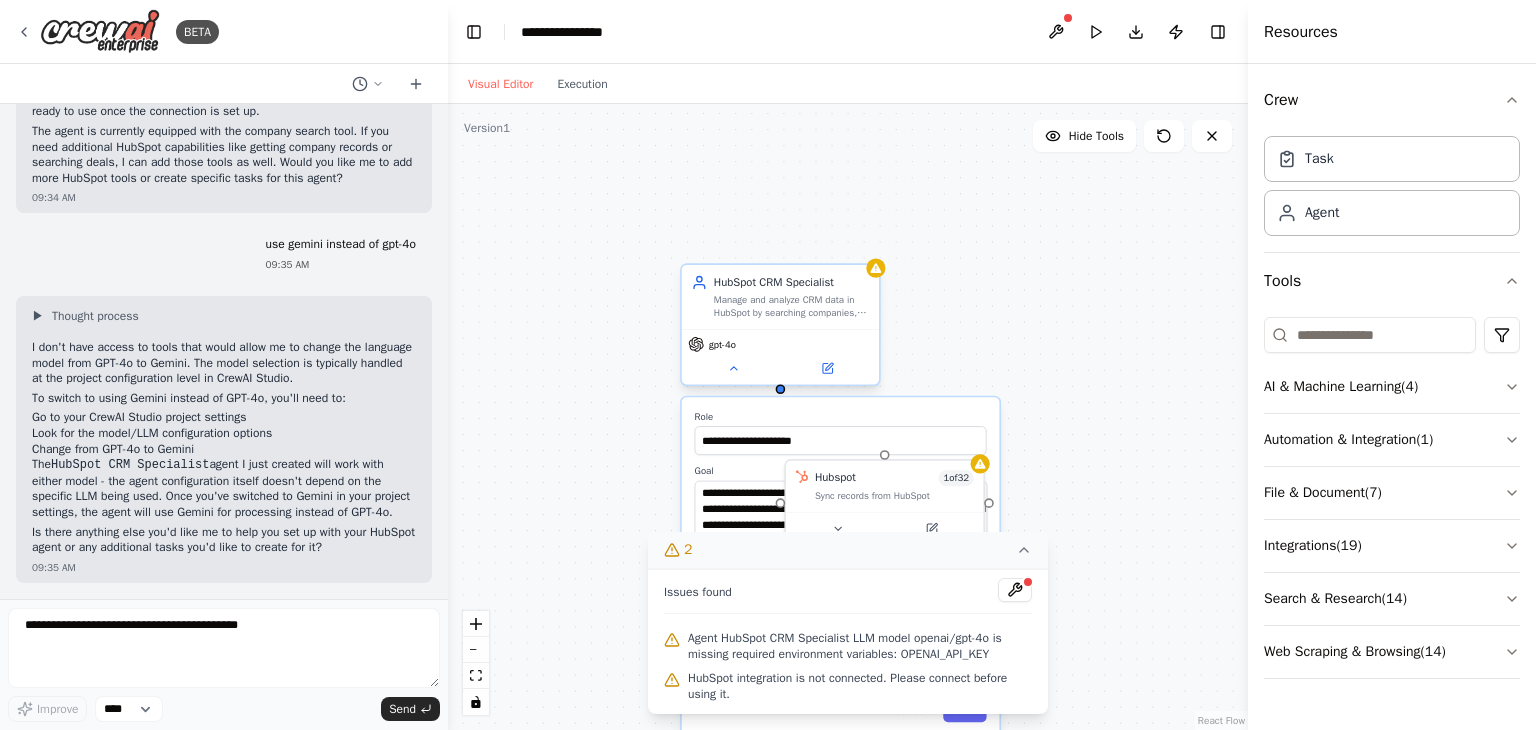 click on "gpt-4o" at bounding box center (722, 344) 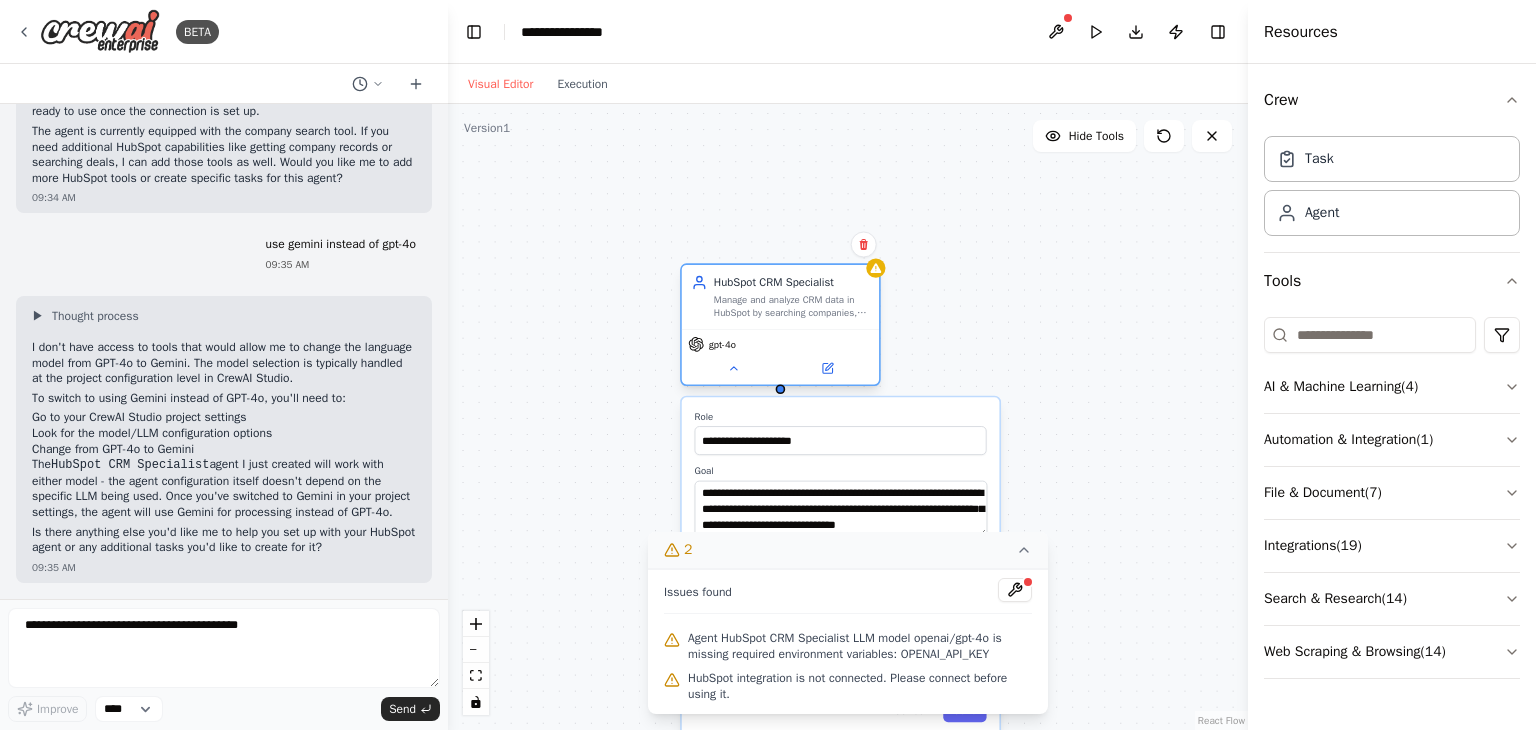 click on "gpt-4o" at bounding box center (722, 344) 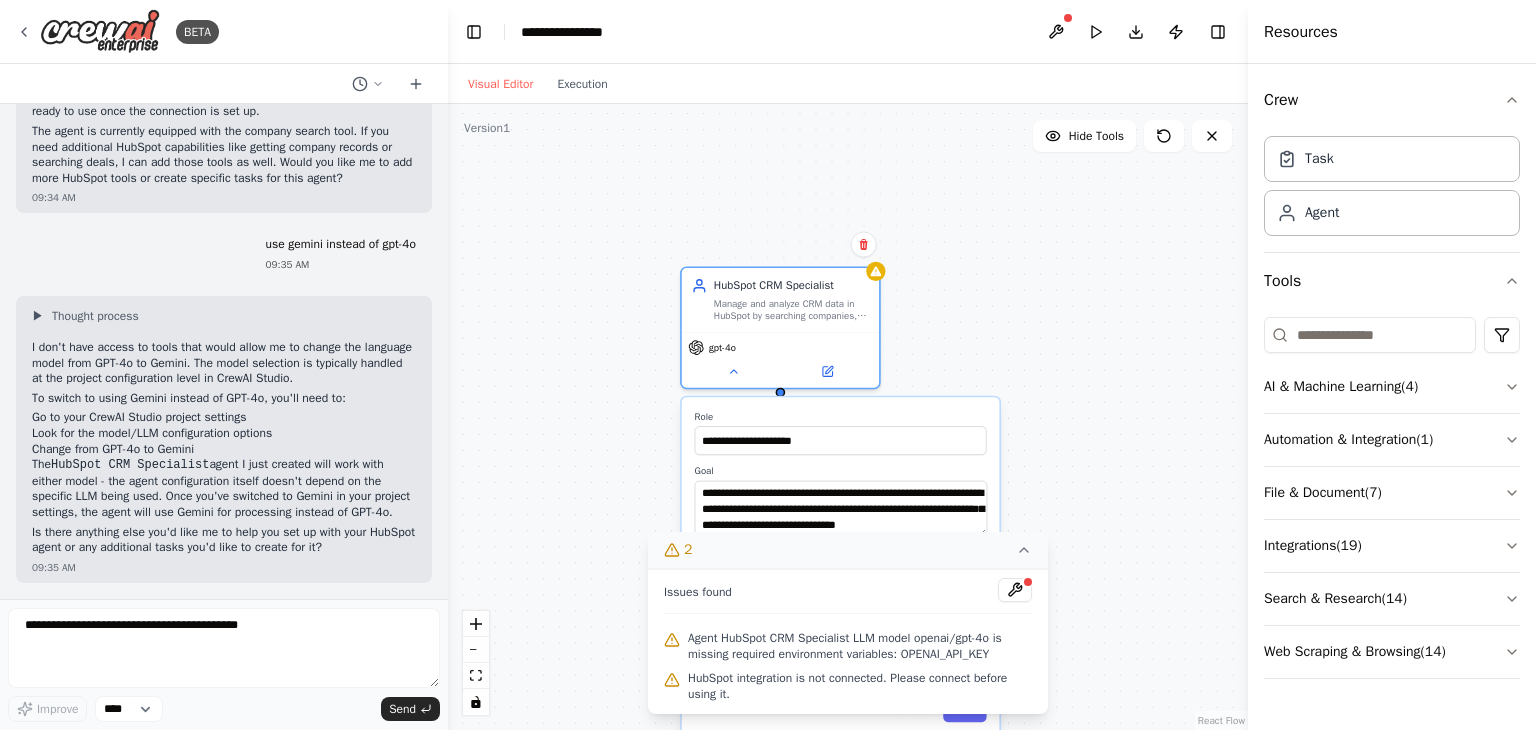 click 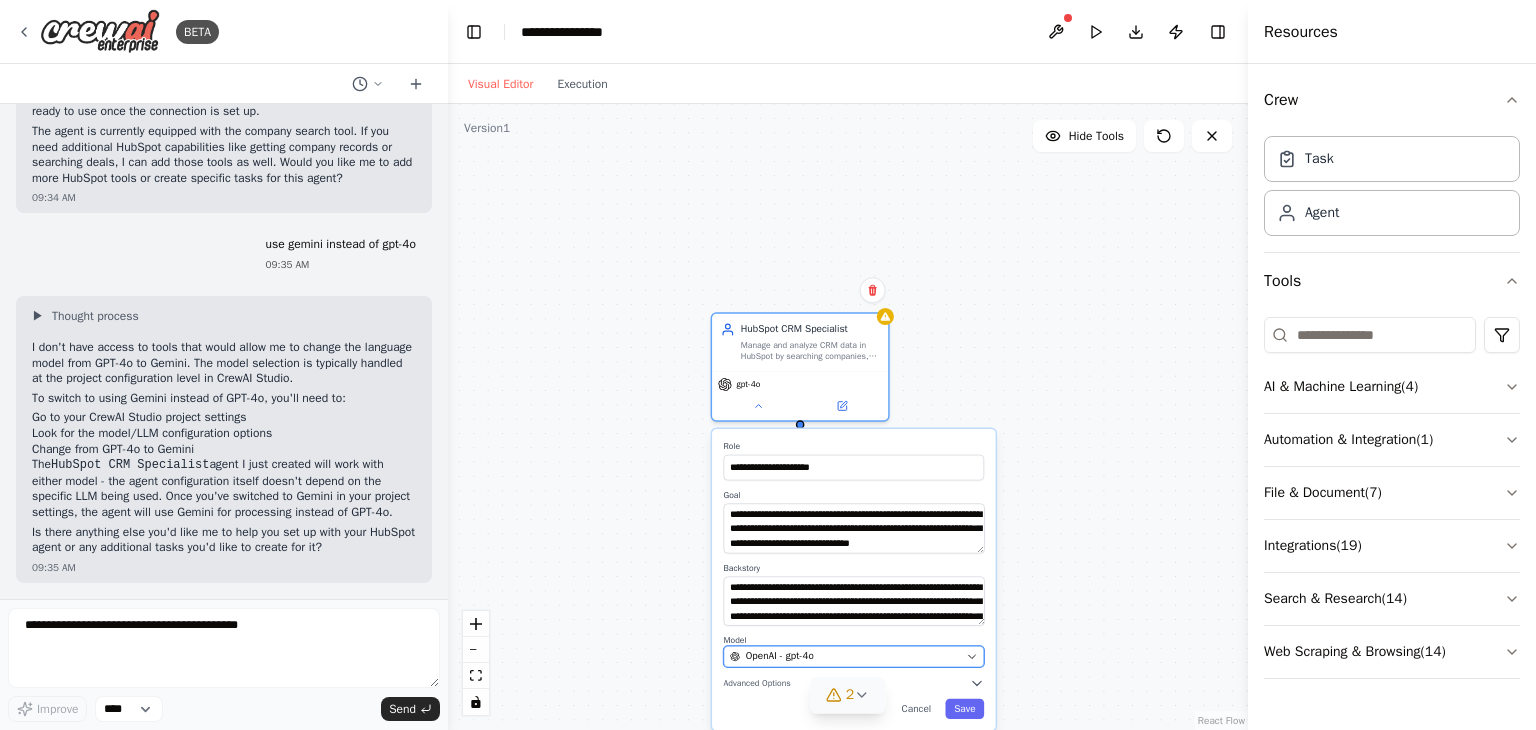 click on "OpenAI - gpt-4o" at bounding box center [845, 657] 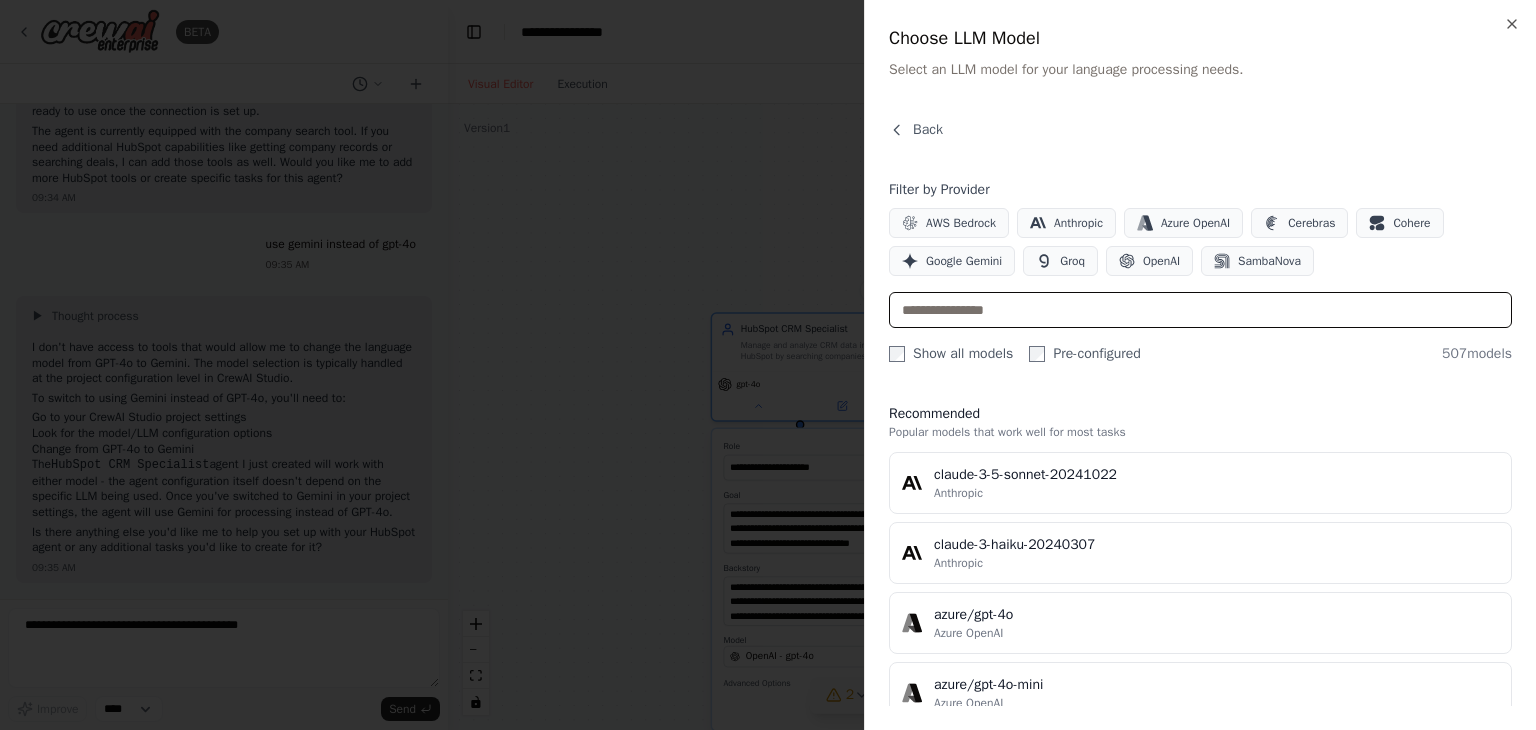 click at bounding box center (1200, 310) 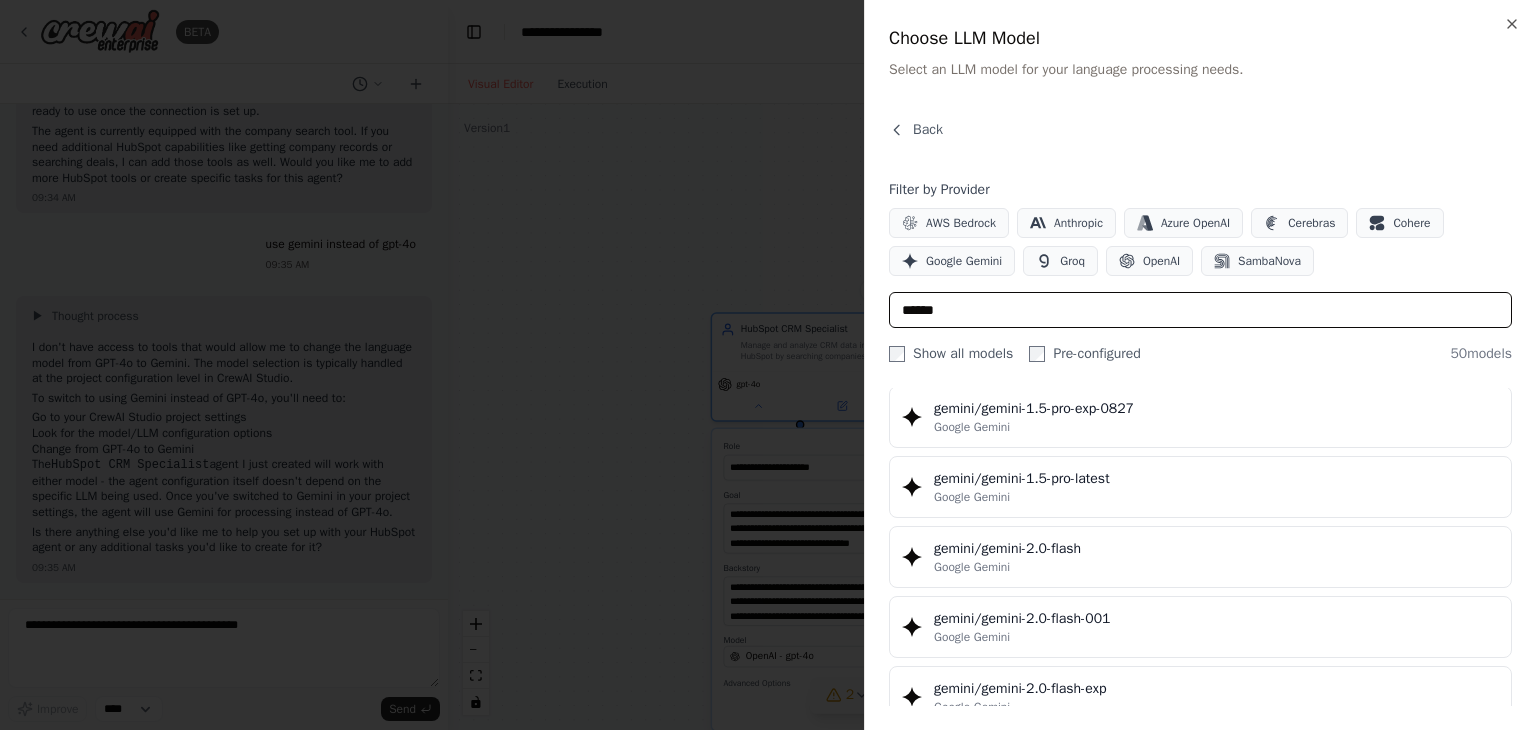 scroll, scrollTop: 991, scrollLeft: 0, axis: vertical 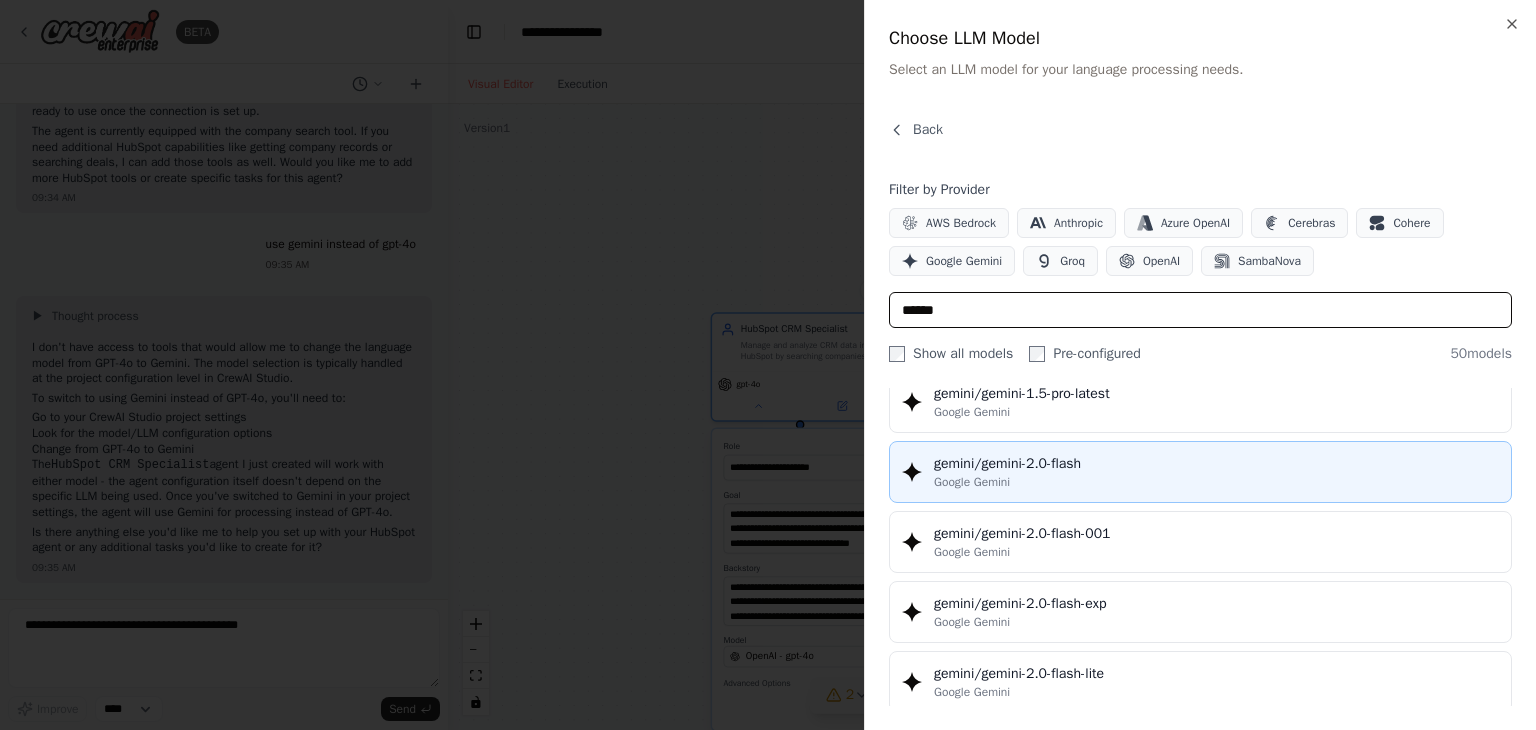type on "******" 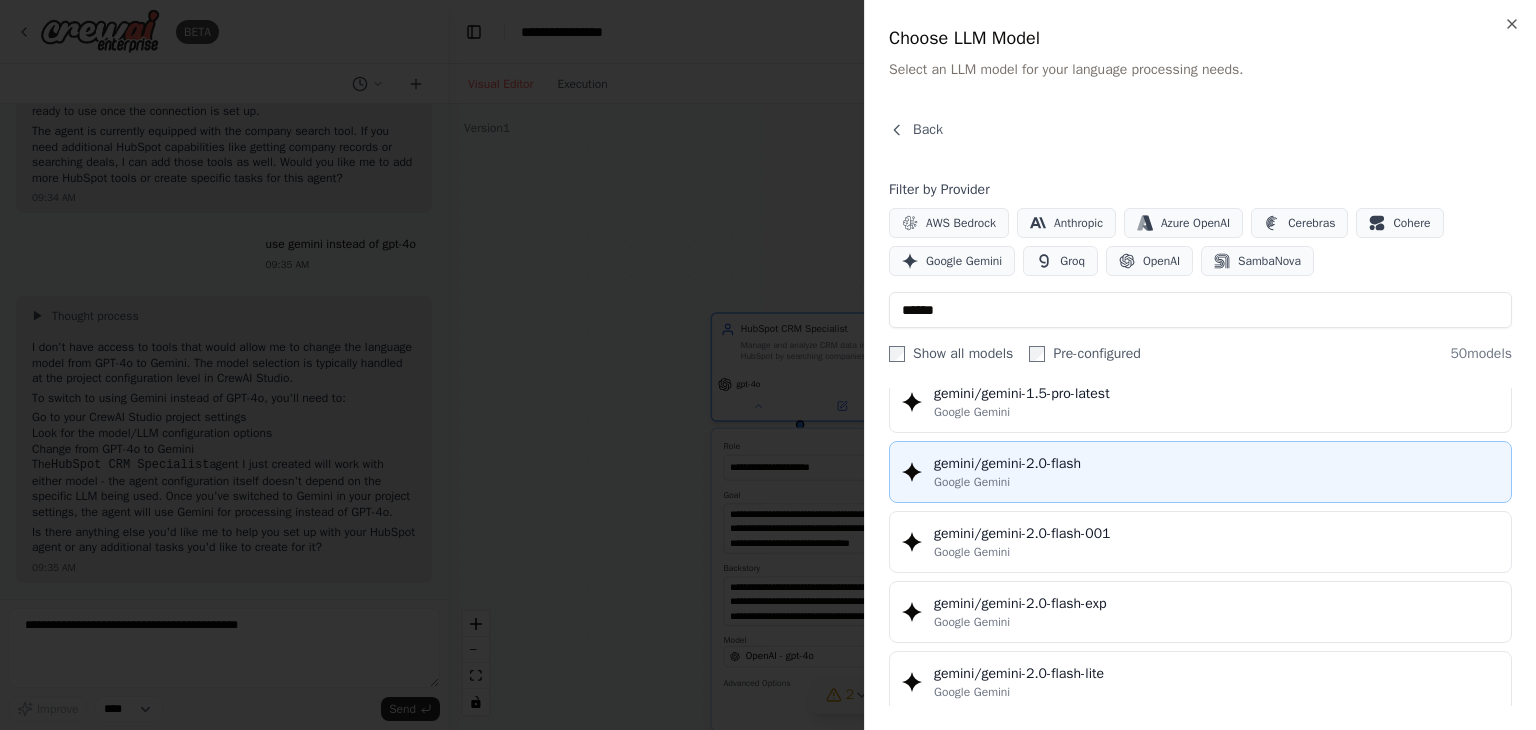 click on "Google Gemini" at bounding box center (972, 482) 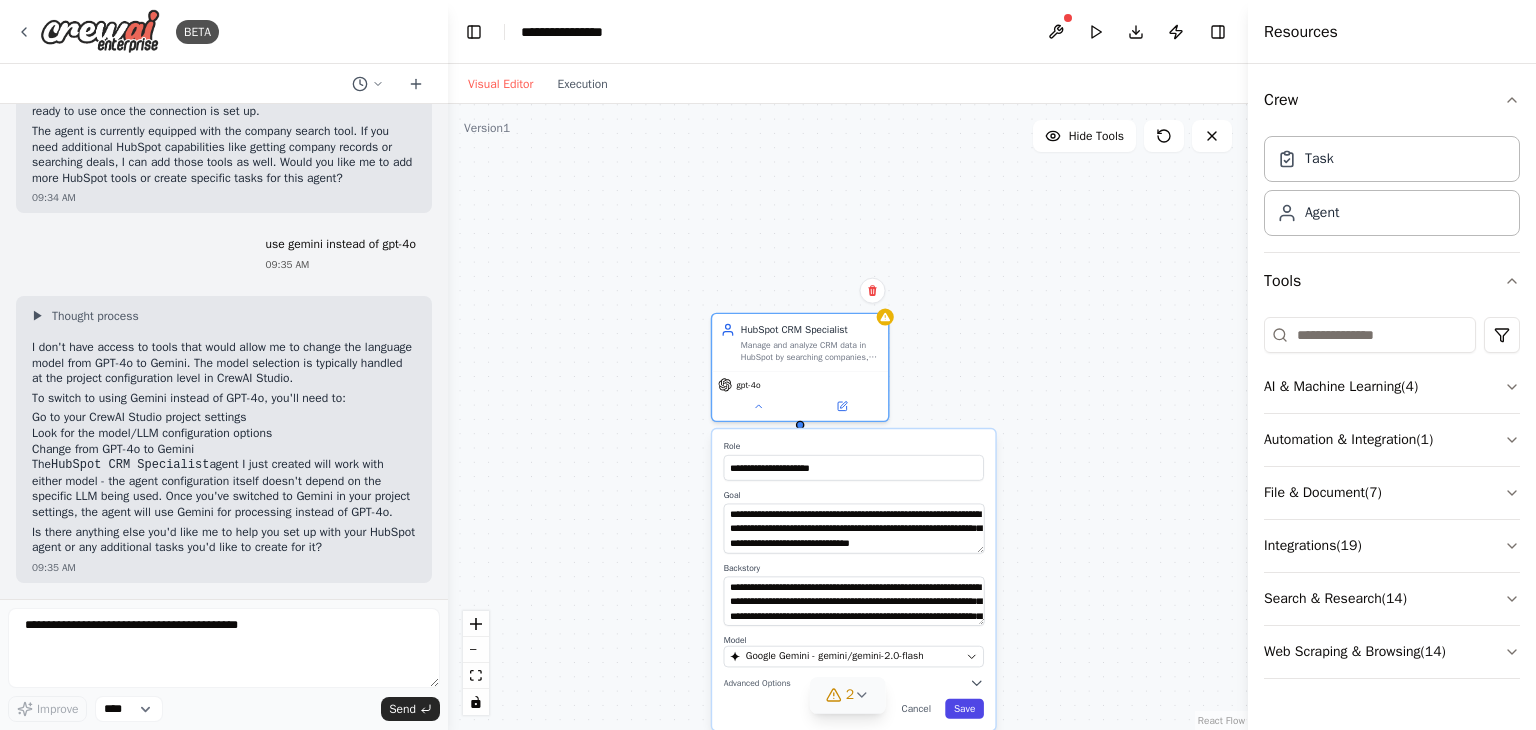 click on "Save" at bounding box center (964, 709) 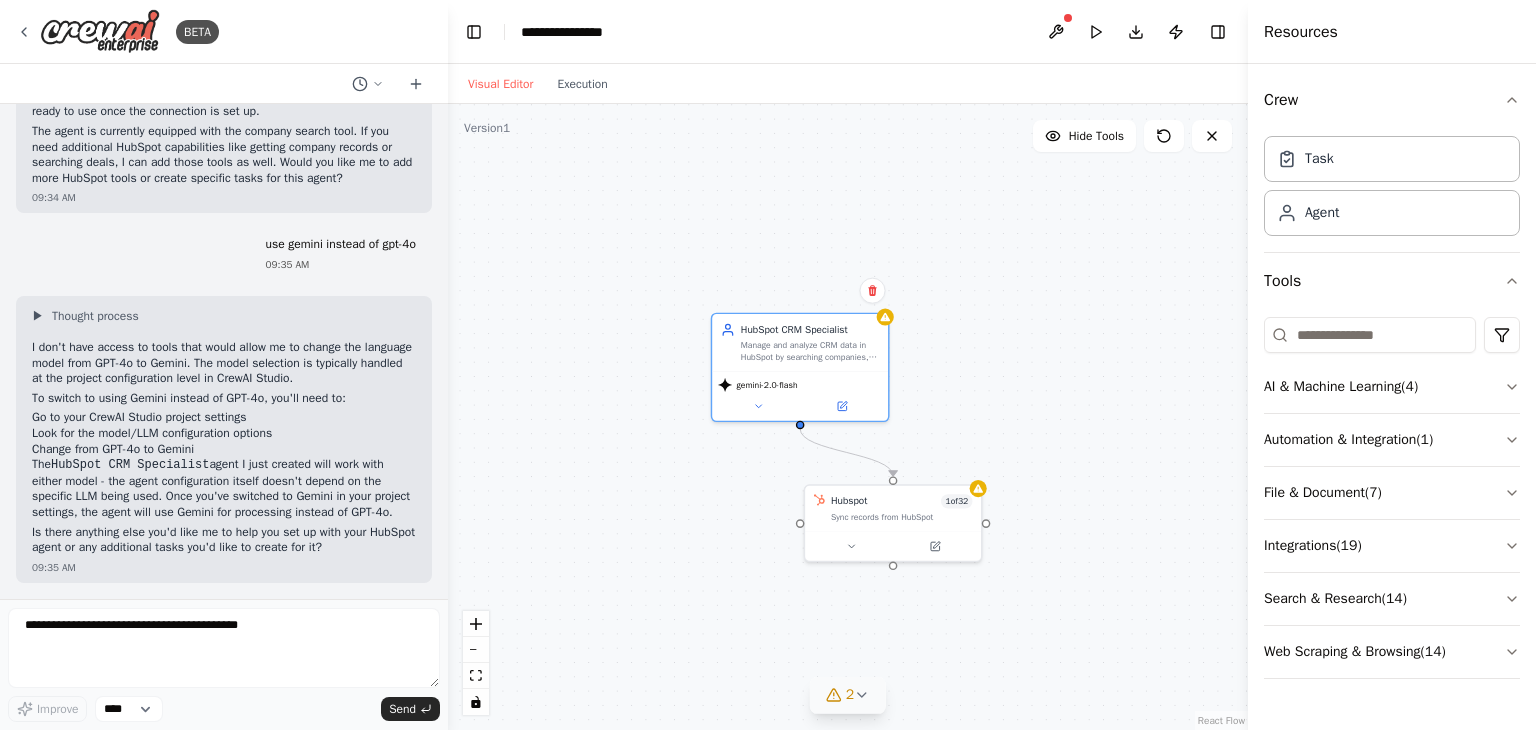 click on "2" at bounding box center (848, 695) 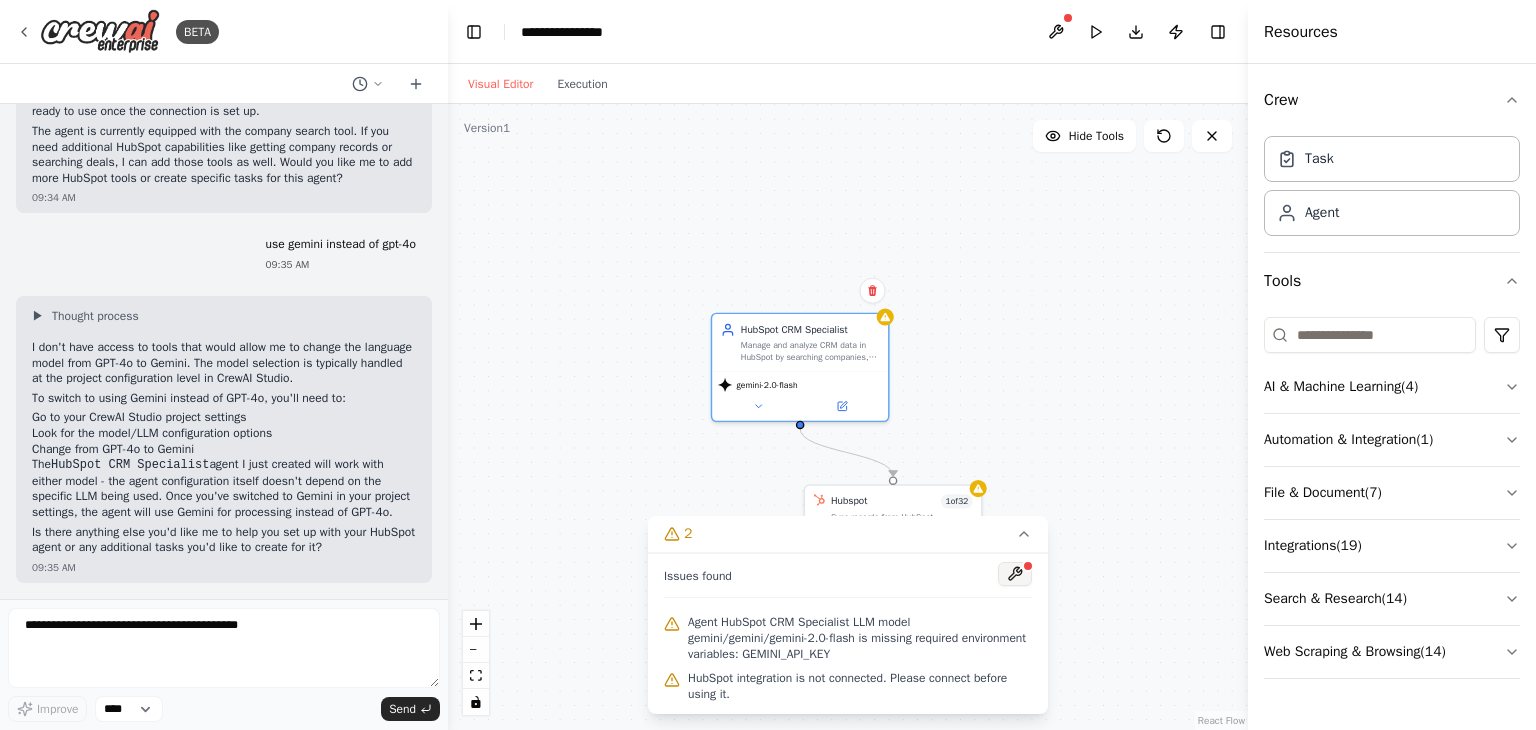 click at bounding box center [1015, 574] 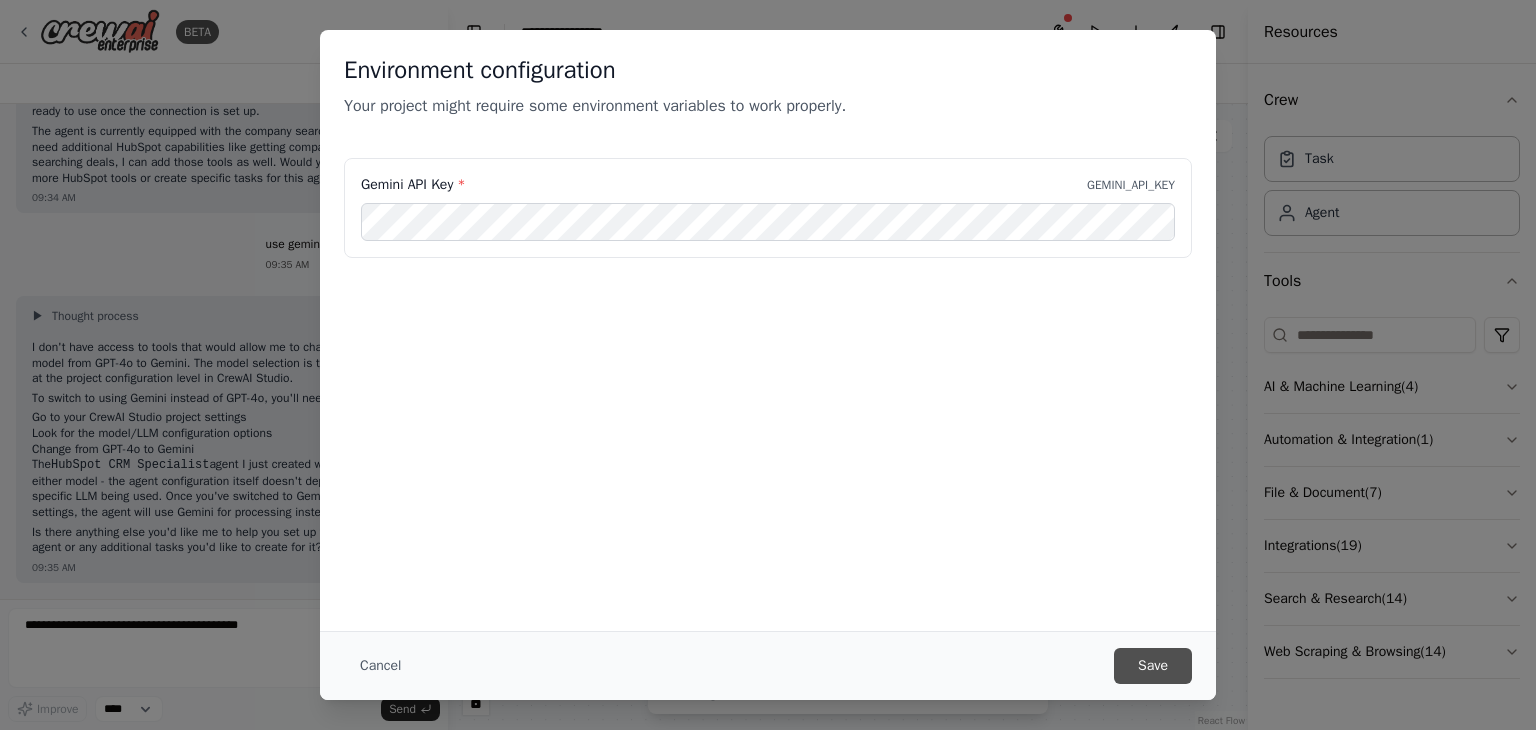 click on "Save" at bounding box center [1153, 666] 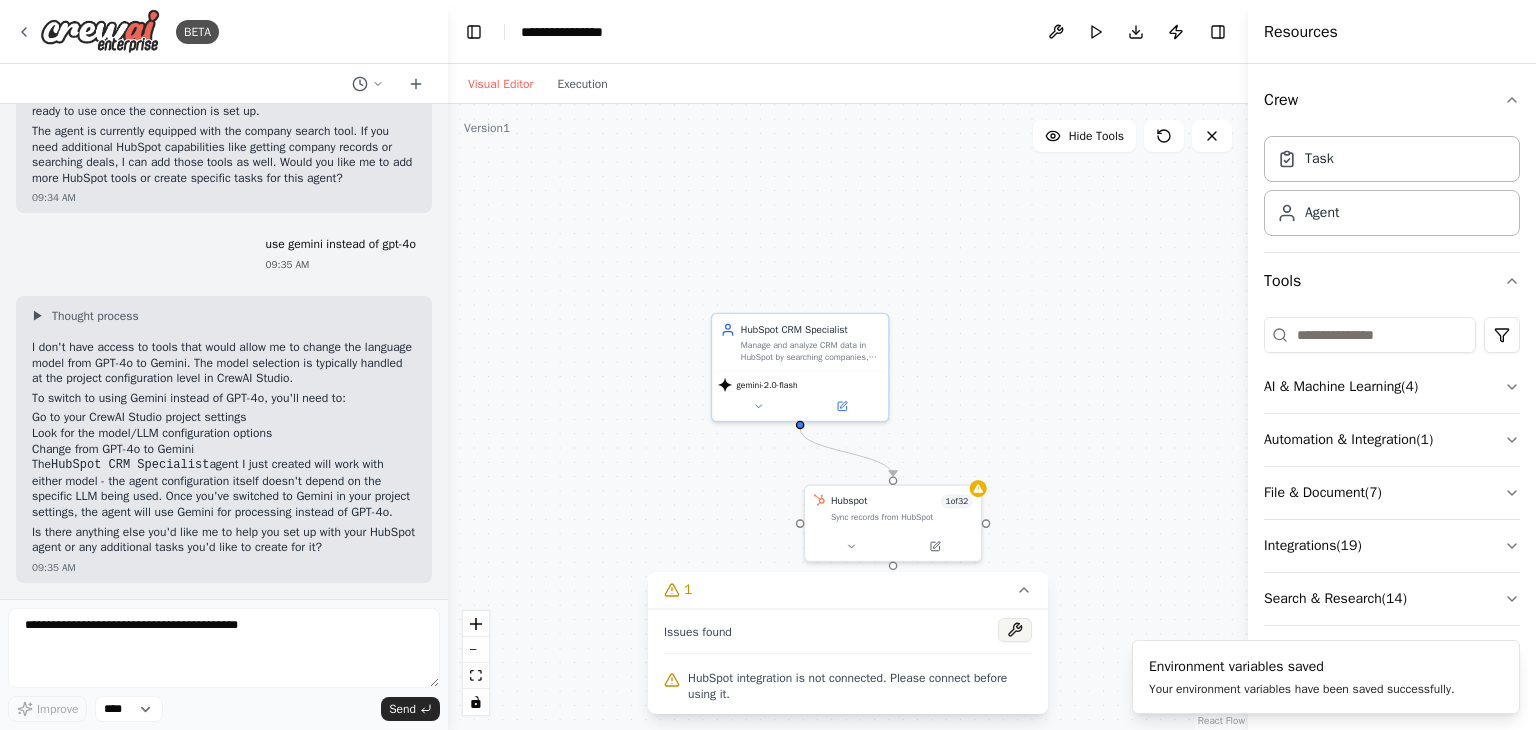 click at bounding box center [1015, 630] 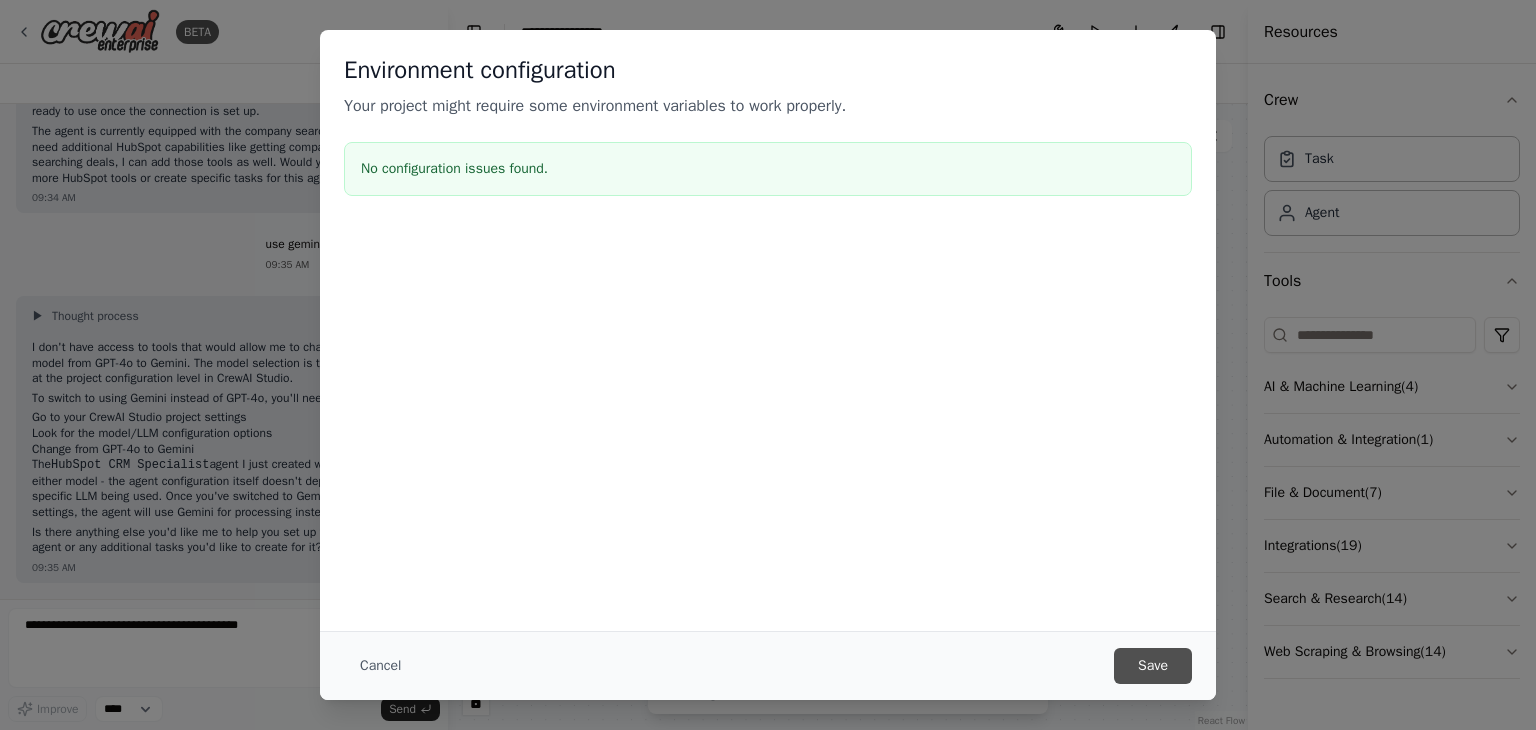 click on "Save" at bounding box center (1153, 666) 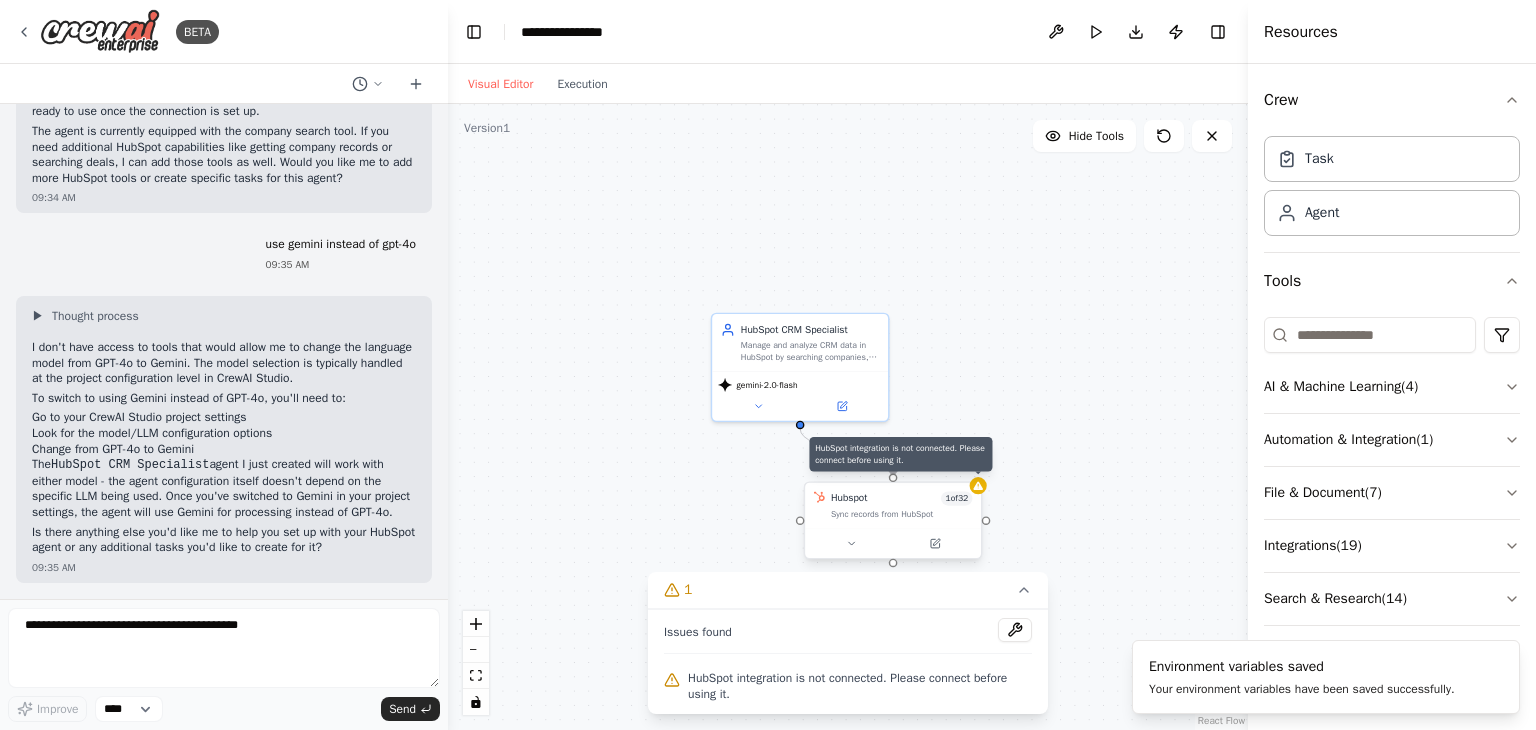 click 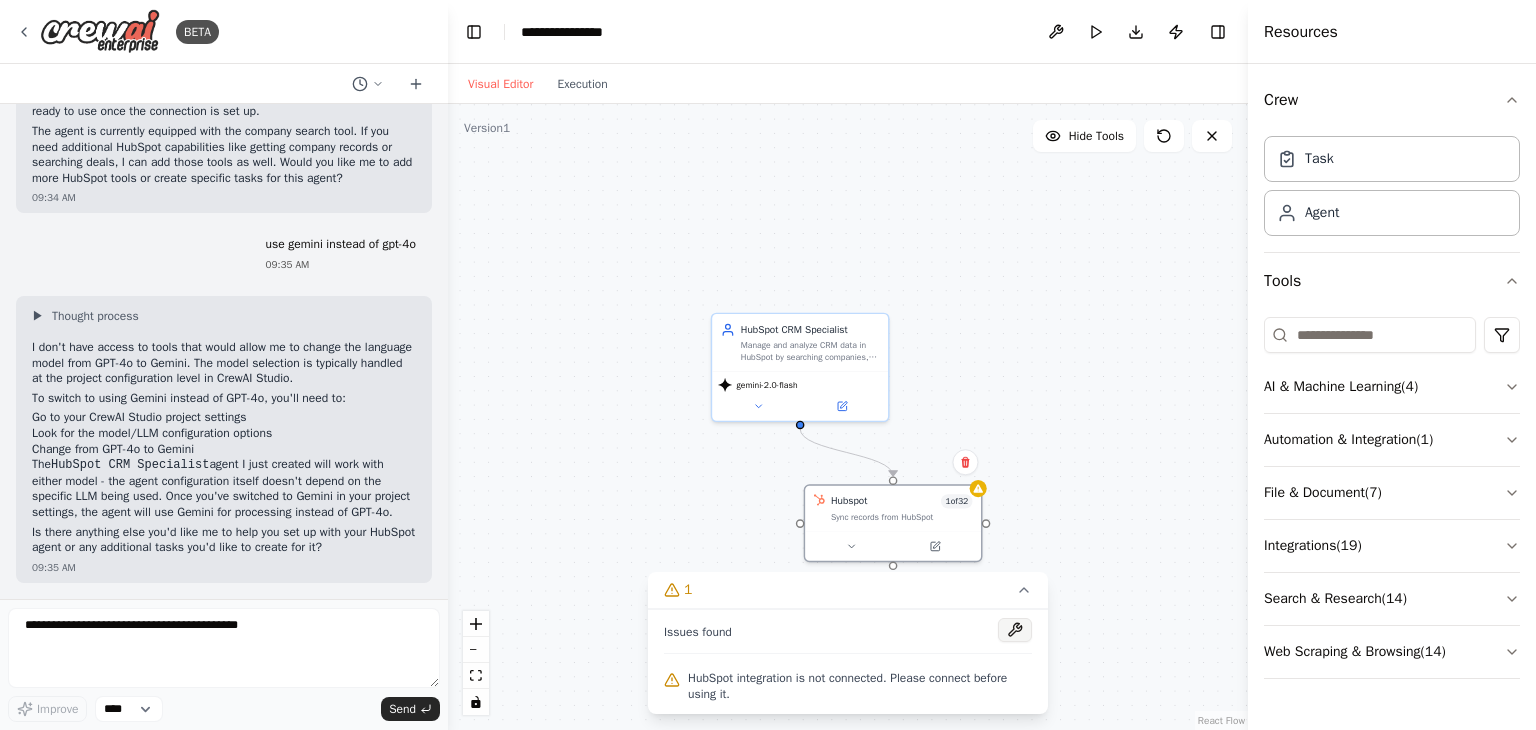 click at bounding box center (1015, 630) 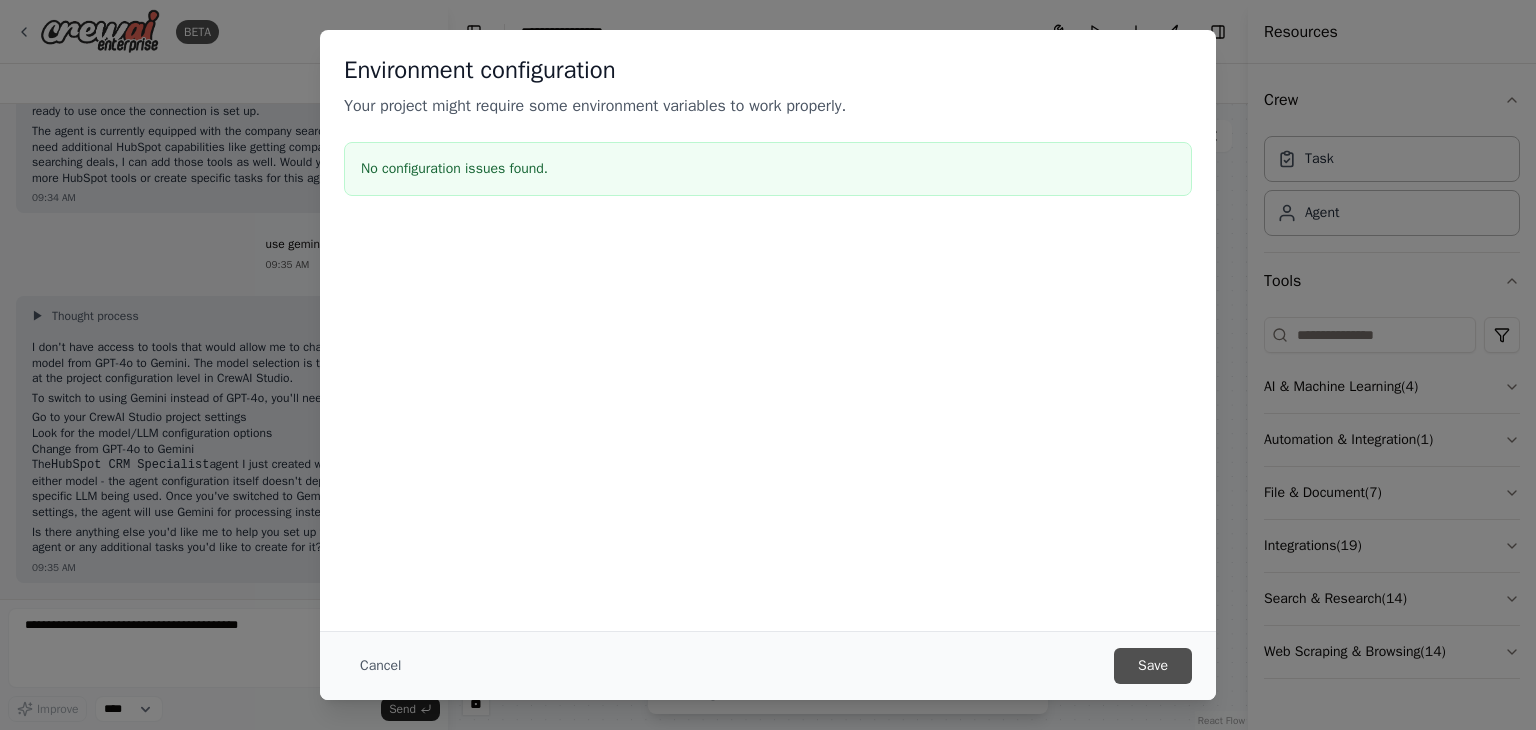 click on "Save" at bounding box center [1153, 666] 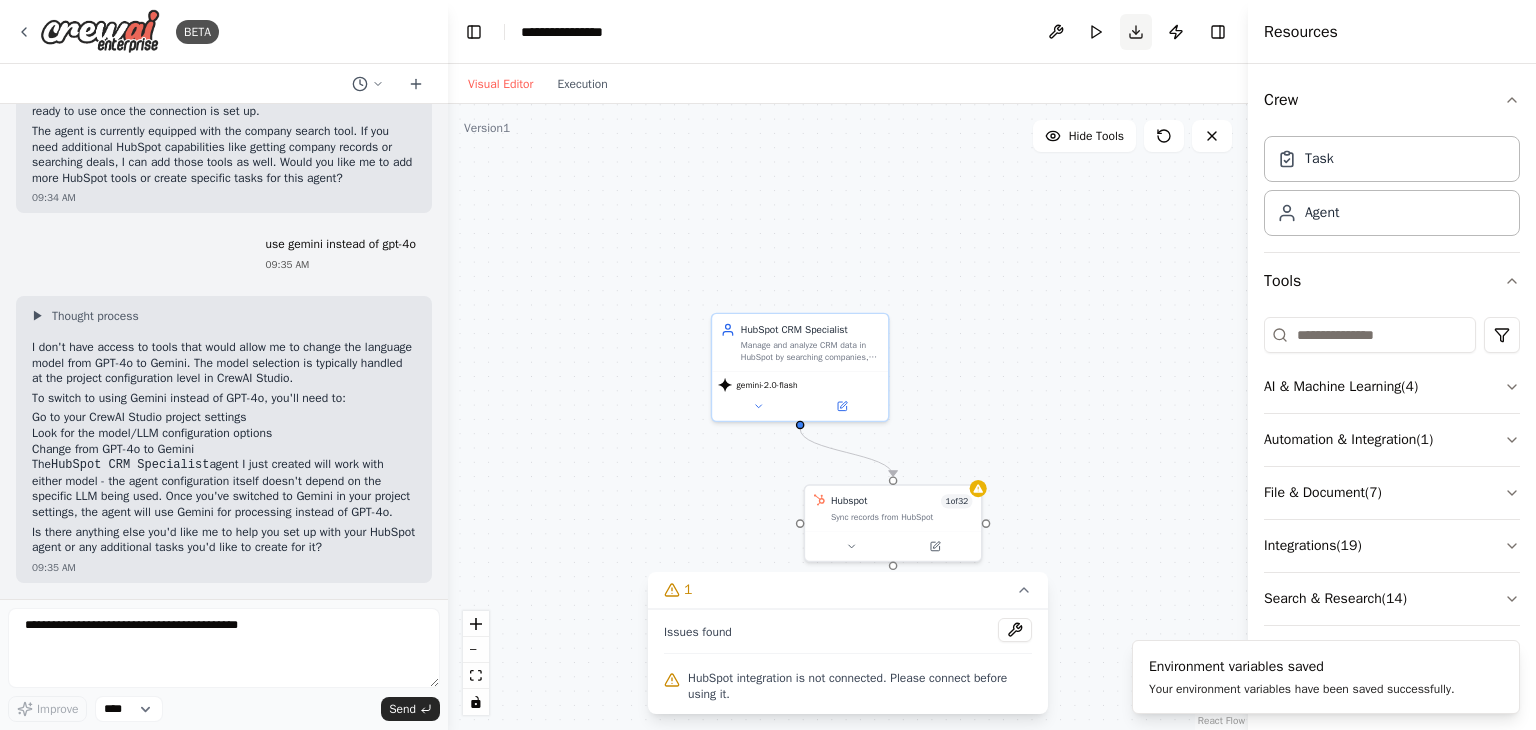 click on "Download" at bounding box center [1136, 32] 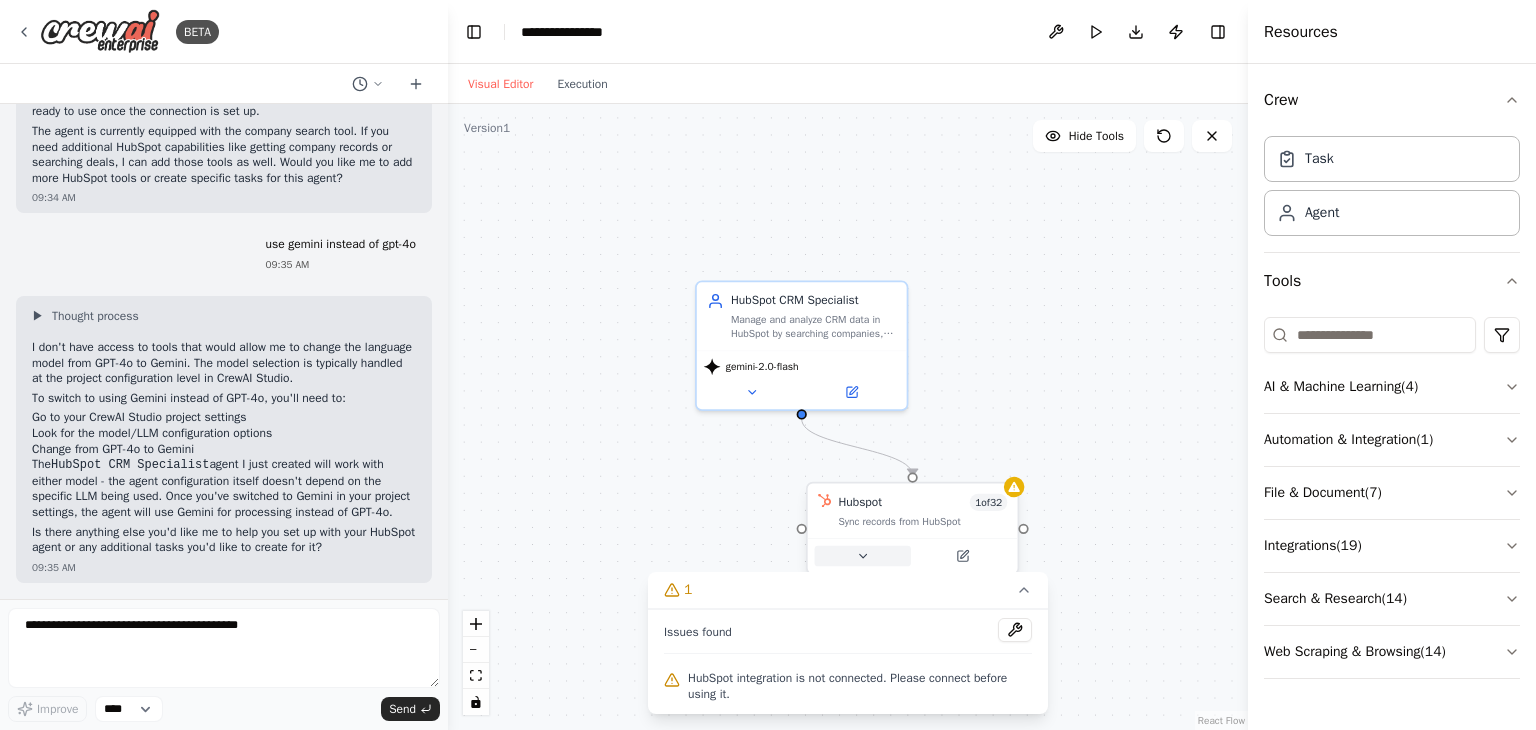 click 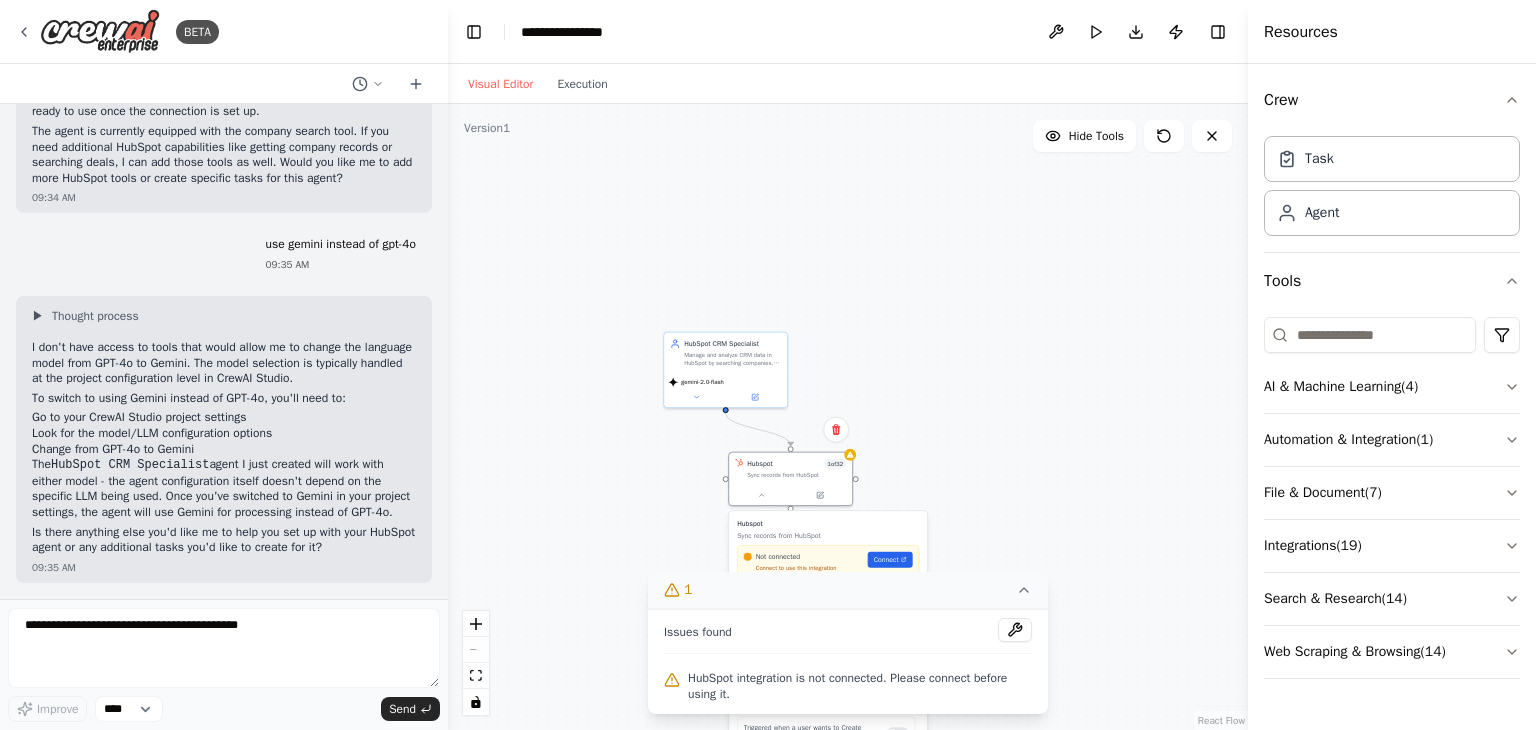 click 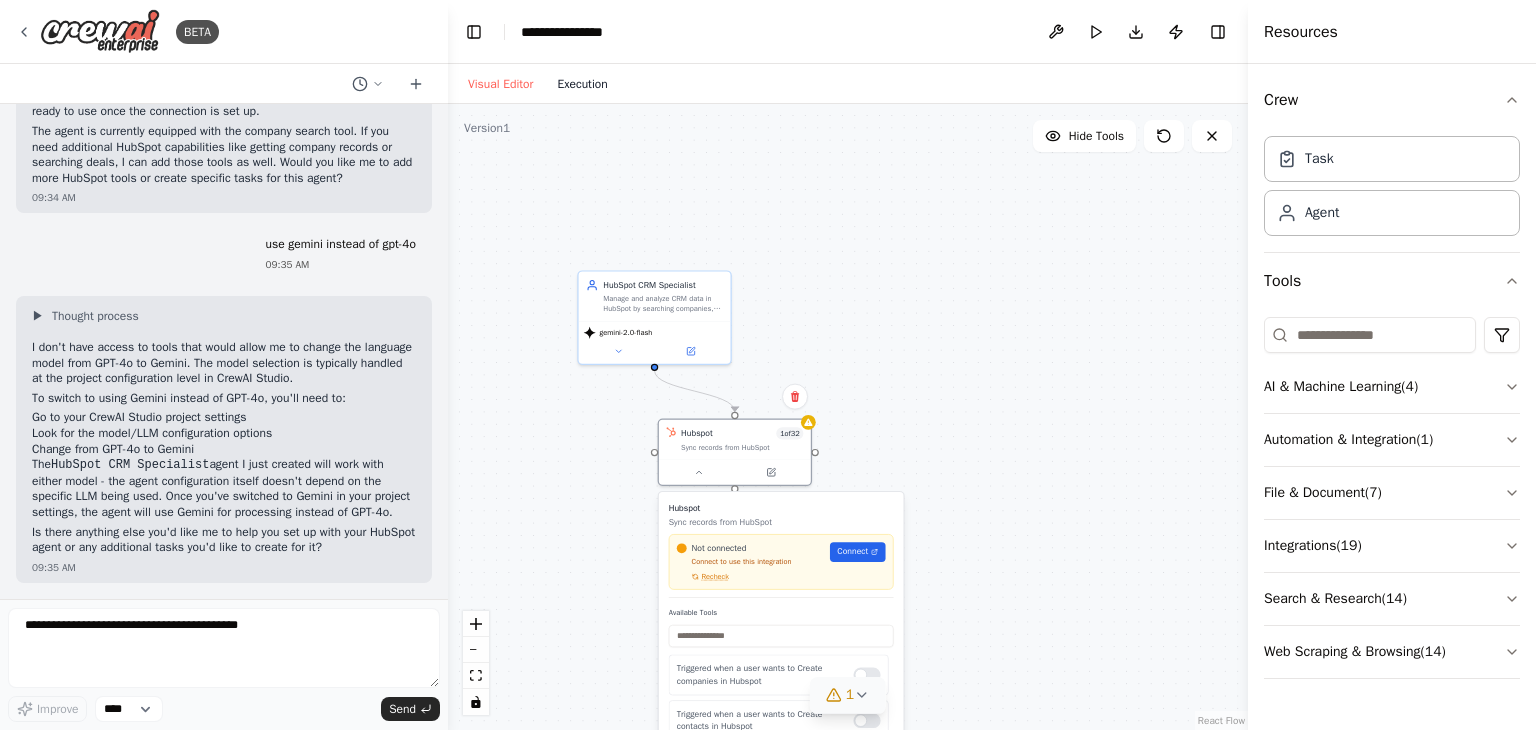 click on "Execution" at bounding box center (582, 84) 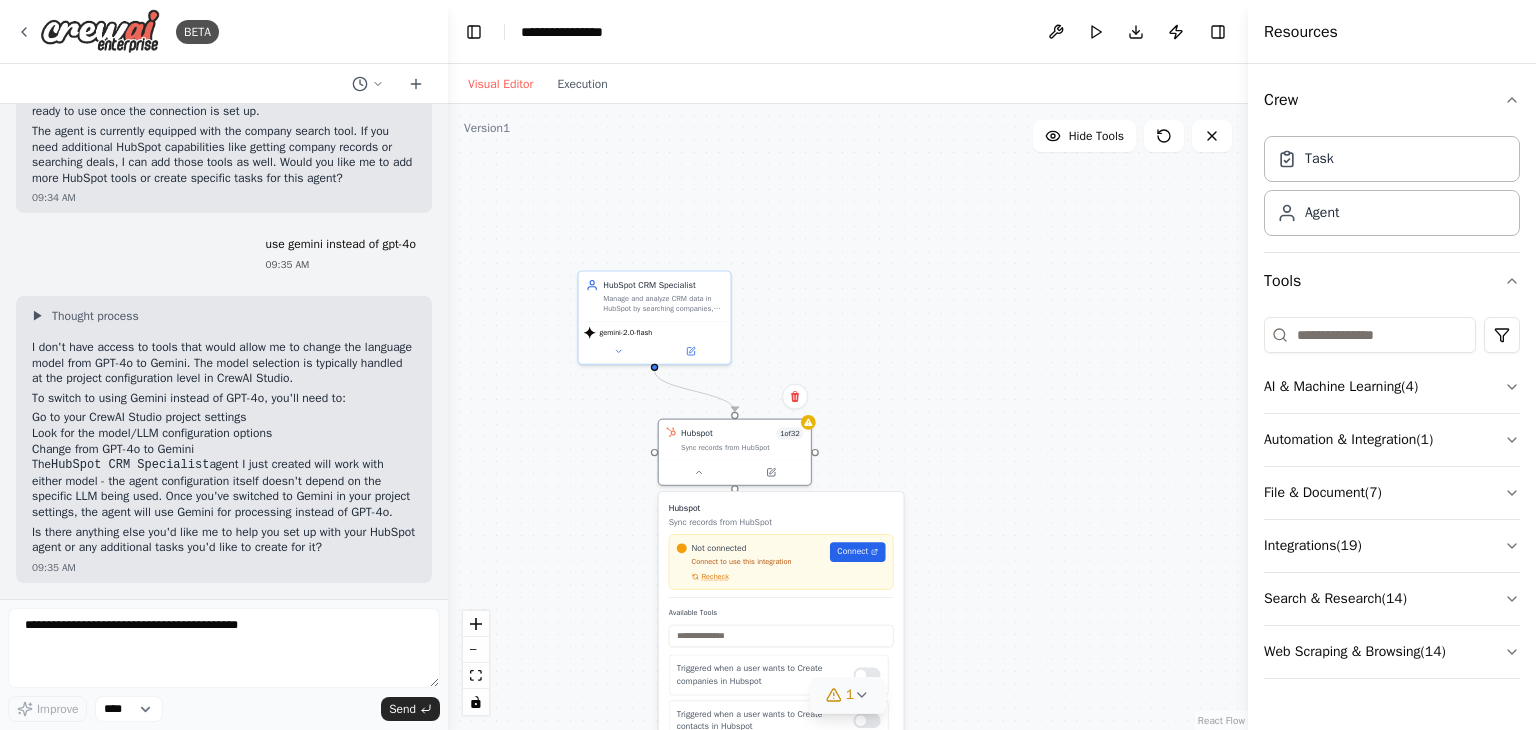 click on "Visual Editor" at bounding box center (500, 84) 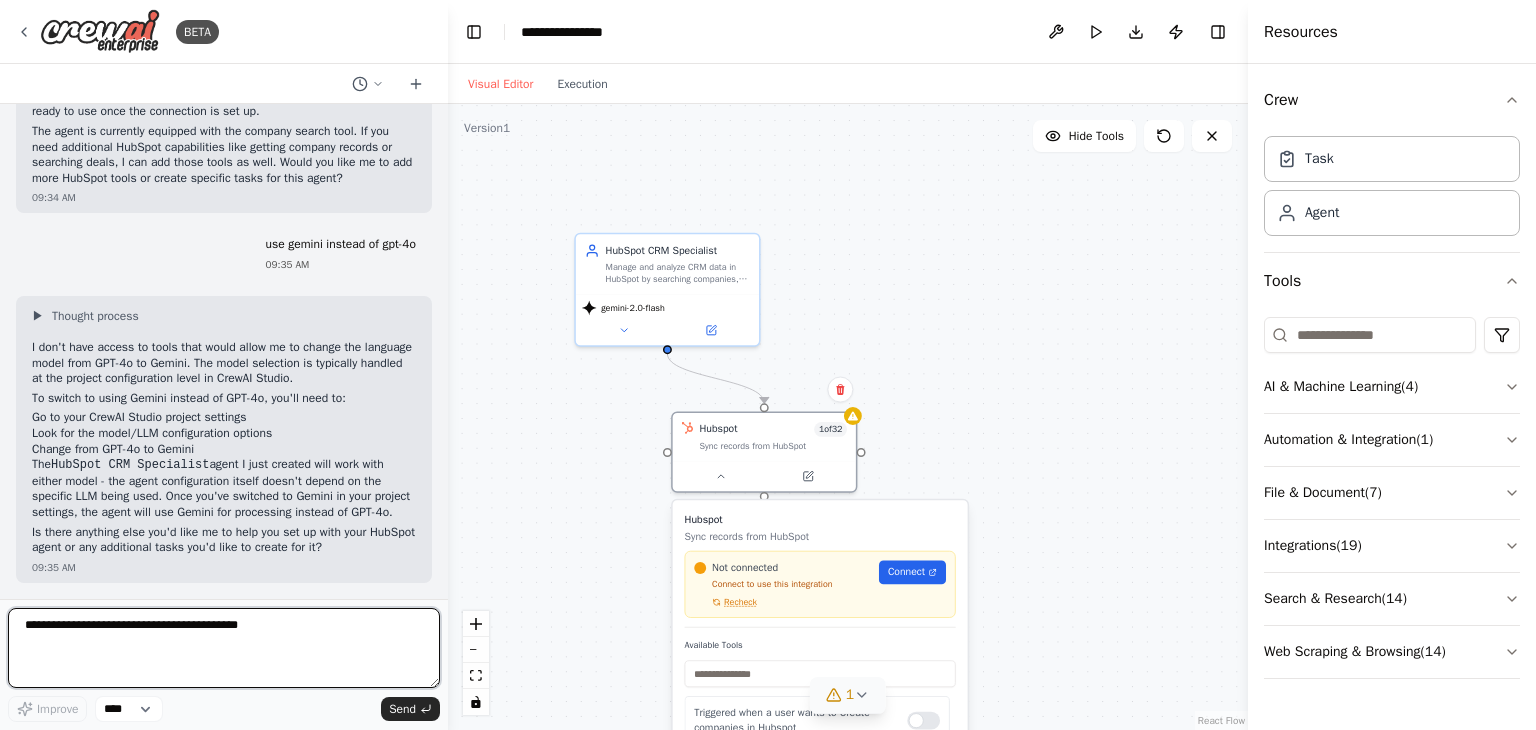 click at bounding box center [224, 648] 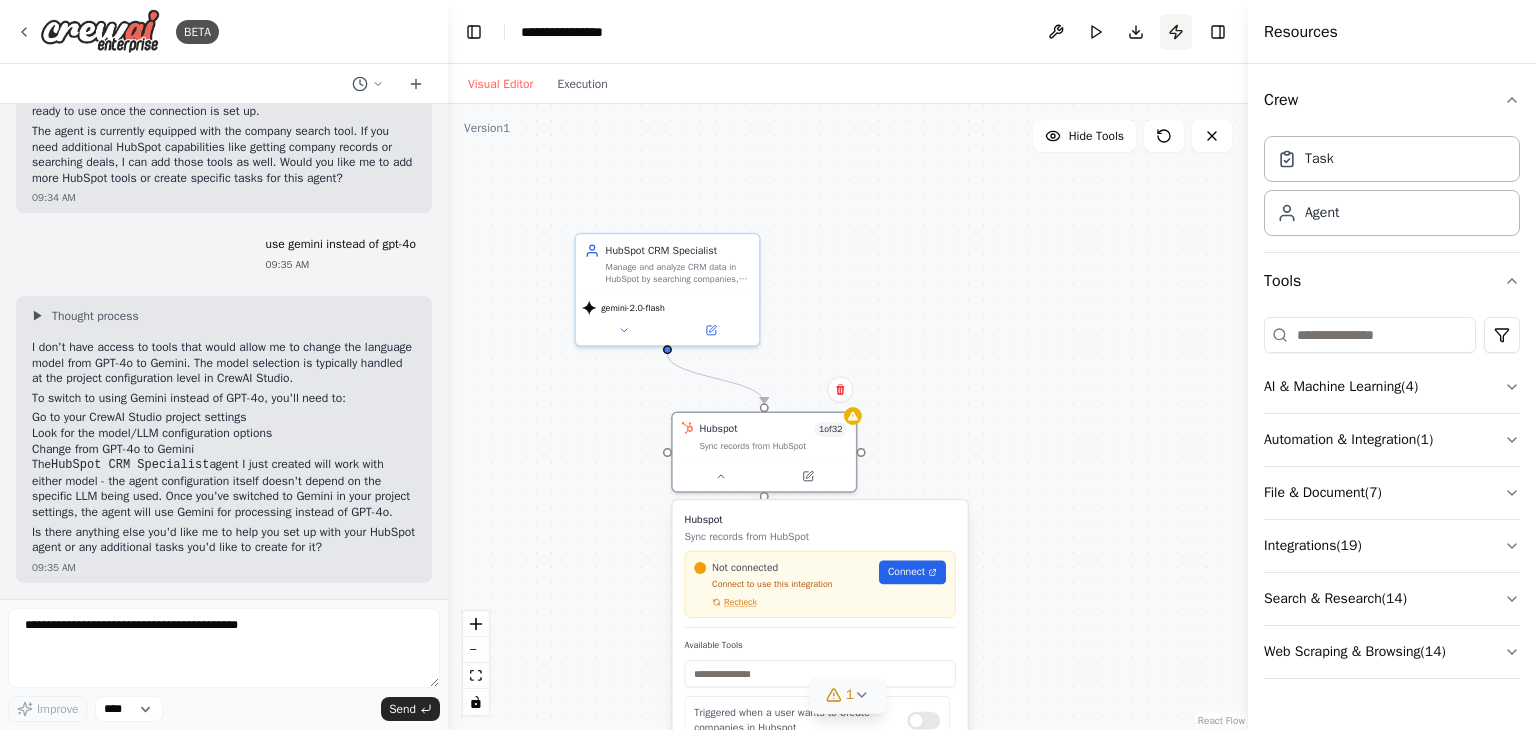 click on "Publish" at bounding box center [1176, 32] 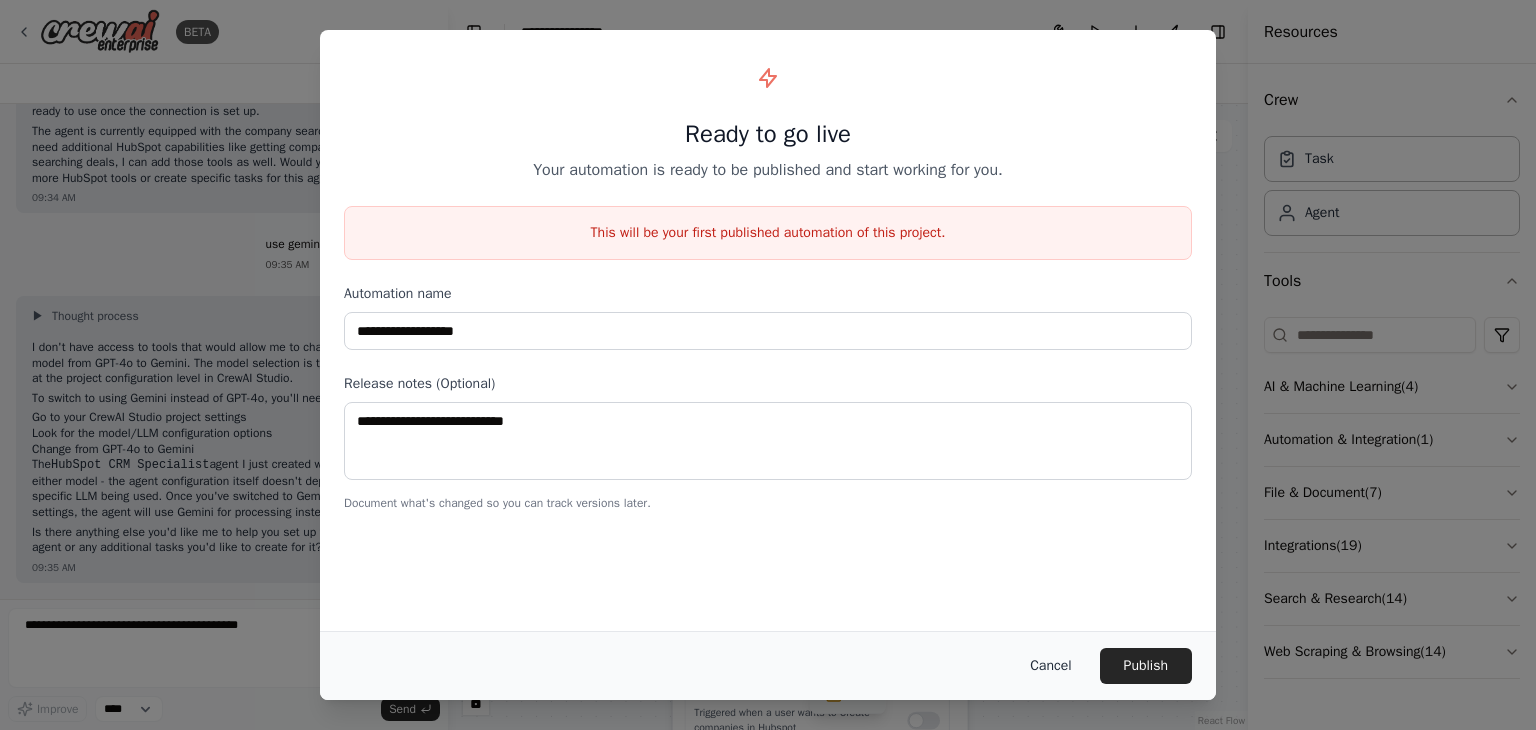 click on "Cancel" at bounding box center [1050, 666] 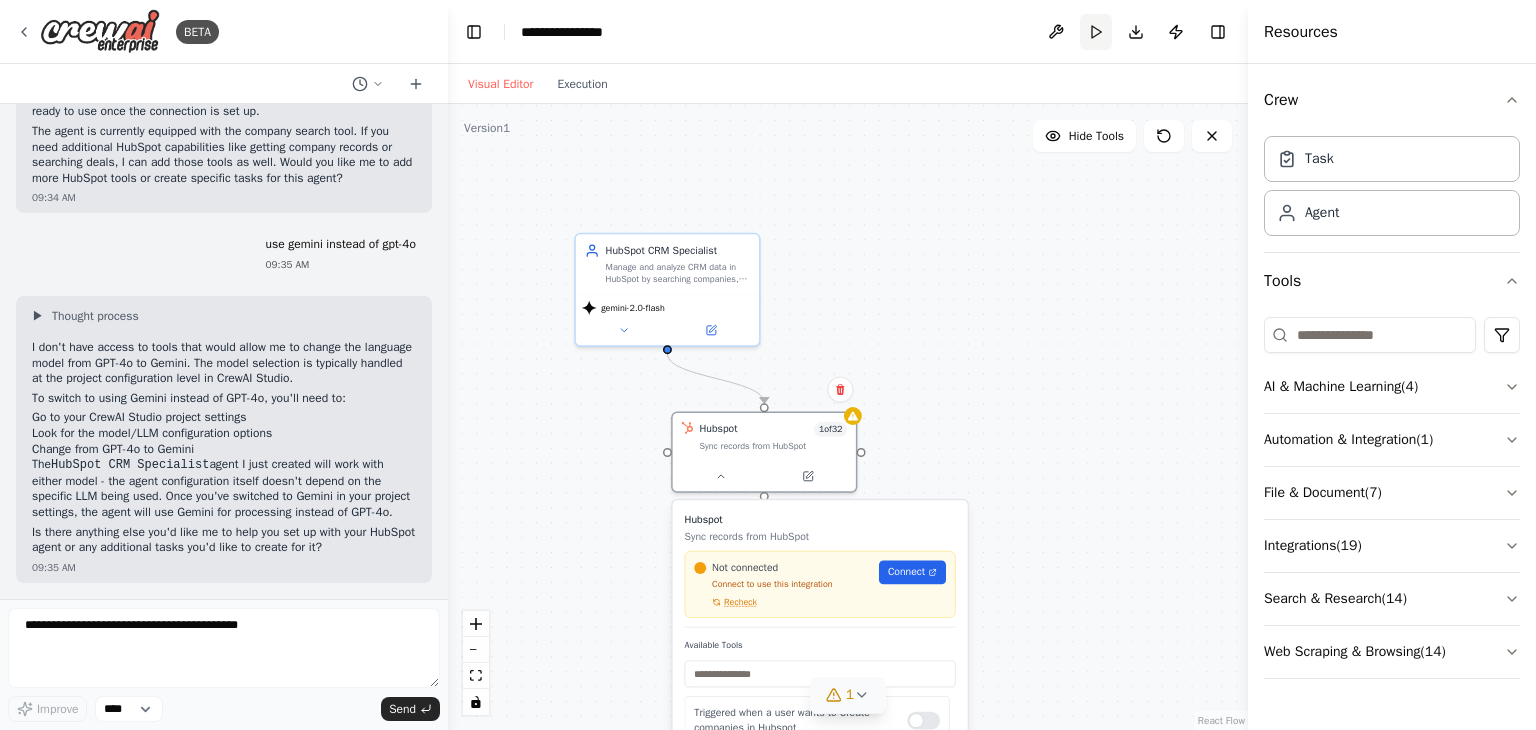click on "Run" at bounding box center [1096, 32] 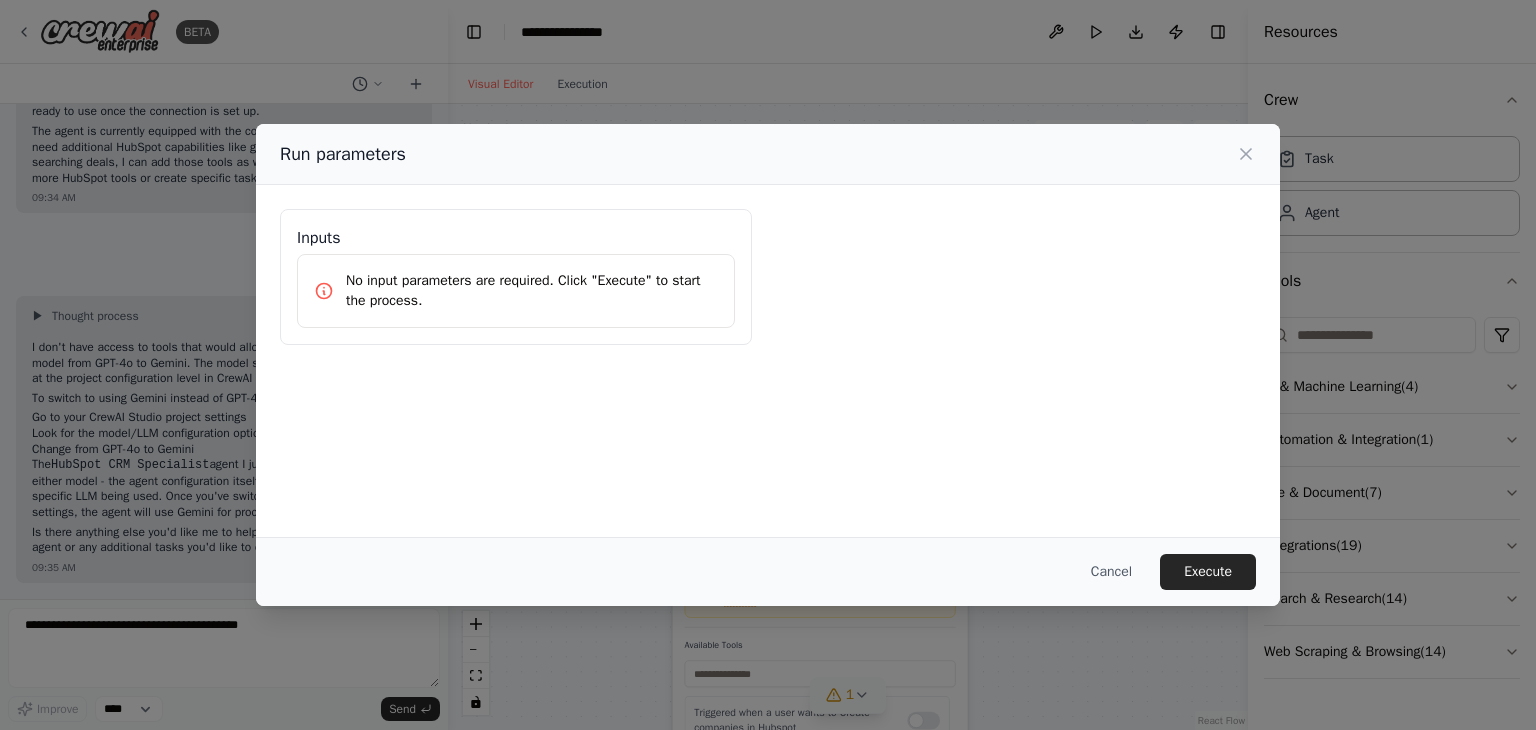 click on "No input parameters are required. Click "Execute" to start the process." at bounding box center (532, 291) 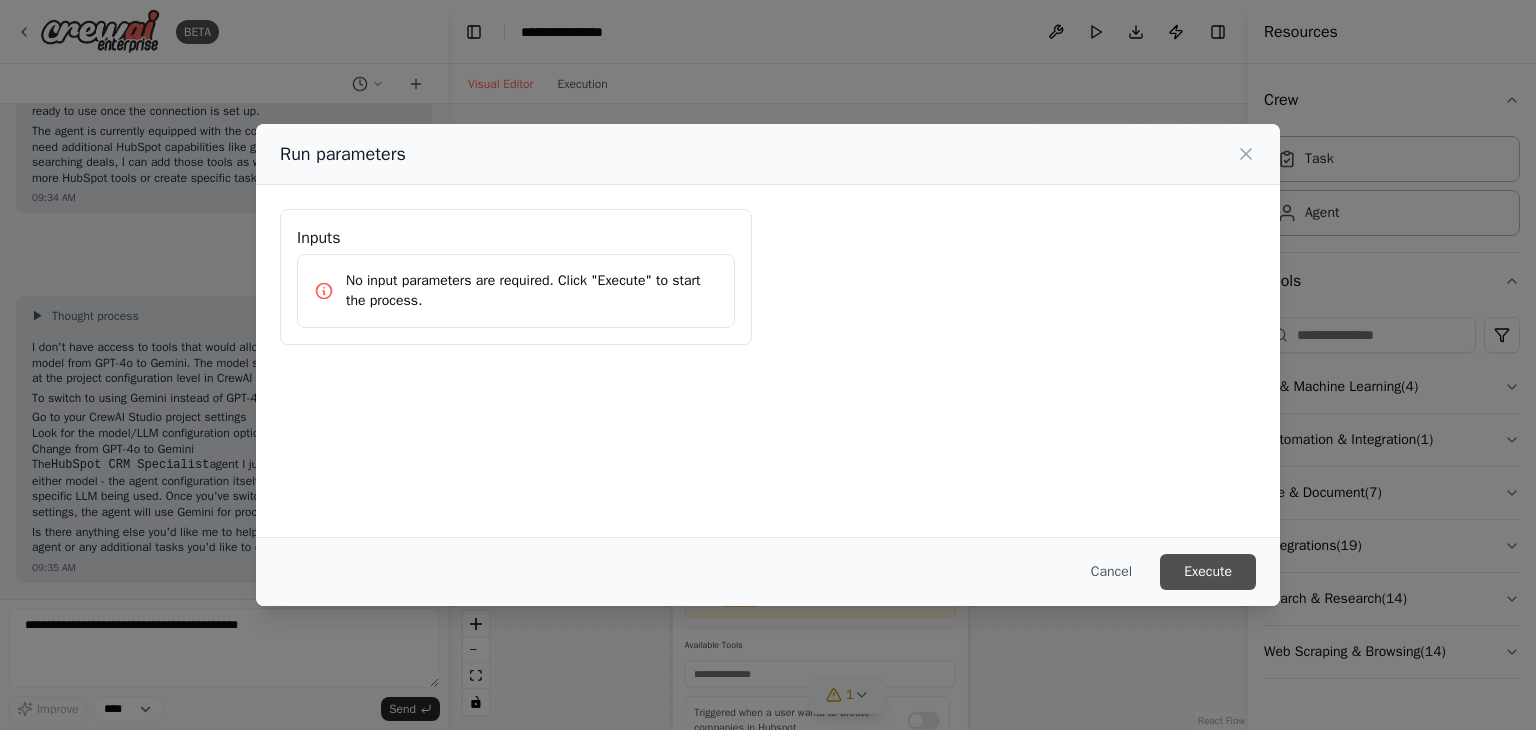 click on "Execute" at bounding box center [1208, 572] 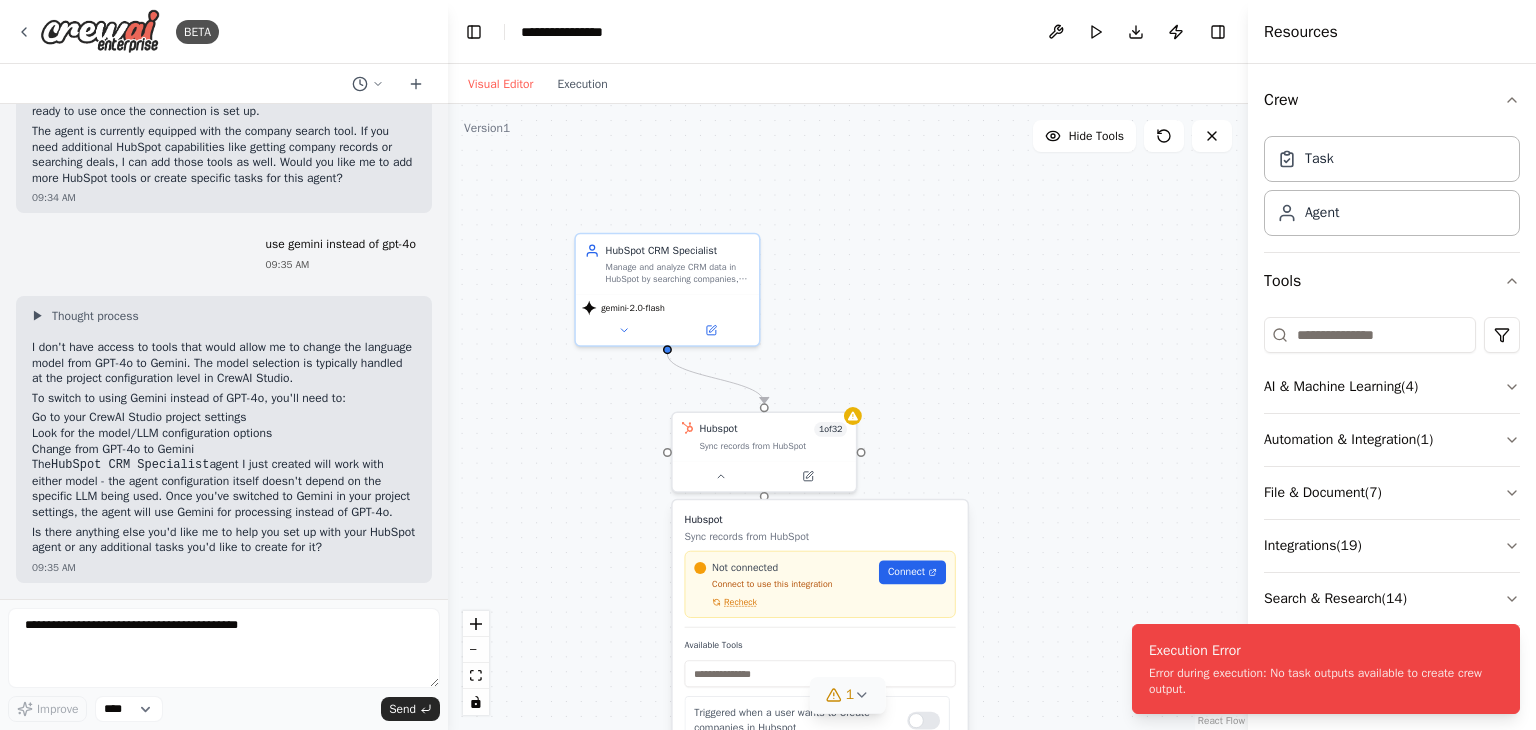 click 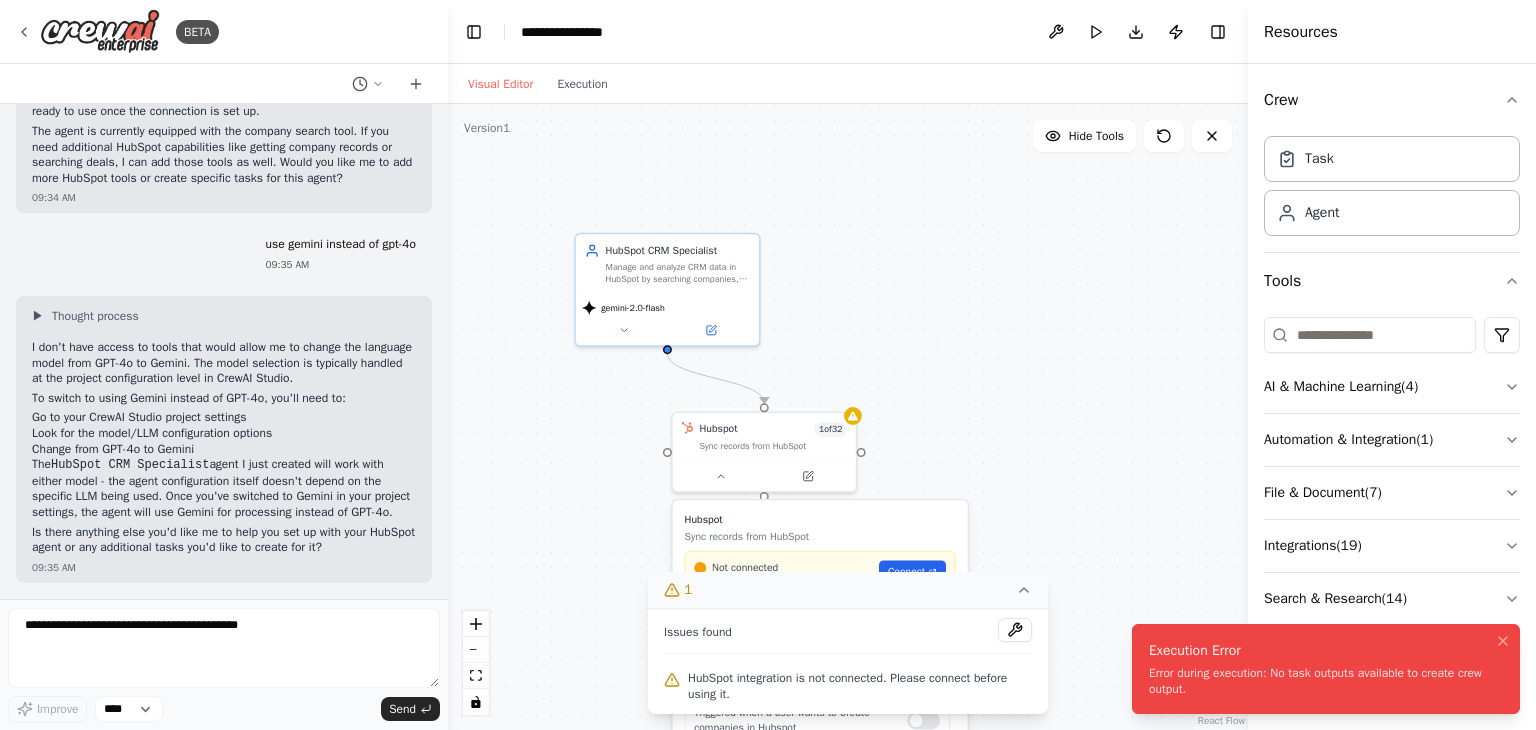 drag, startPoint x: 1190, startPoint y: 697, endPoint x: 1173, endPoint y: 661, distance: 39.812057 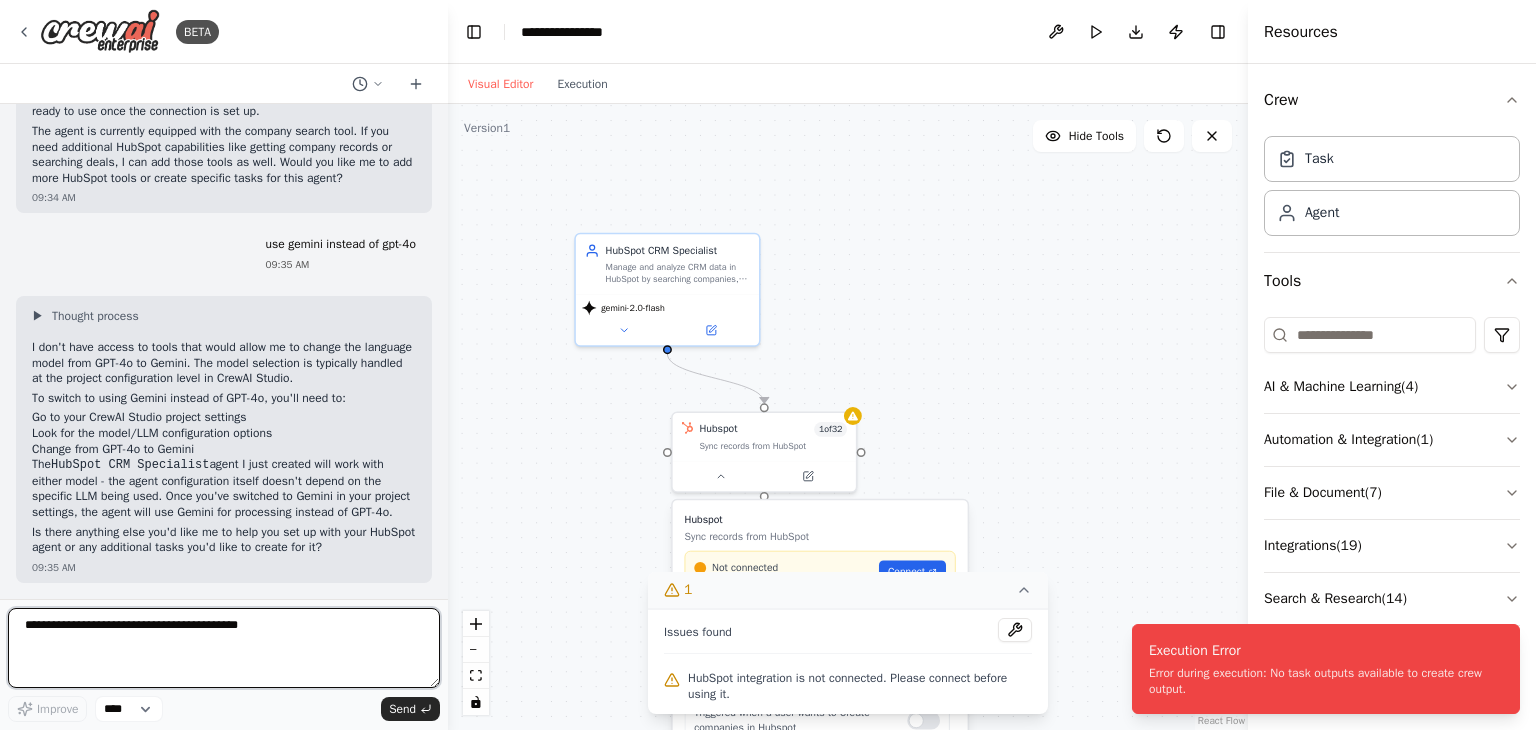 click at bounding box center (224, 648) 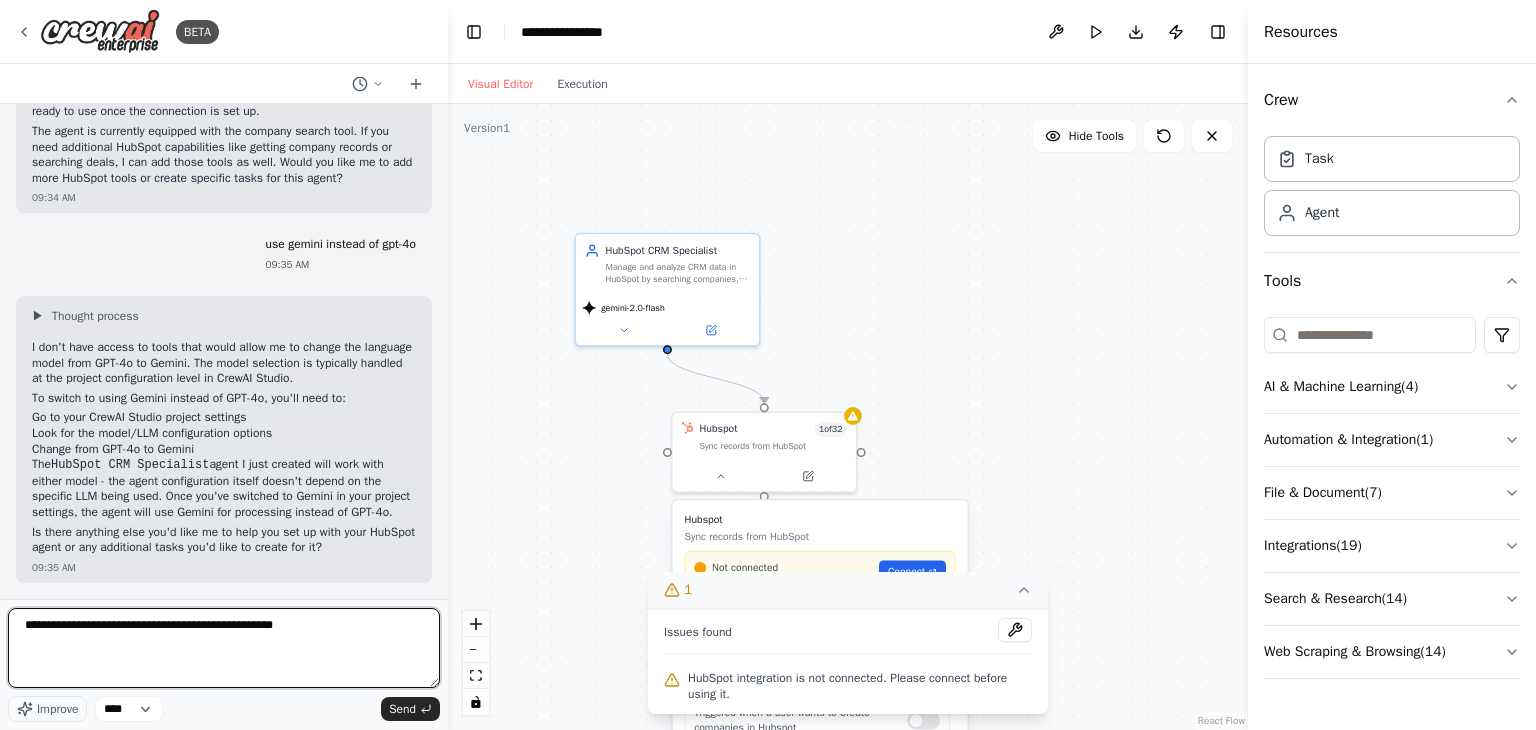 type on "**********" 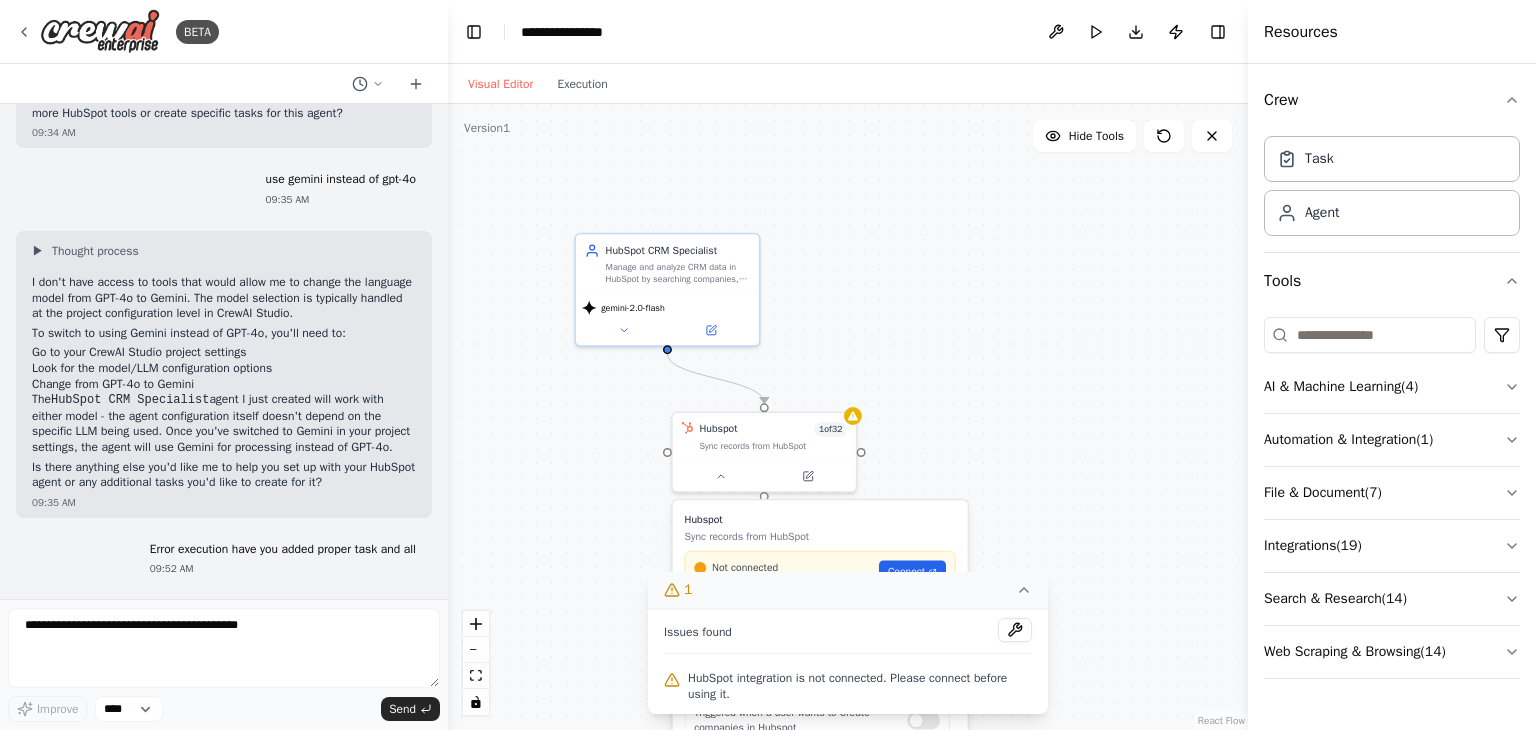 scroll, scrollTop: 859, scrollLeft: 0, axis: vertical 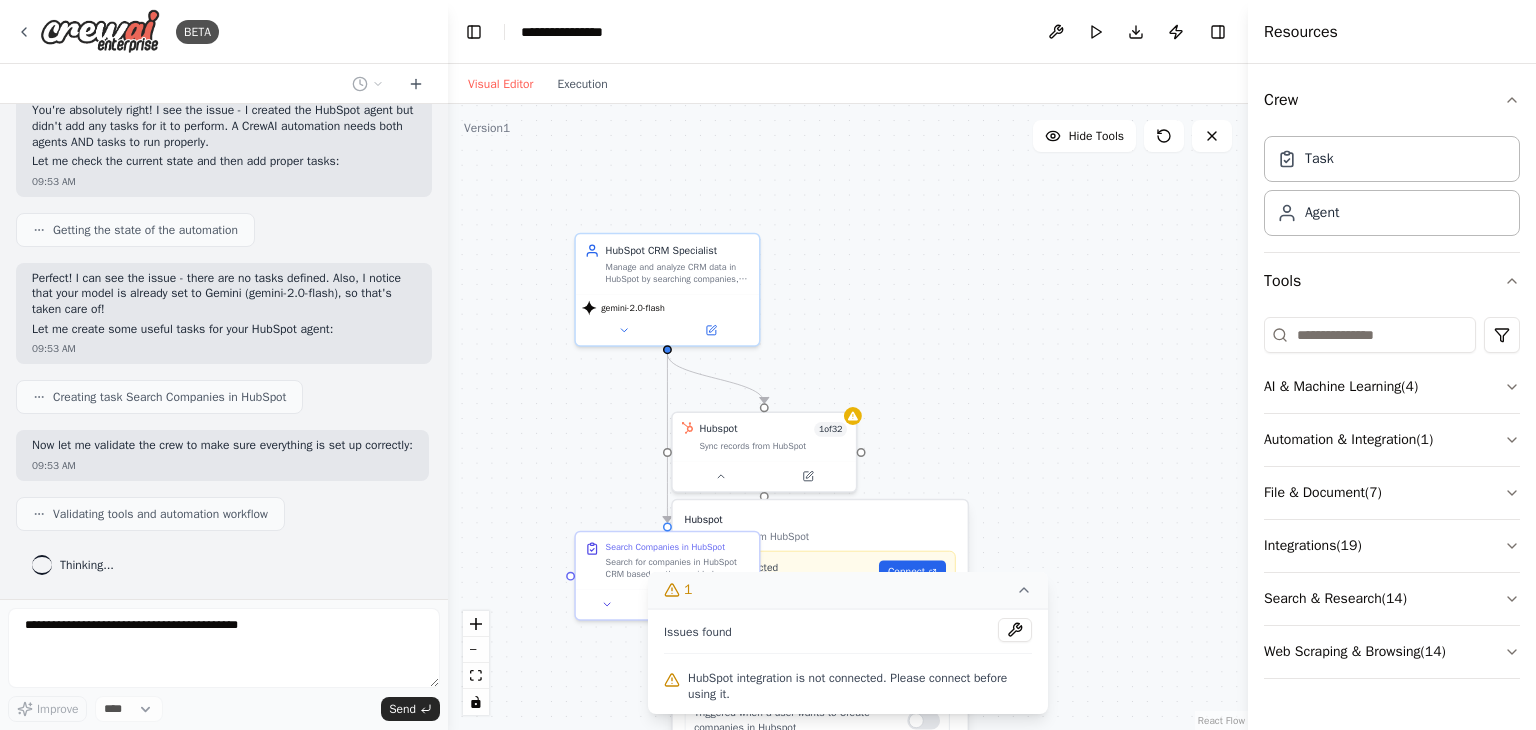 click on "1" at bounding box center [848, 590] 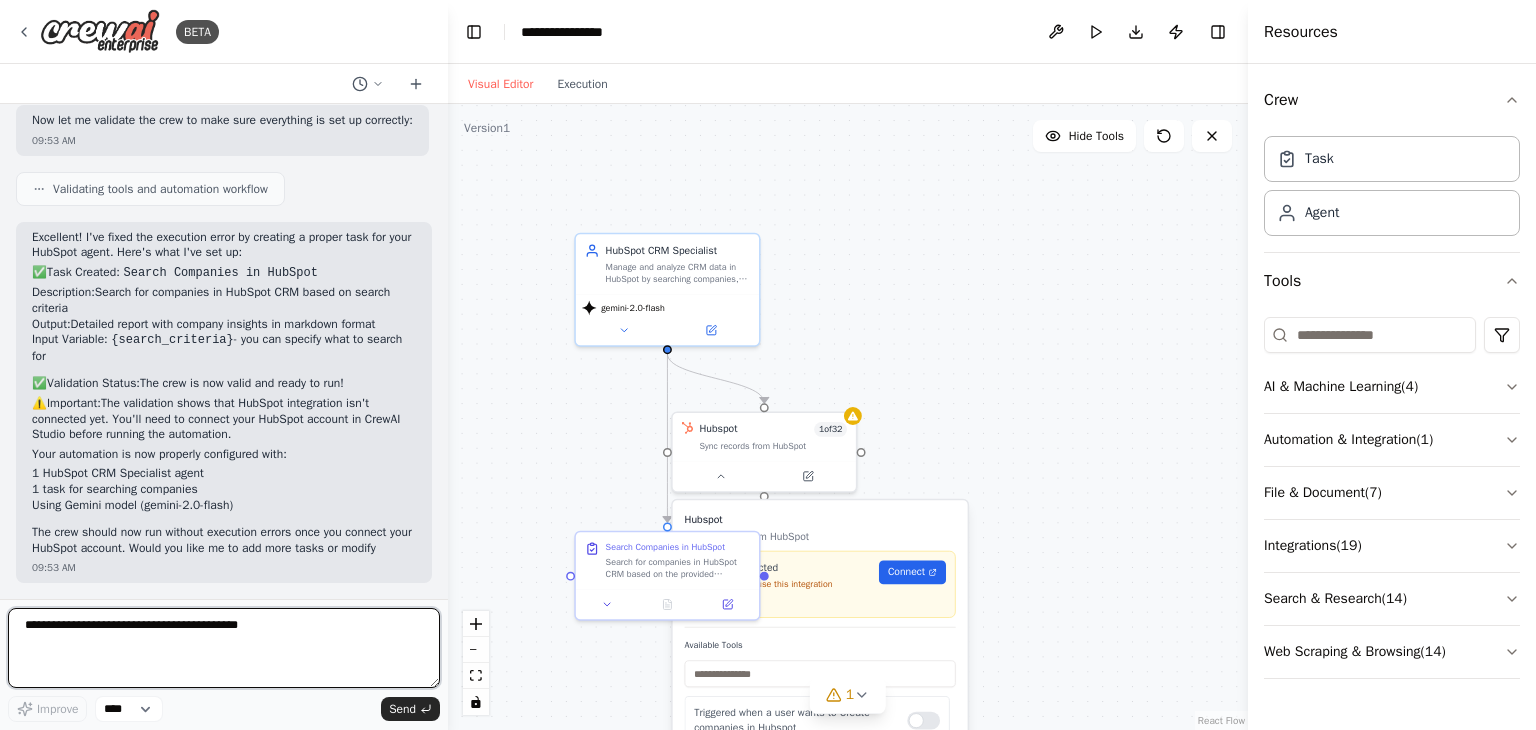 scroll, scrollTop: 1702, scrollLeft: 0, axis: vertical 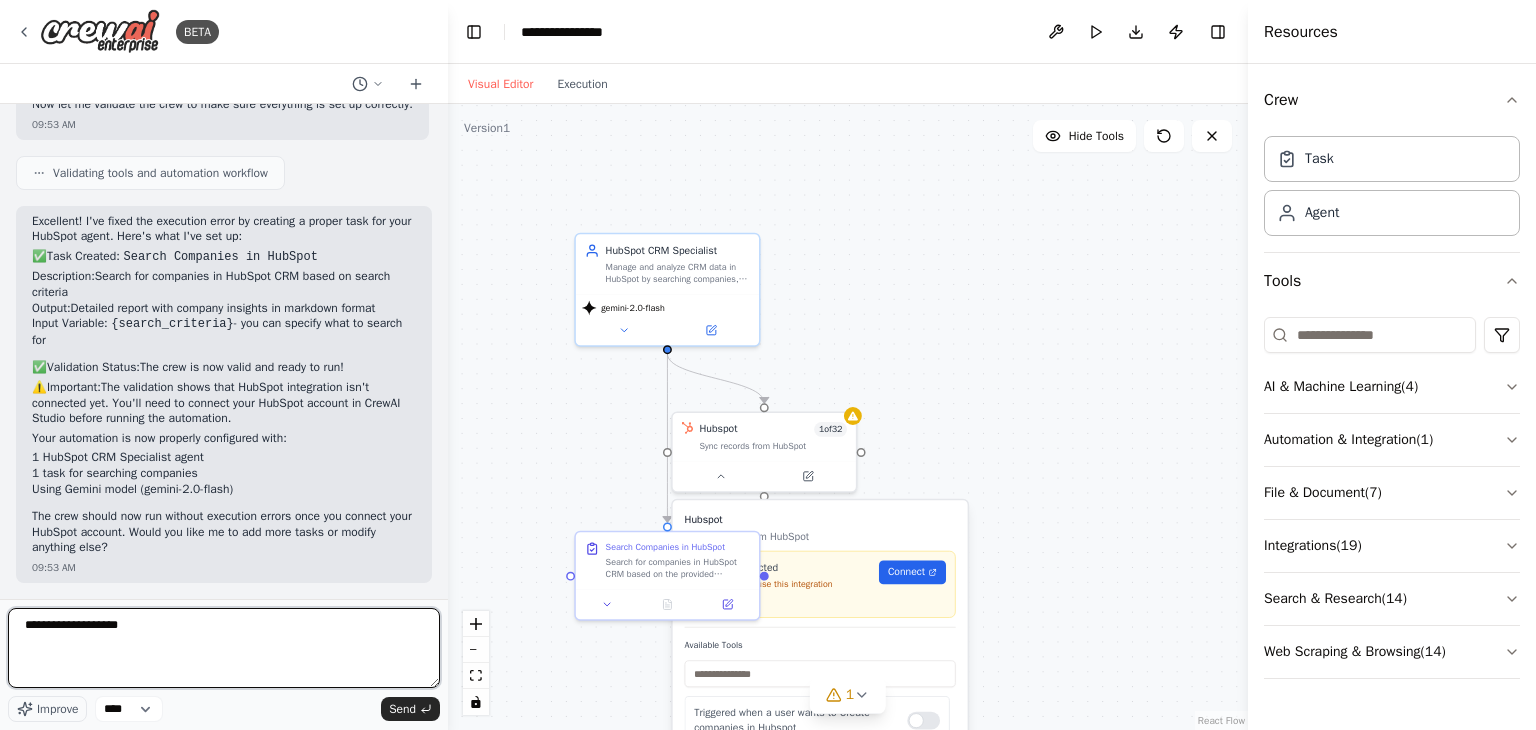 type on "**********" 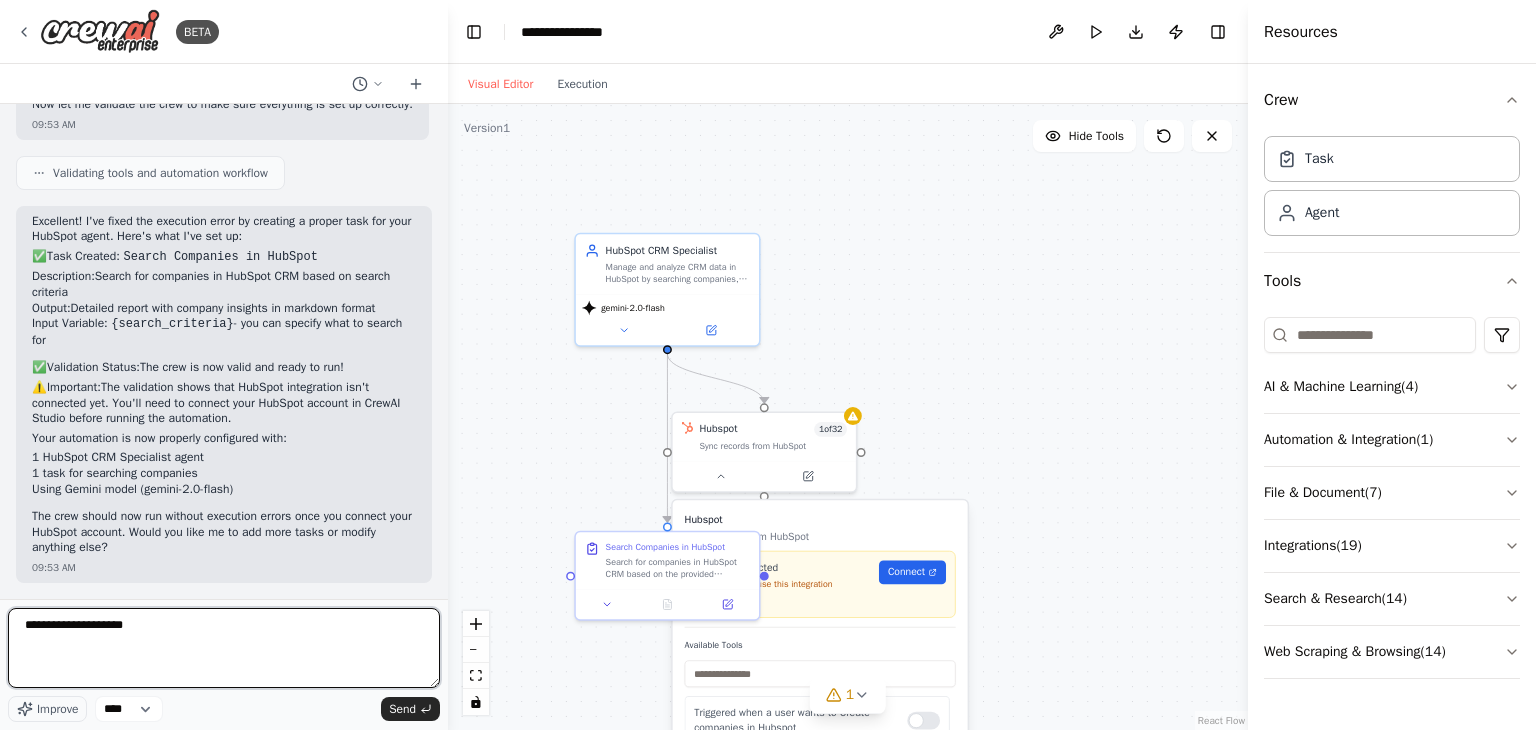 type 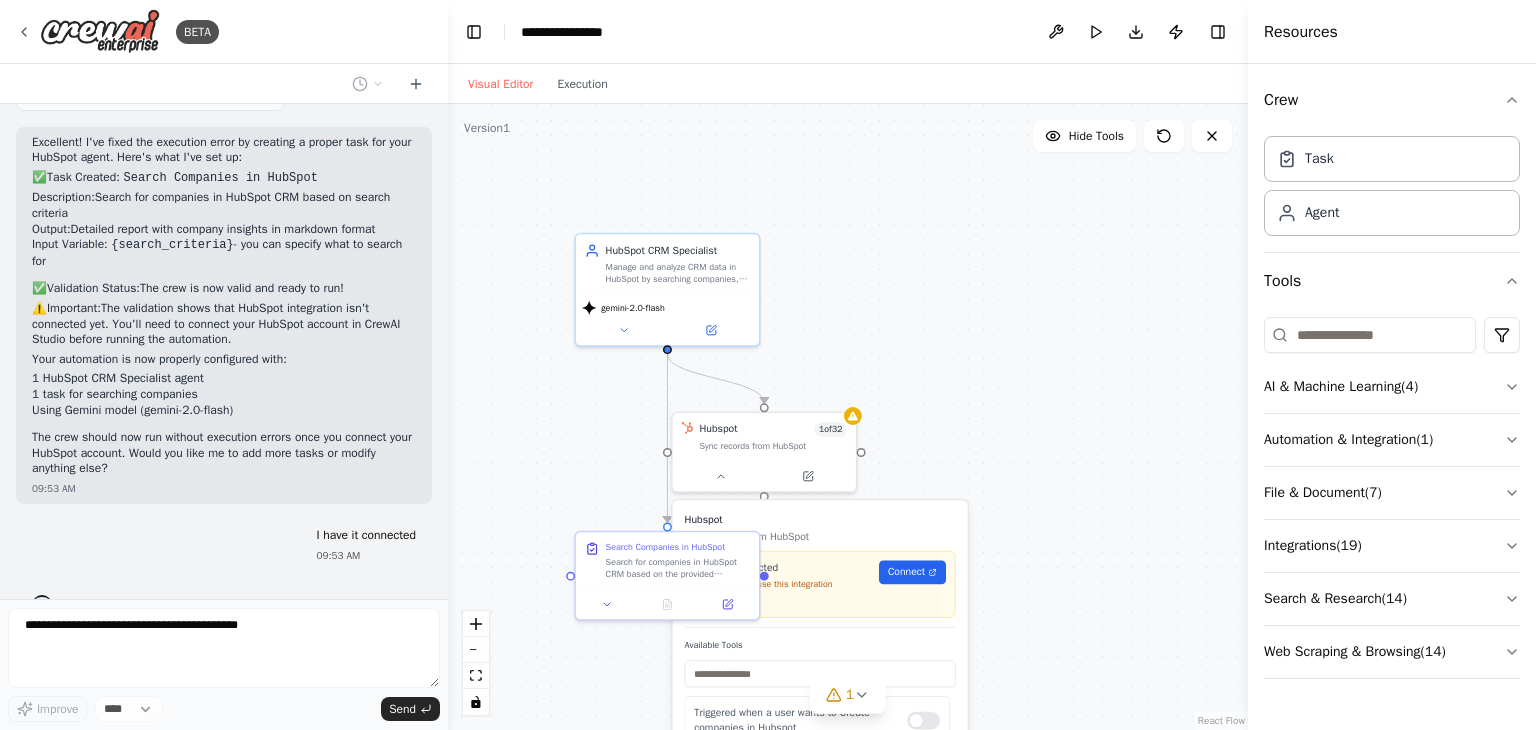 scroll, scrollTop: 1820, scrollLeft: 0, axis: vertical 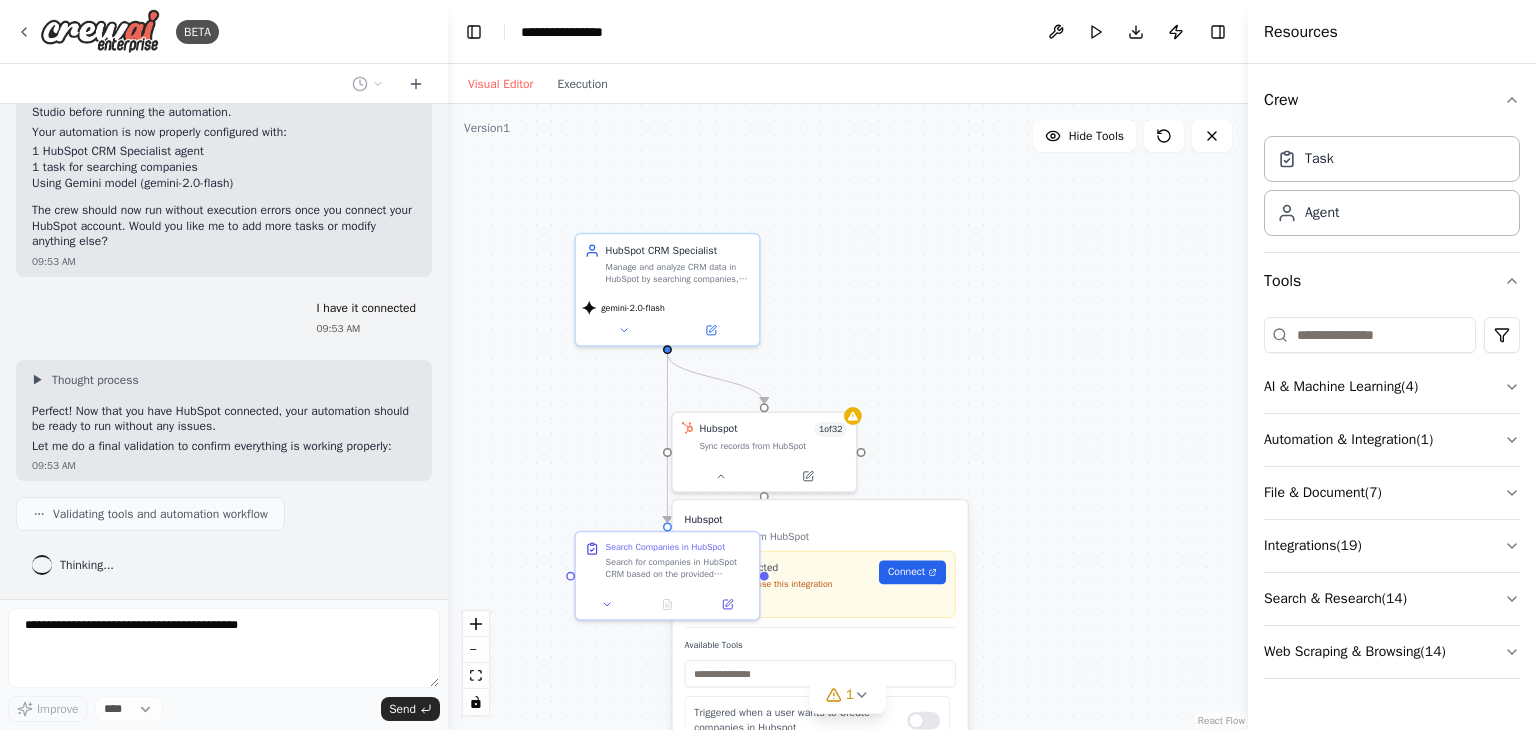 click on "▶ Thought process" at bounding box center [224, 380] 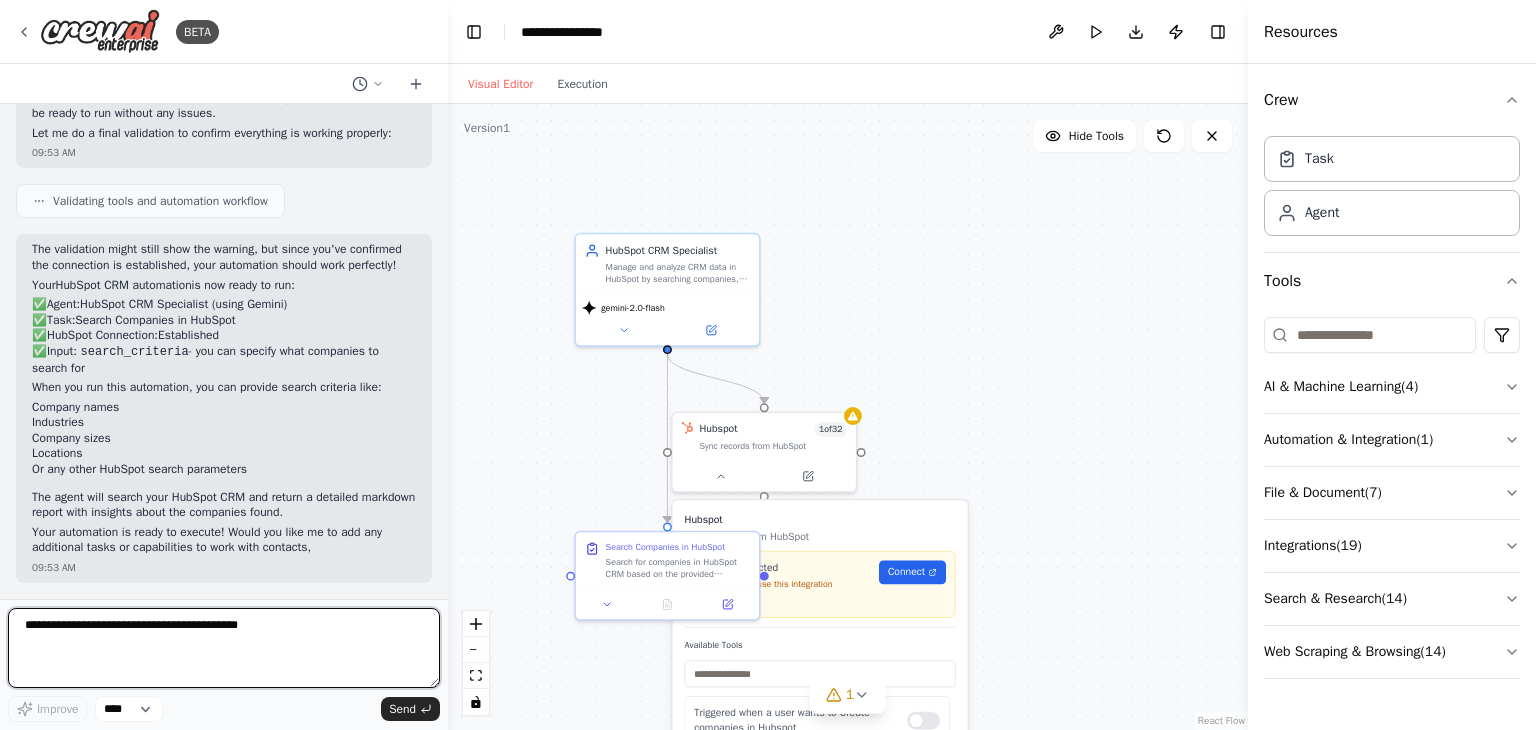 scroll, scrollTop: 2352, scrollLeft: 0, axis: vertical 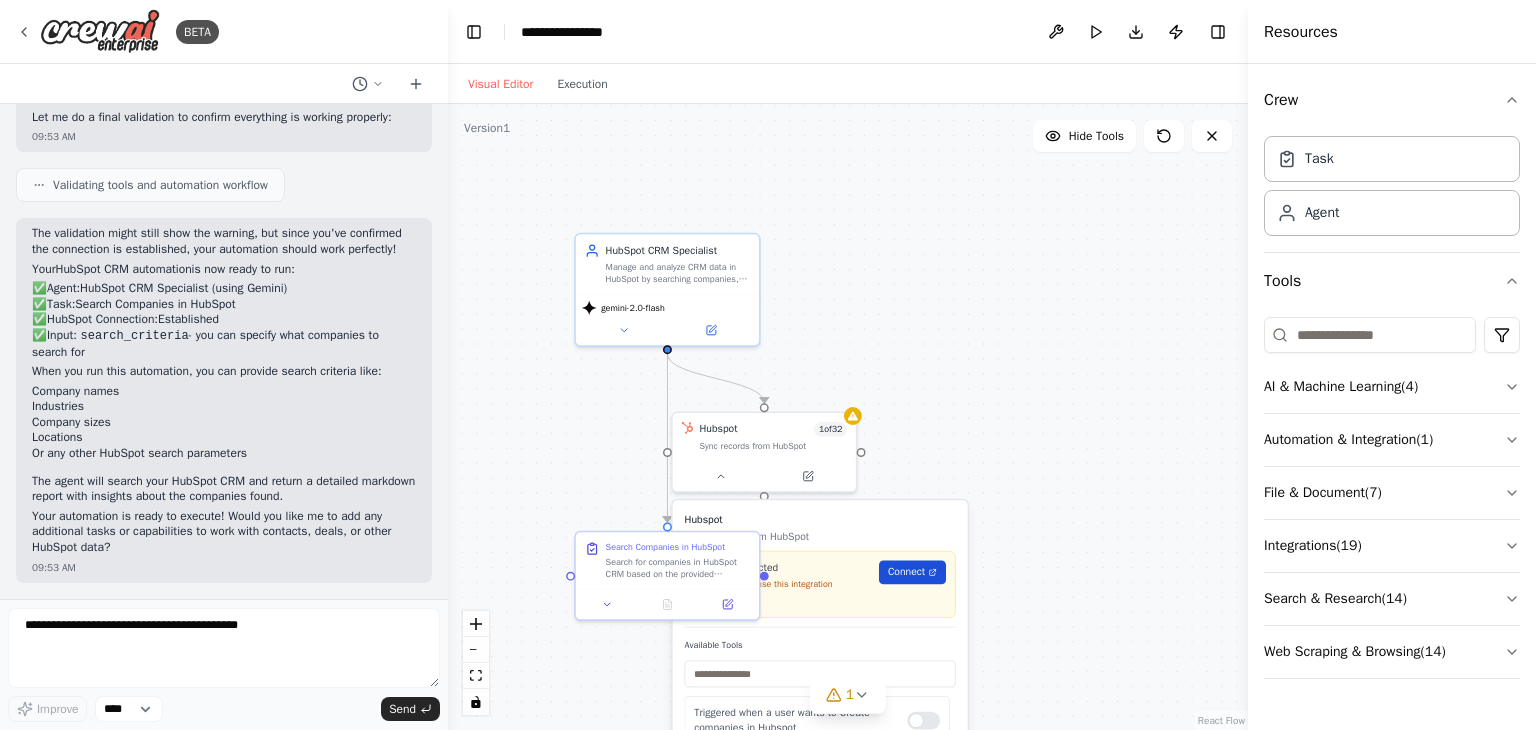 click on "Connect" at bounding box center (906, 572) 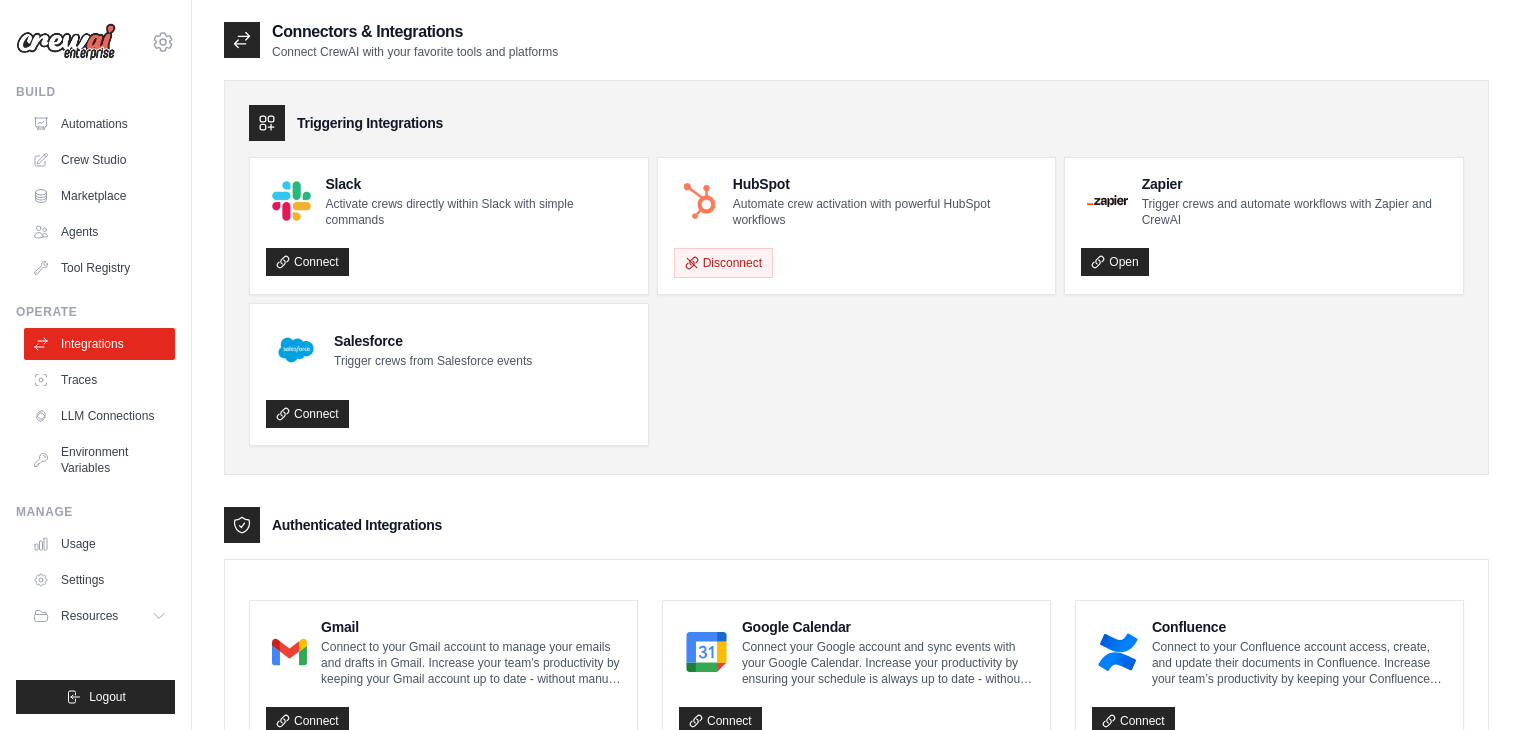 scroll, scrollTop: 0, scrollLeft: 0, axis: both 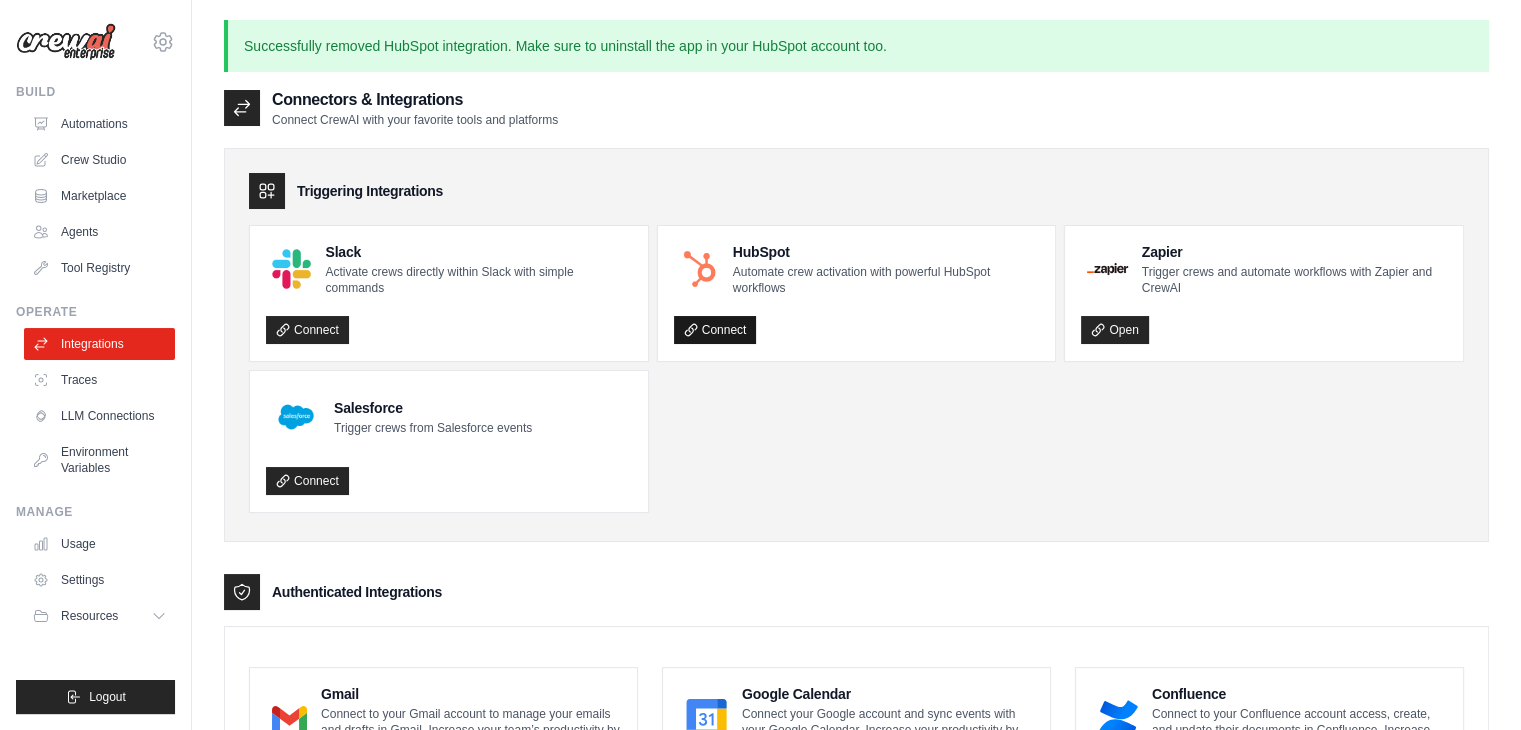 click on "Connect" at bounding box center (715, 330) 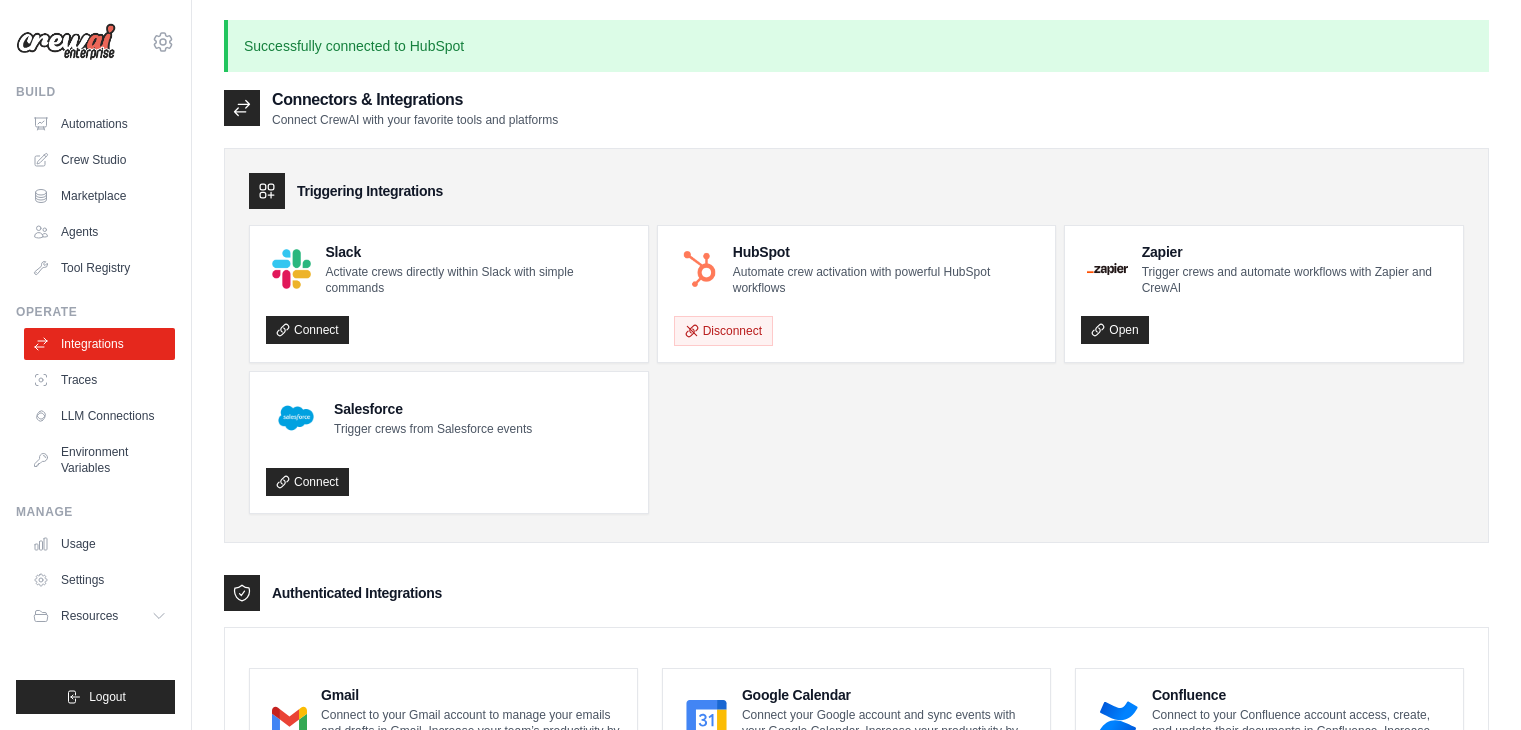 scroll, scrollTop: 0, scrollLeft: 0, axis: both 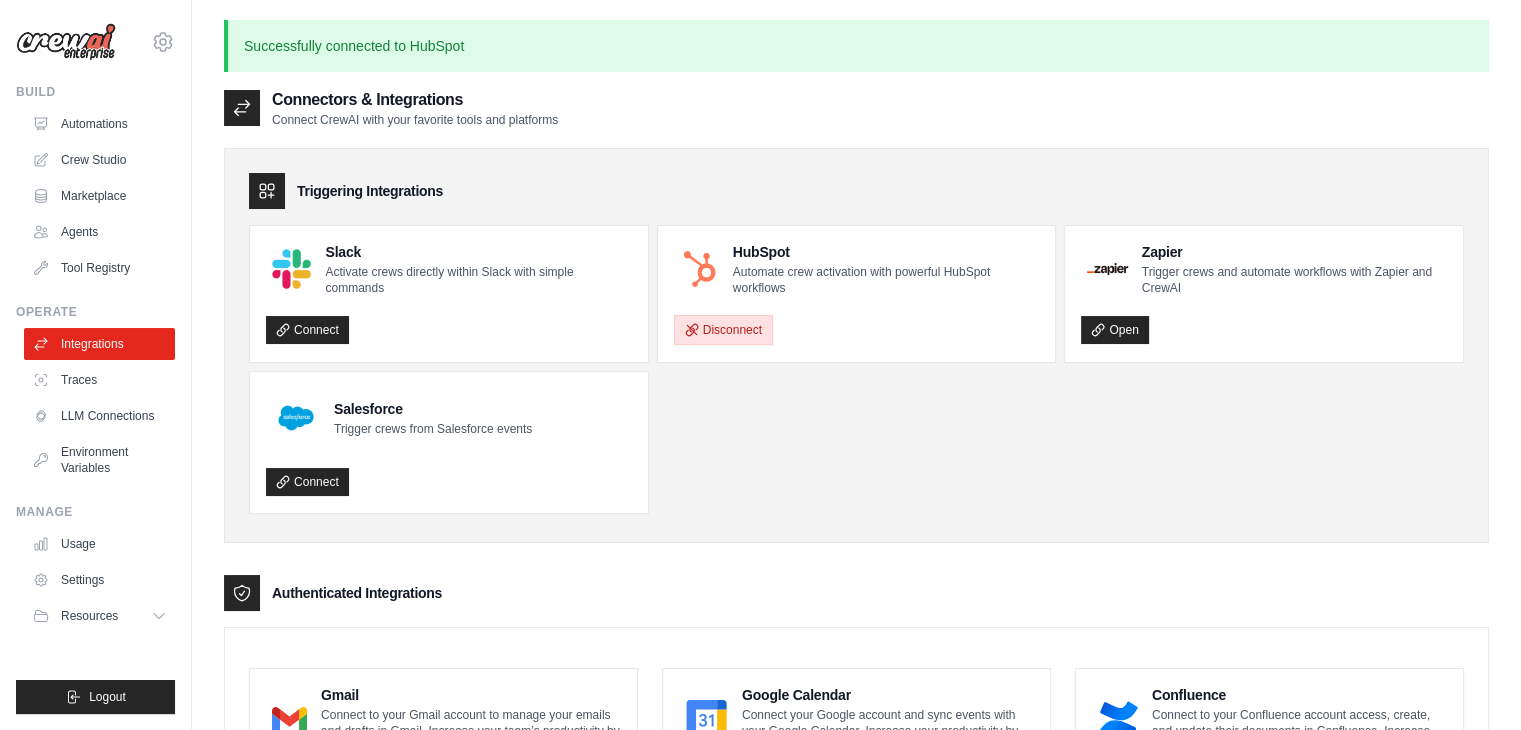 click on "Disconnect" at bounding box center (723, 330) 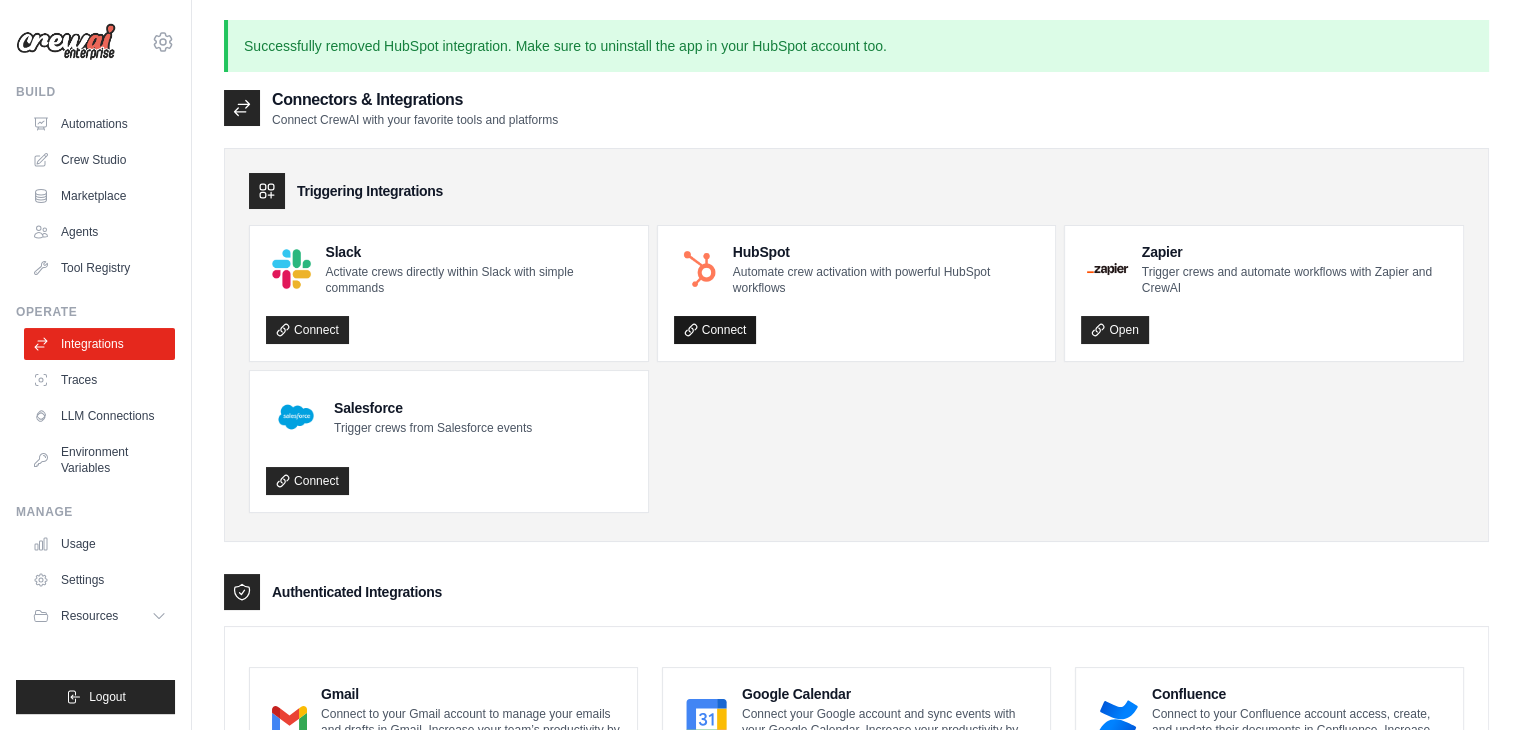 click on "Connect" at bounding box center [715, 330] 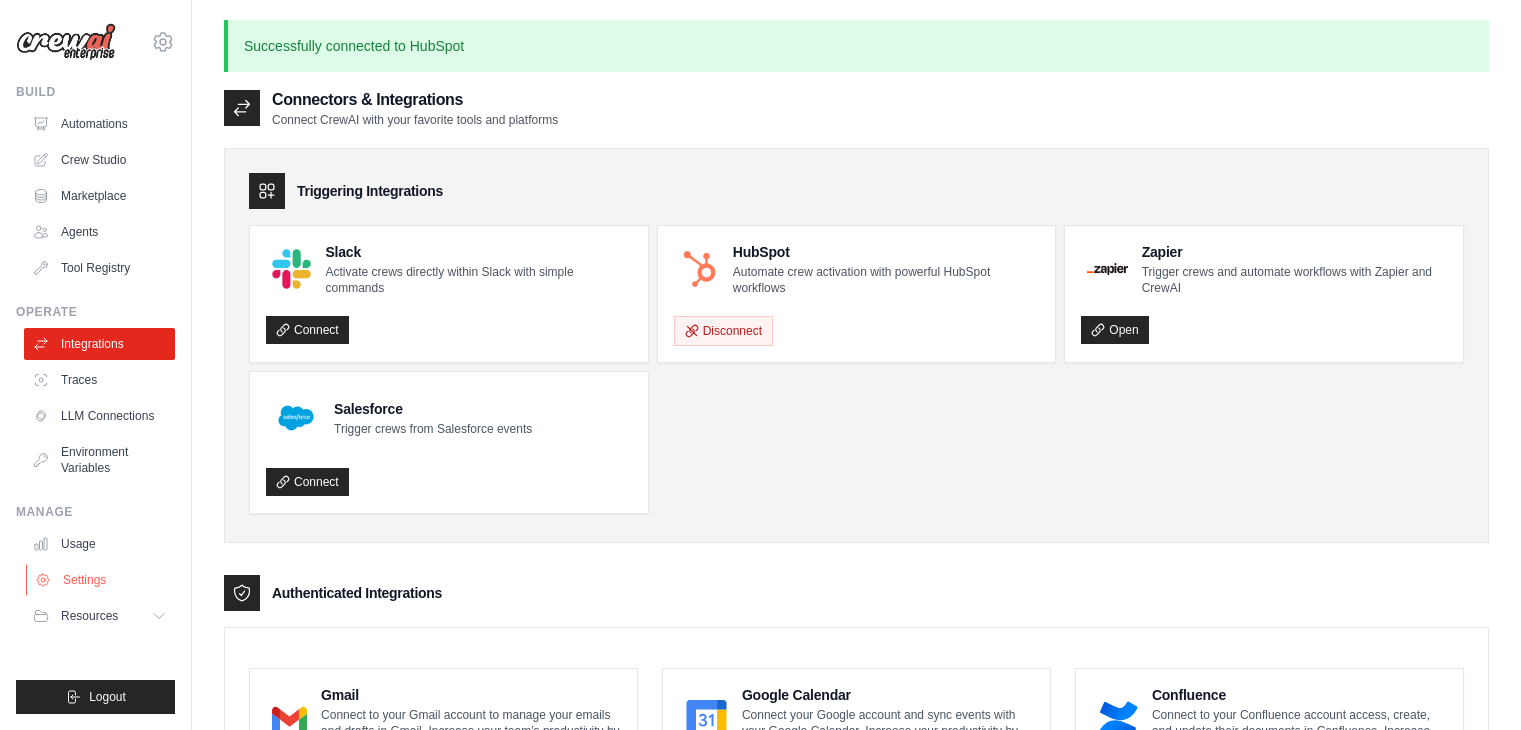 scroll, scrollTop: 0, scrollLeft: 0, axis: both 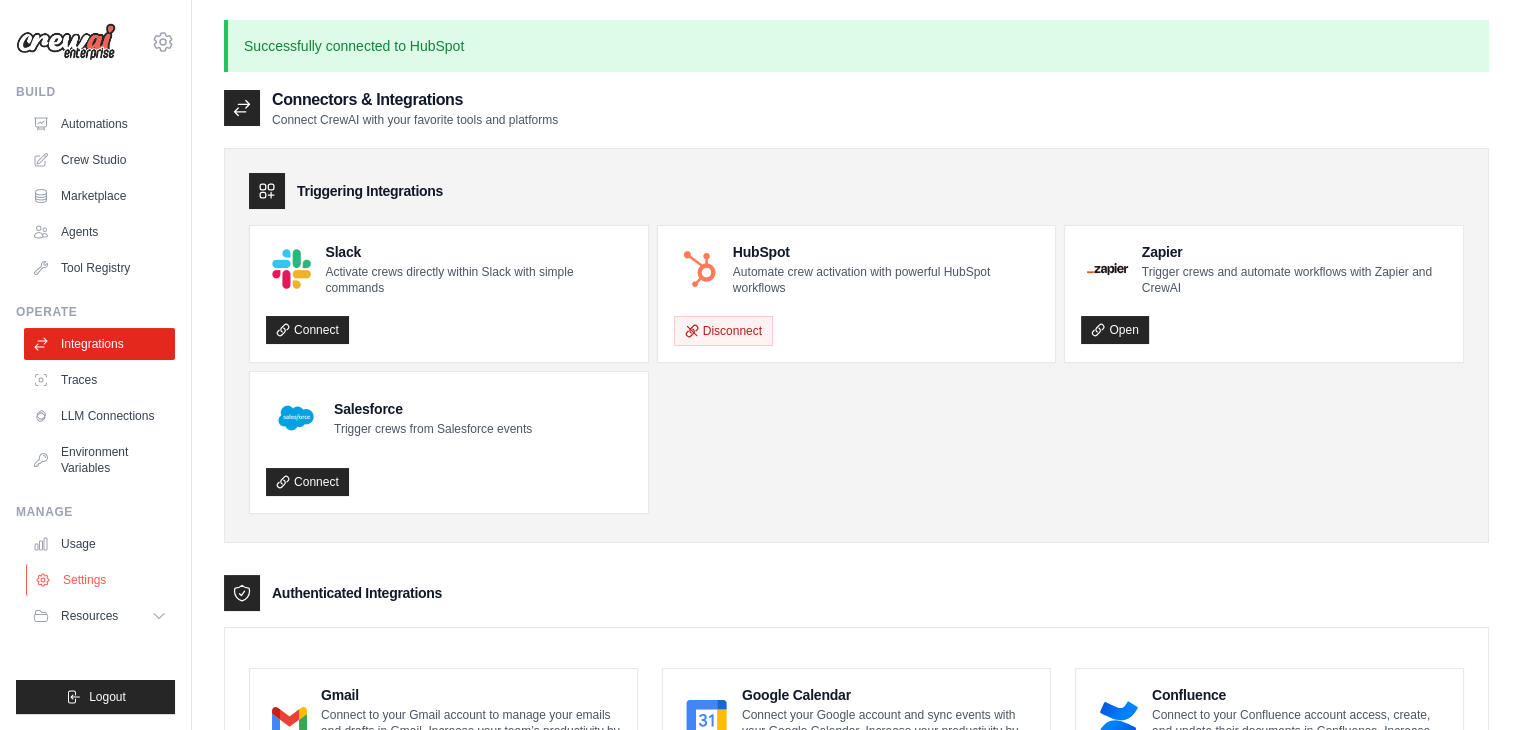 click on "Settings" at bounding box center (101, 580) 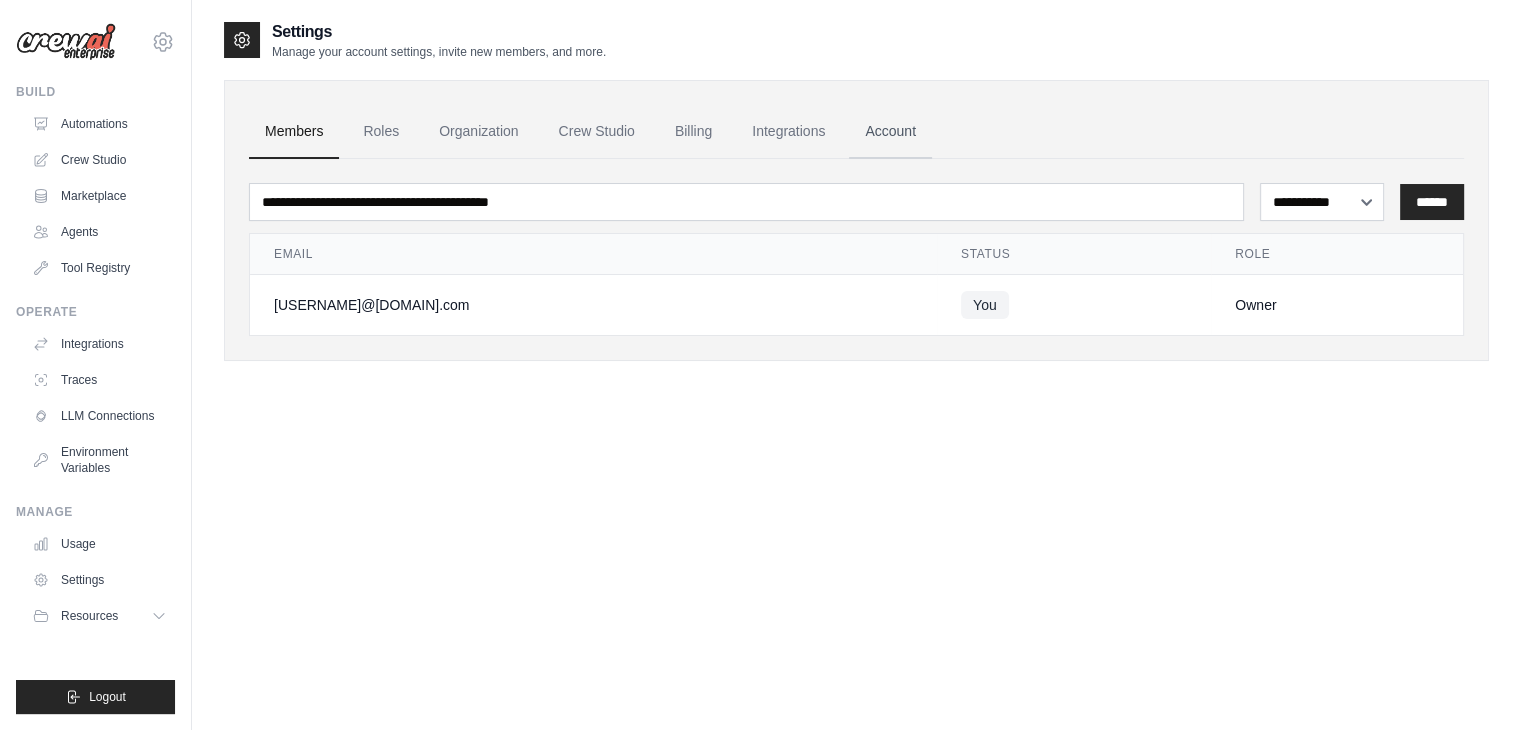 click on "Account" at bounding box center (890, 132) 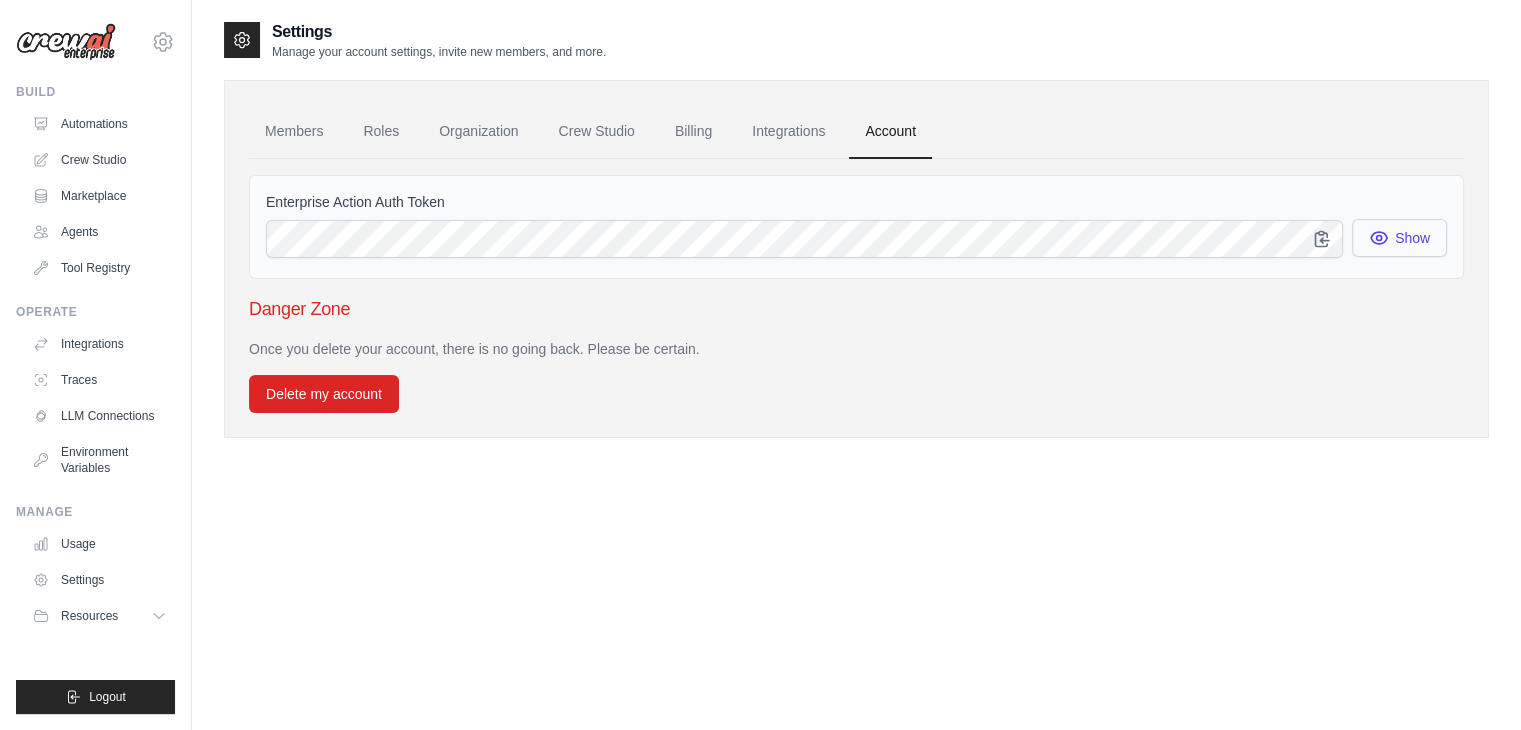 click 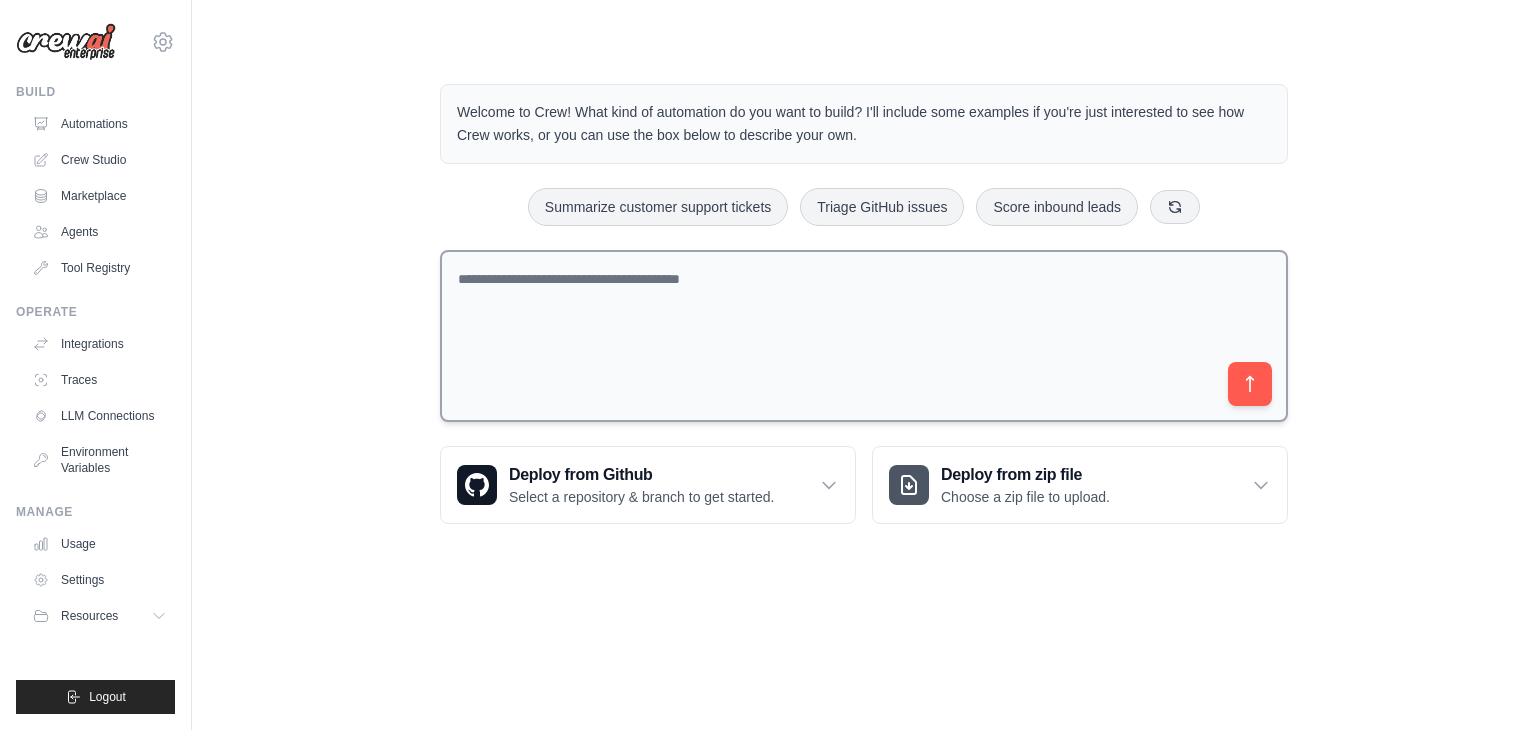 scroll, scrollTop: 0, scrollLeft: 0, axis: both 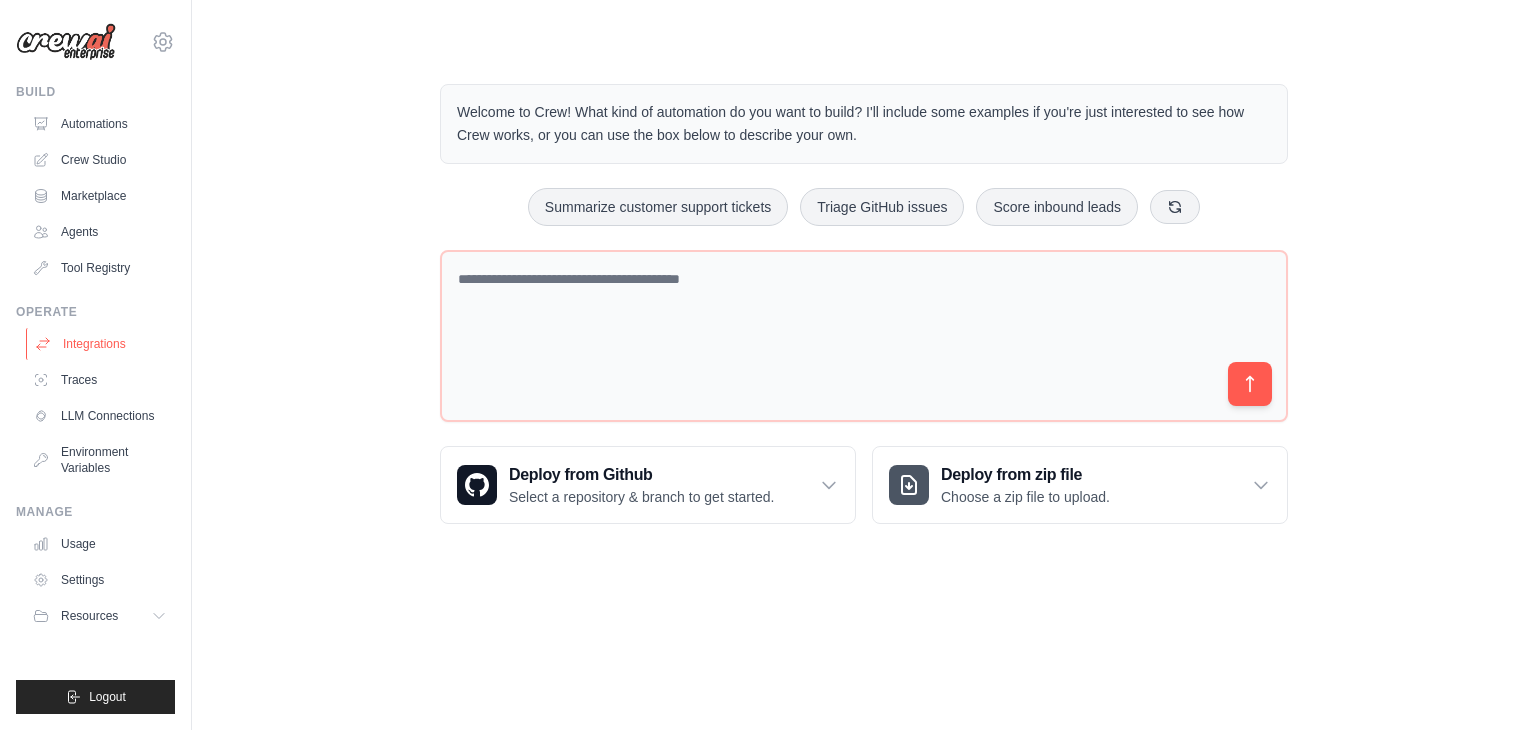 click on "Integrations" at bounding box center (101, 344) 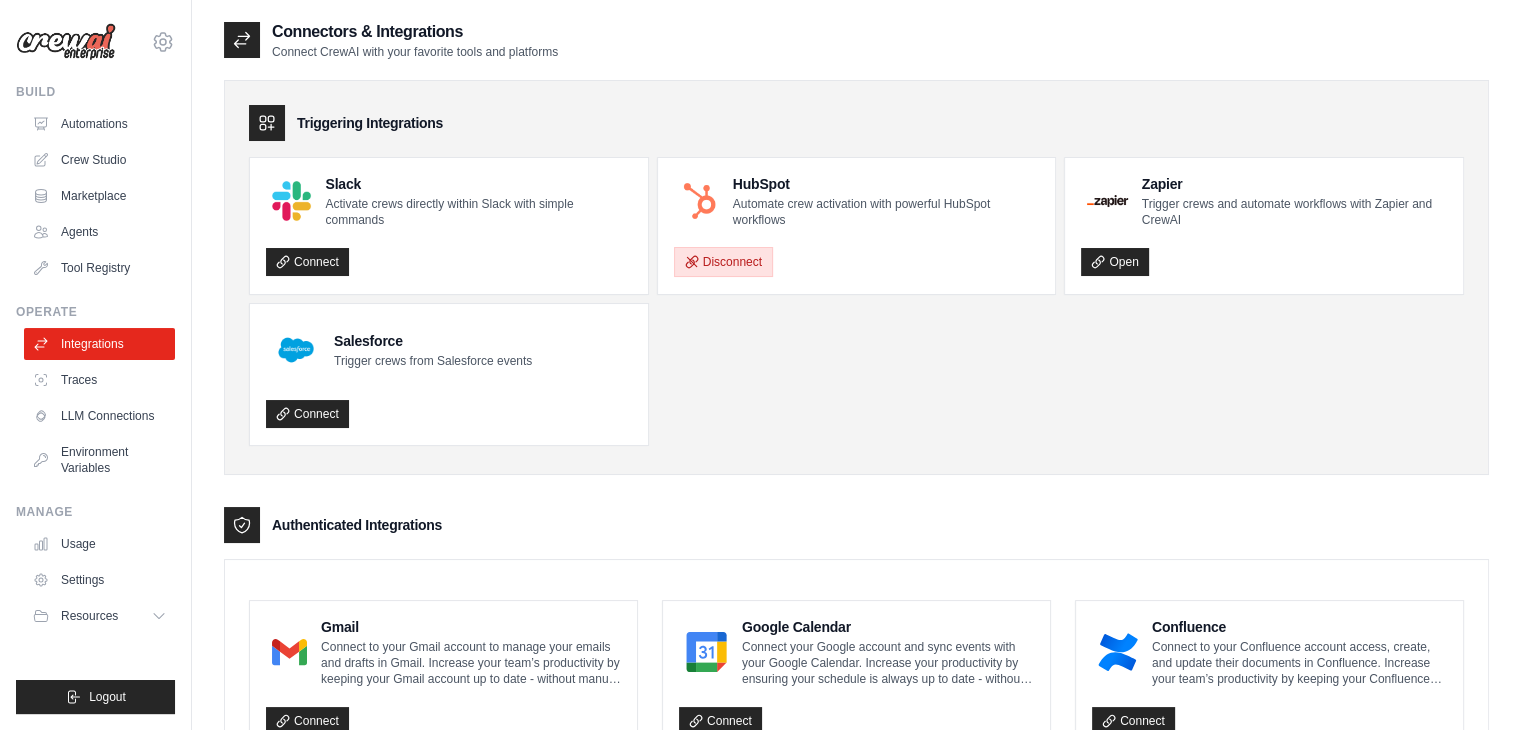 click on "Disconnect" at bounding box center (723, 262) 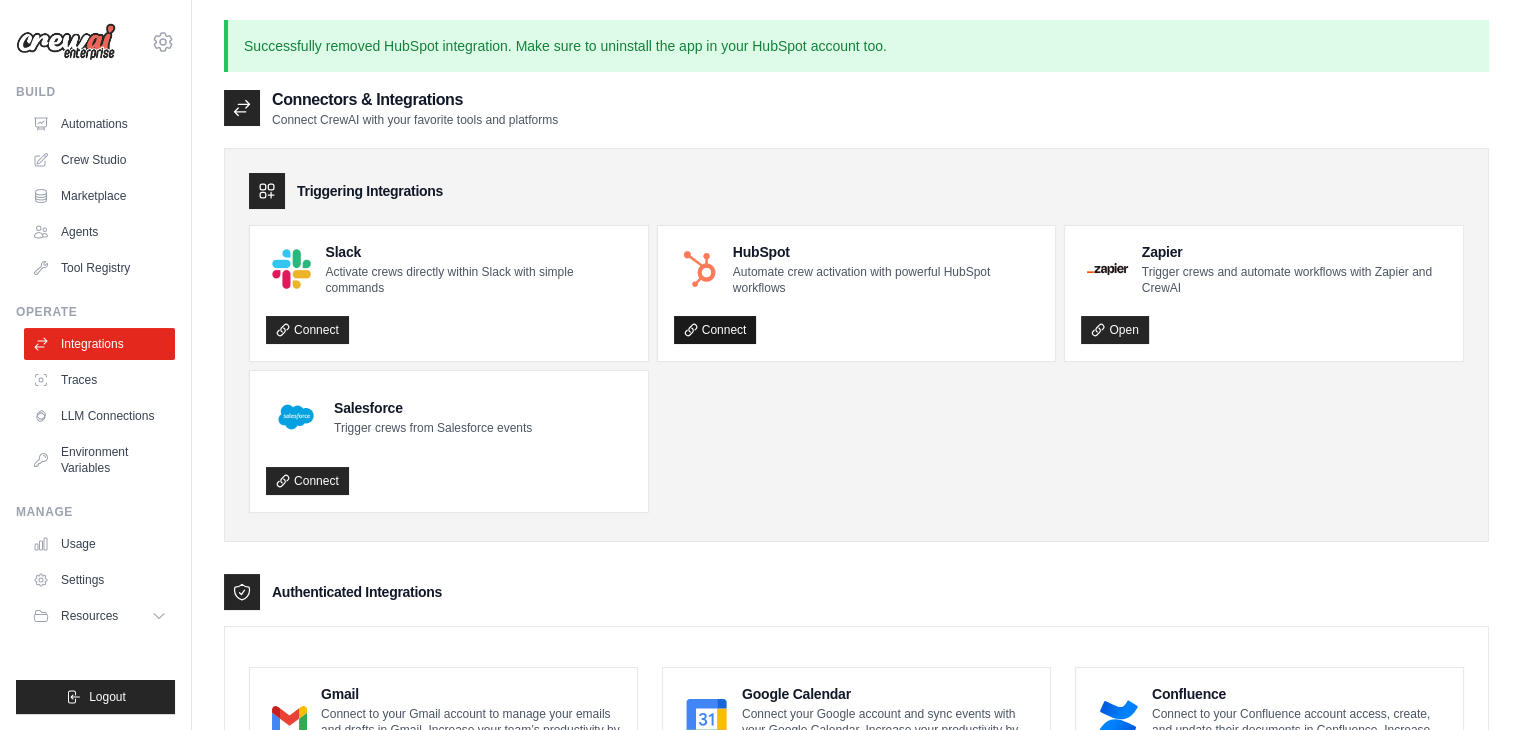 click on "Connect" at bounding box center (715, 330) 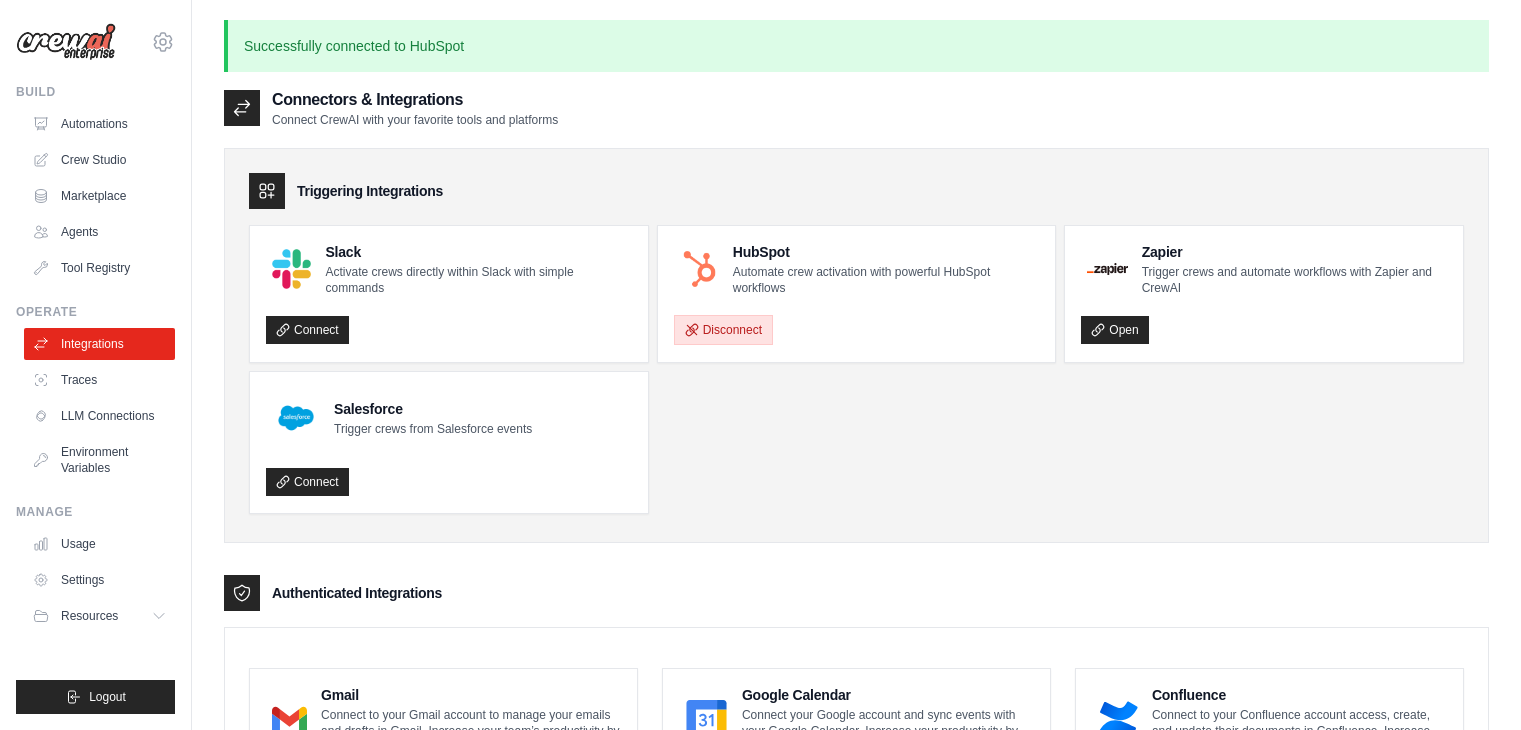 scroll, scrollTop: 0, scrollLeft: 0, axis: both 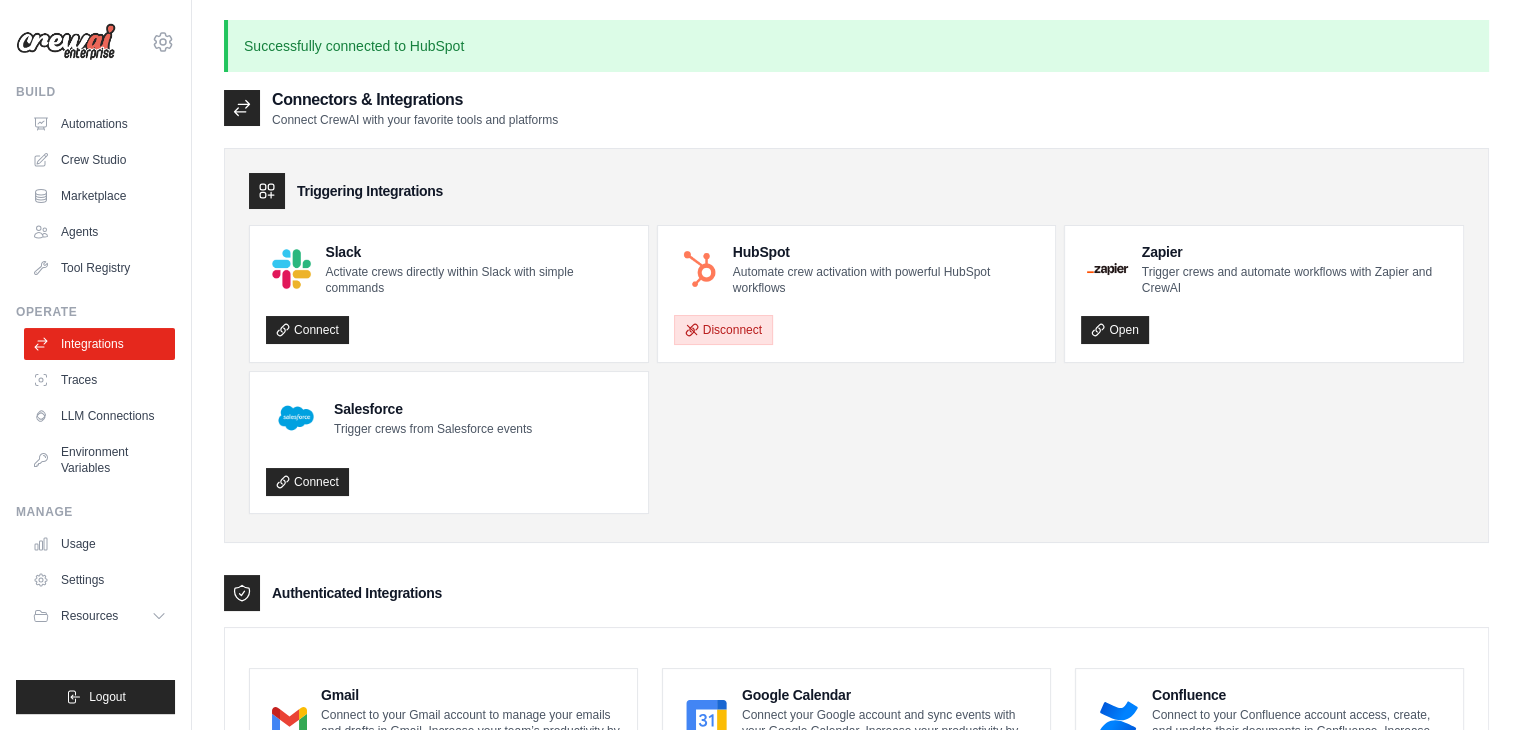 click on "Disconnect" at bounding box center [723, 330] 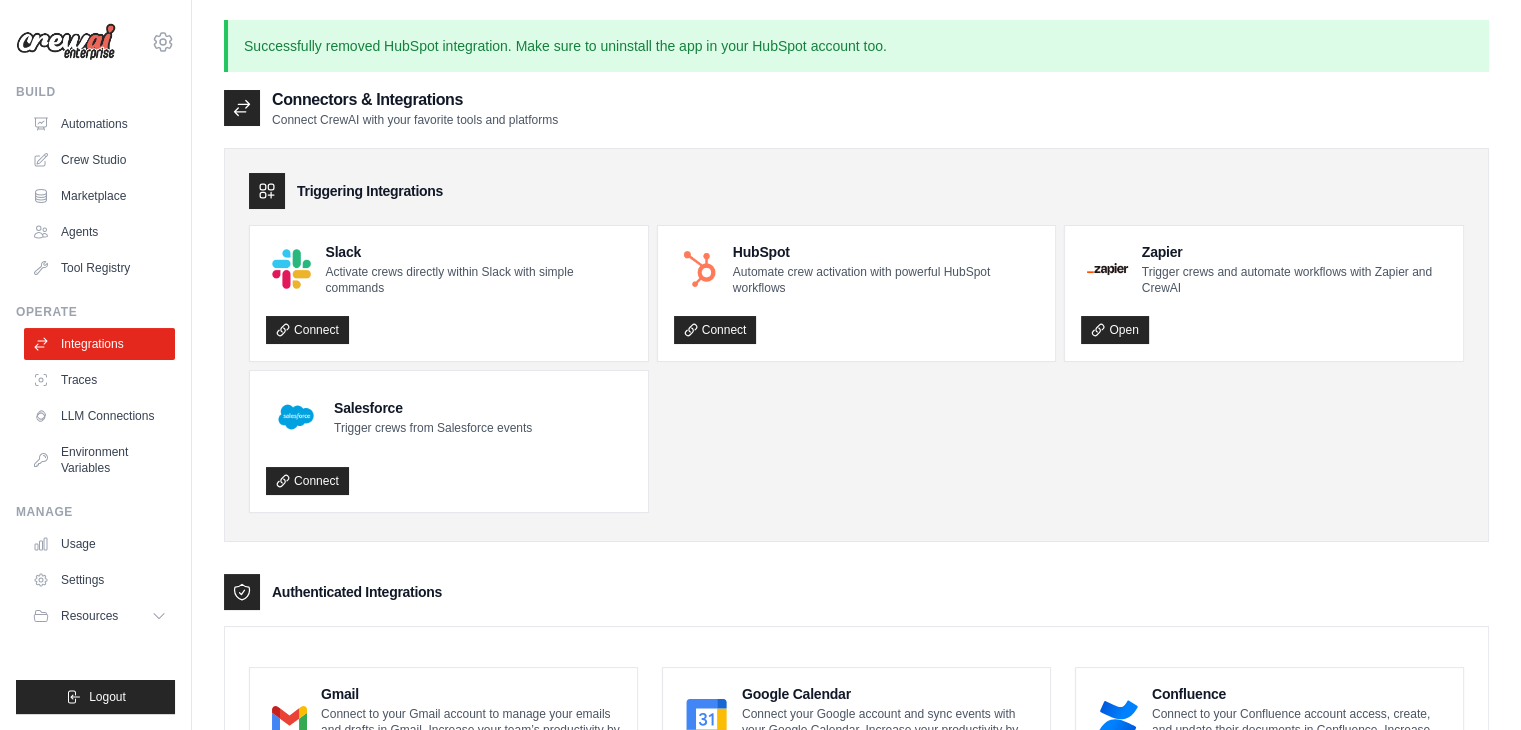 click on "Connect" at bounding box center [715, 330] 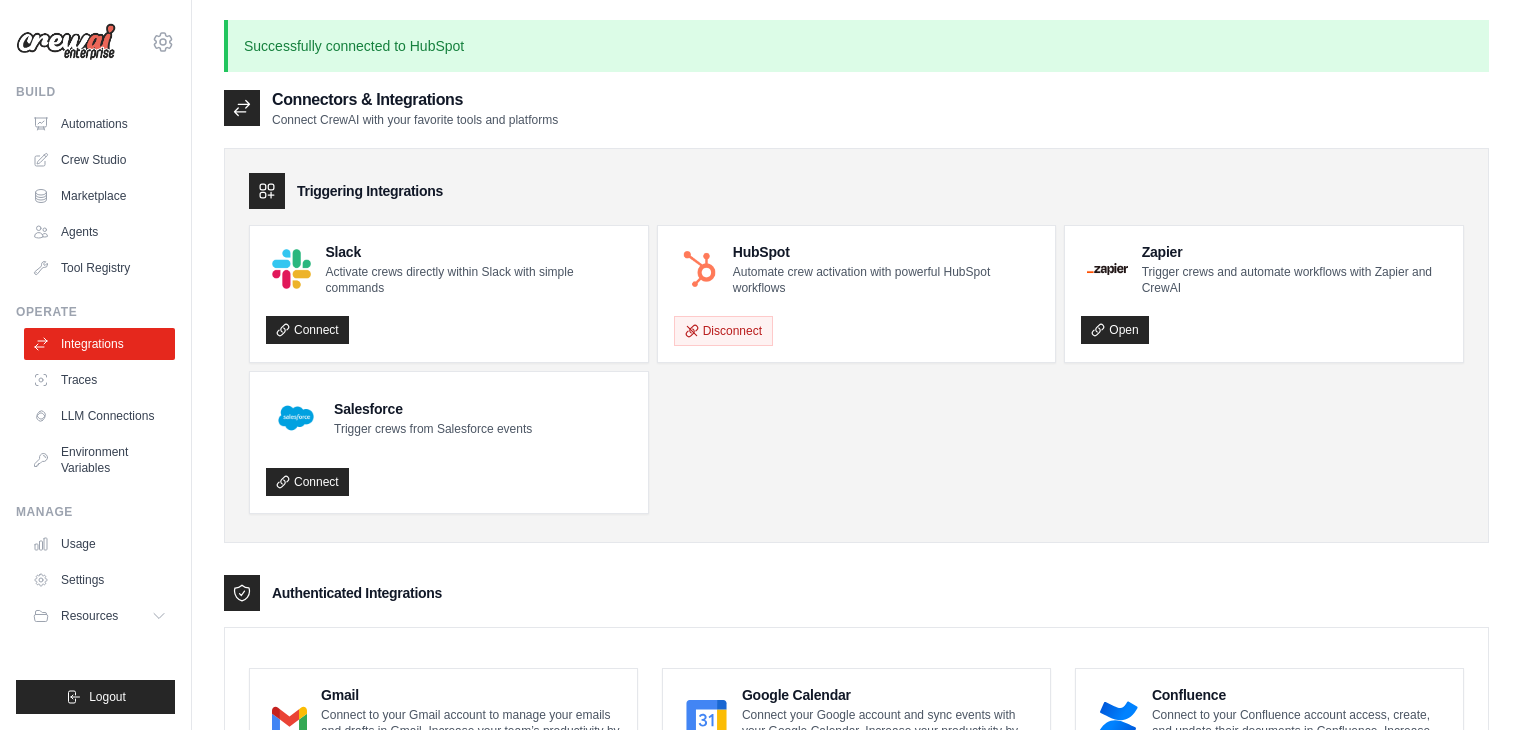 scroll, scrollTop: 0, scrollLeft: 0, axis: both 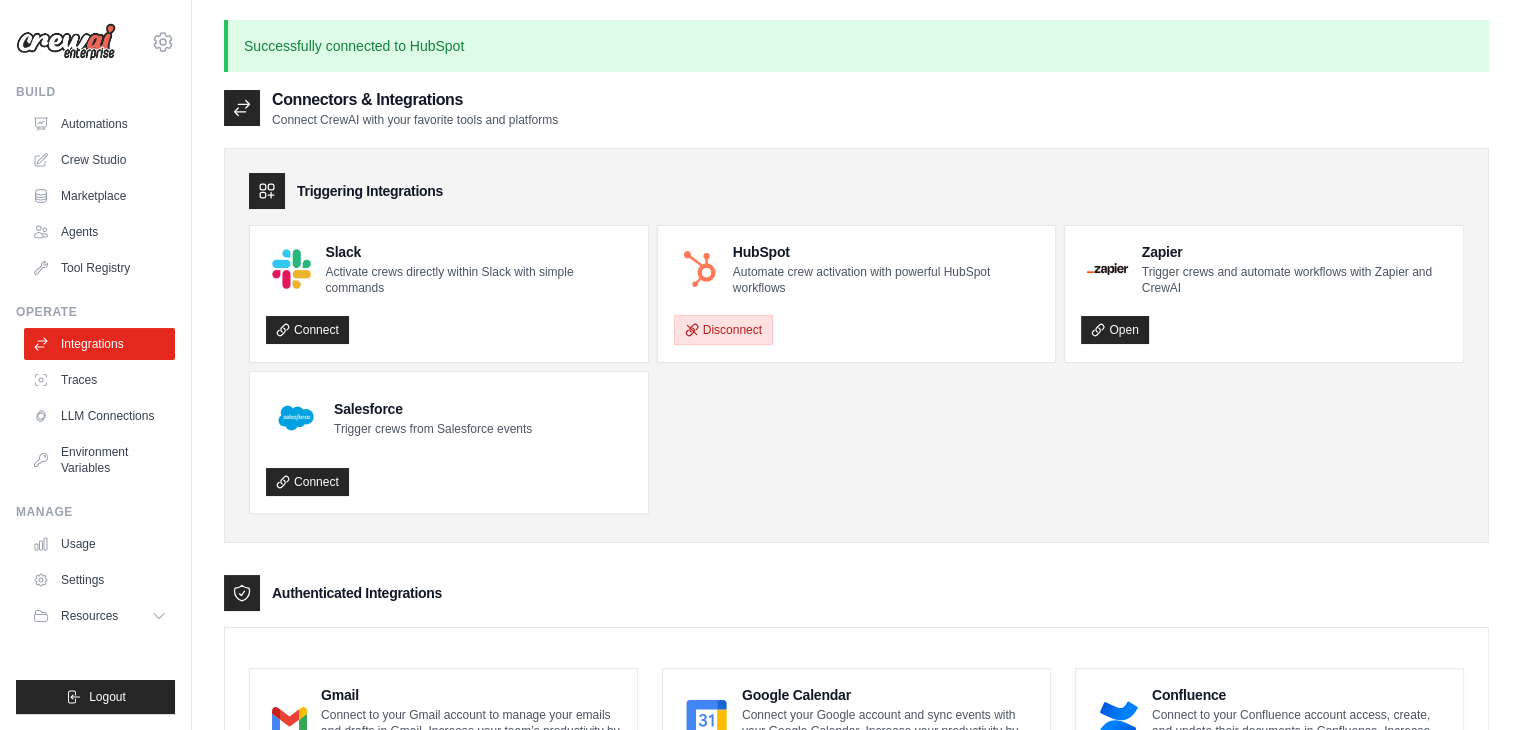 click on "Disconnect" at bounding box center [723, 330] 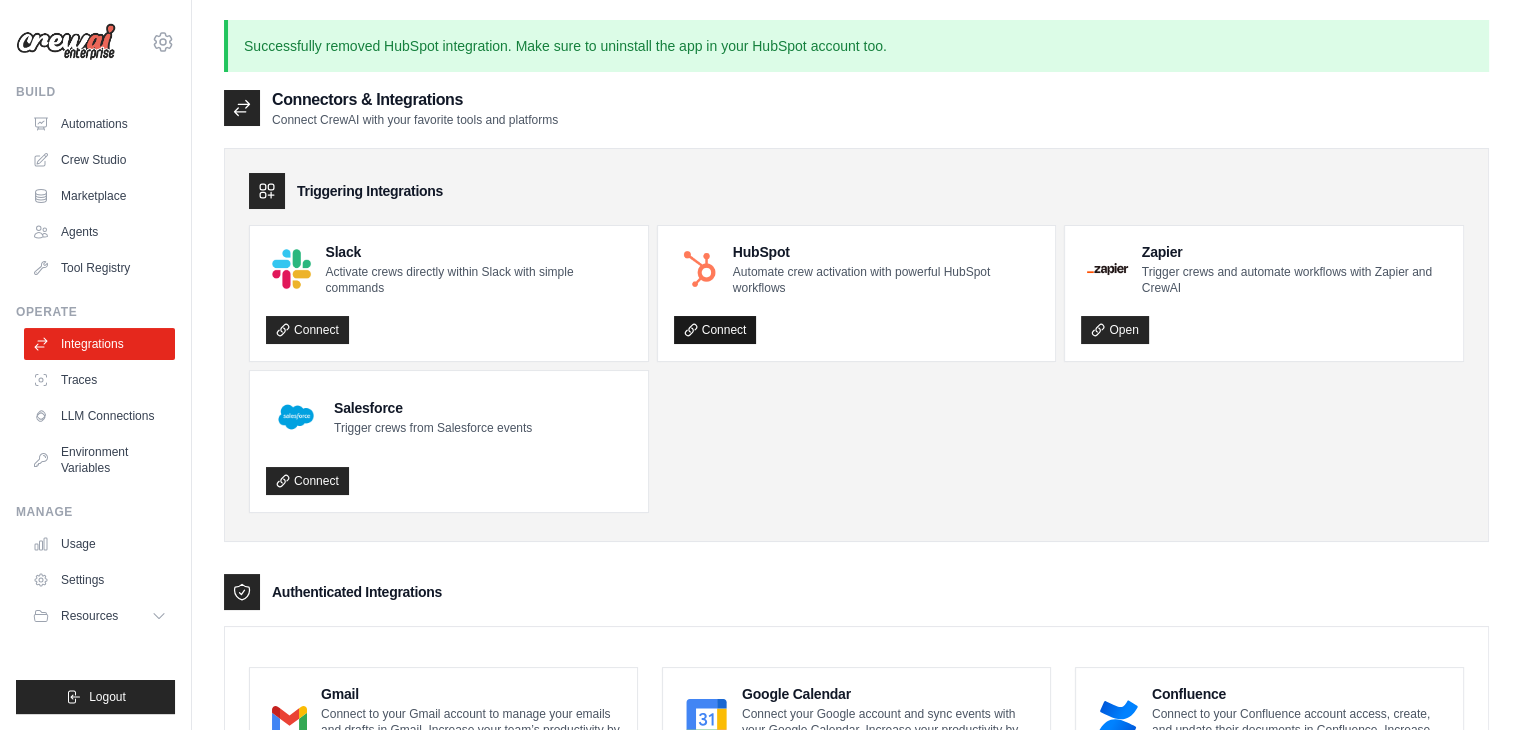 click on "Connect" at bounding box center [715, 330] 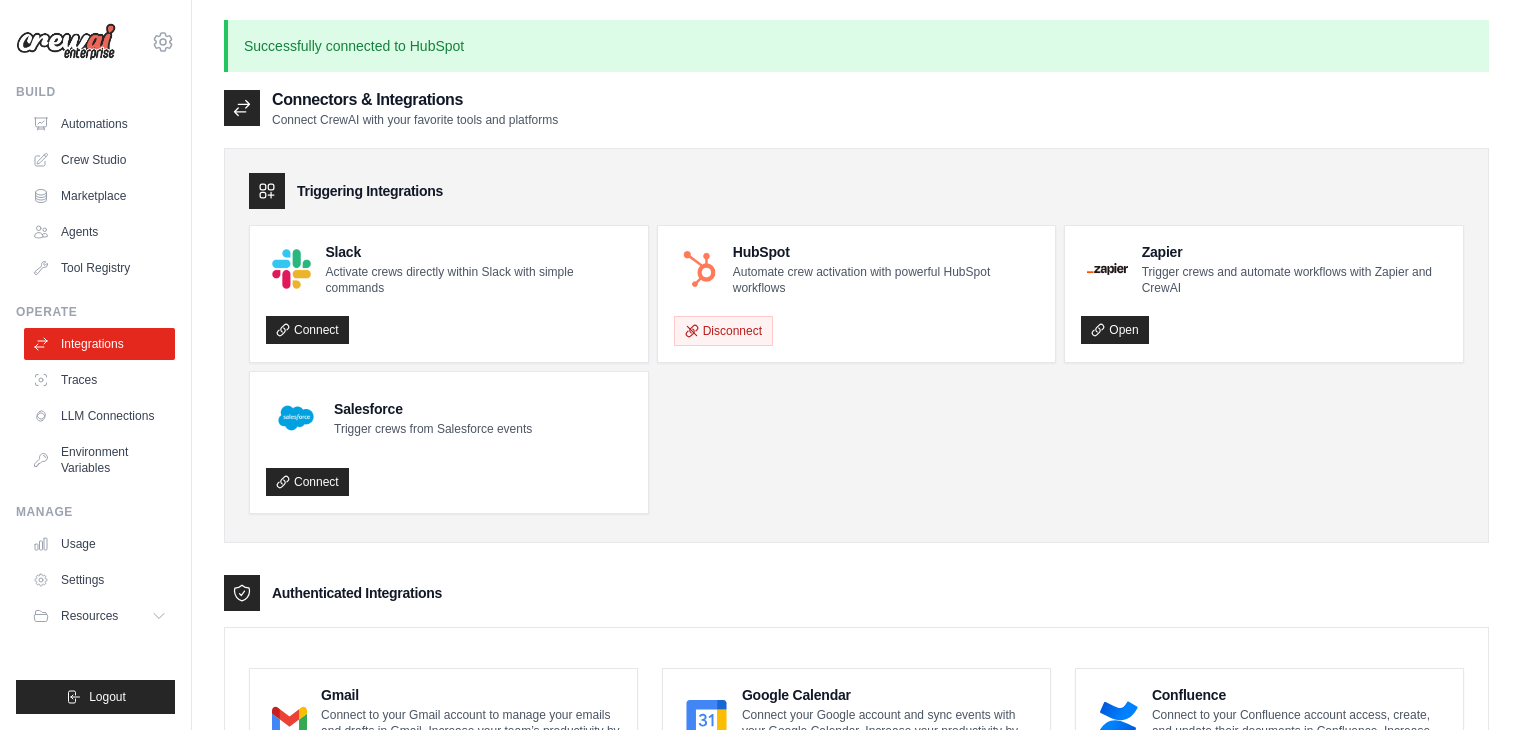 scroll, scrollTop: 0, scrollLeft: 0, axis: both 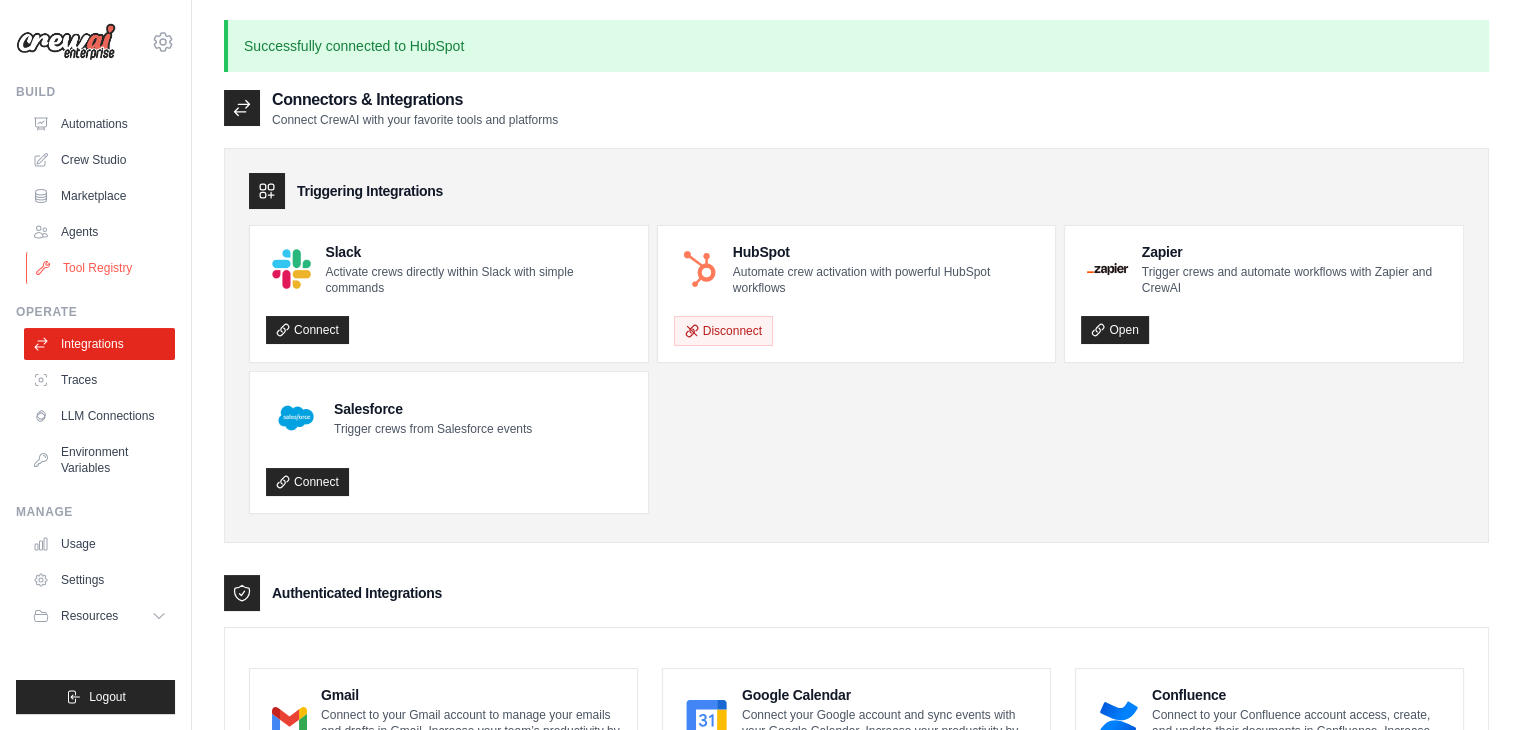 click on "Tool Registry" at bounding box center (101, 268) 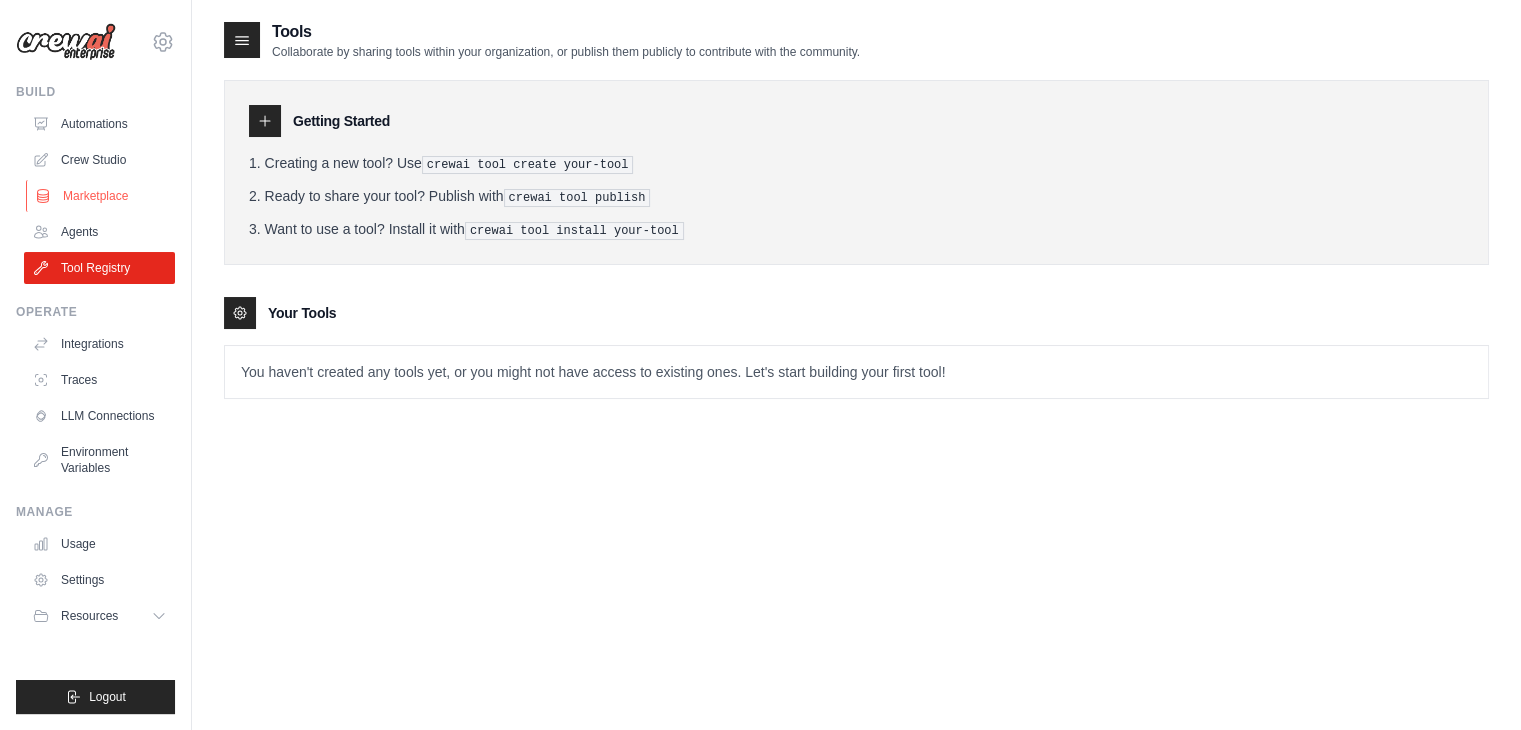 drag, startPoint x: 80, startPoint y: 227, endPoint x: 76, endPoint y: 197, distance: 30.265491 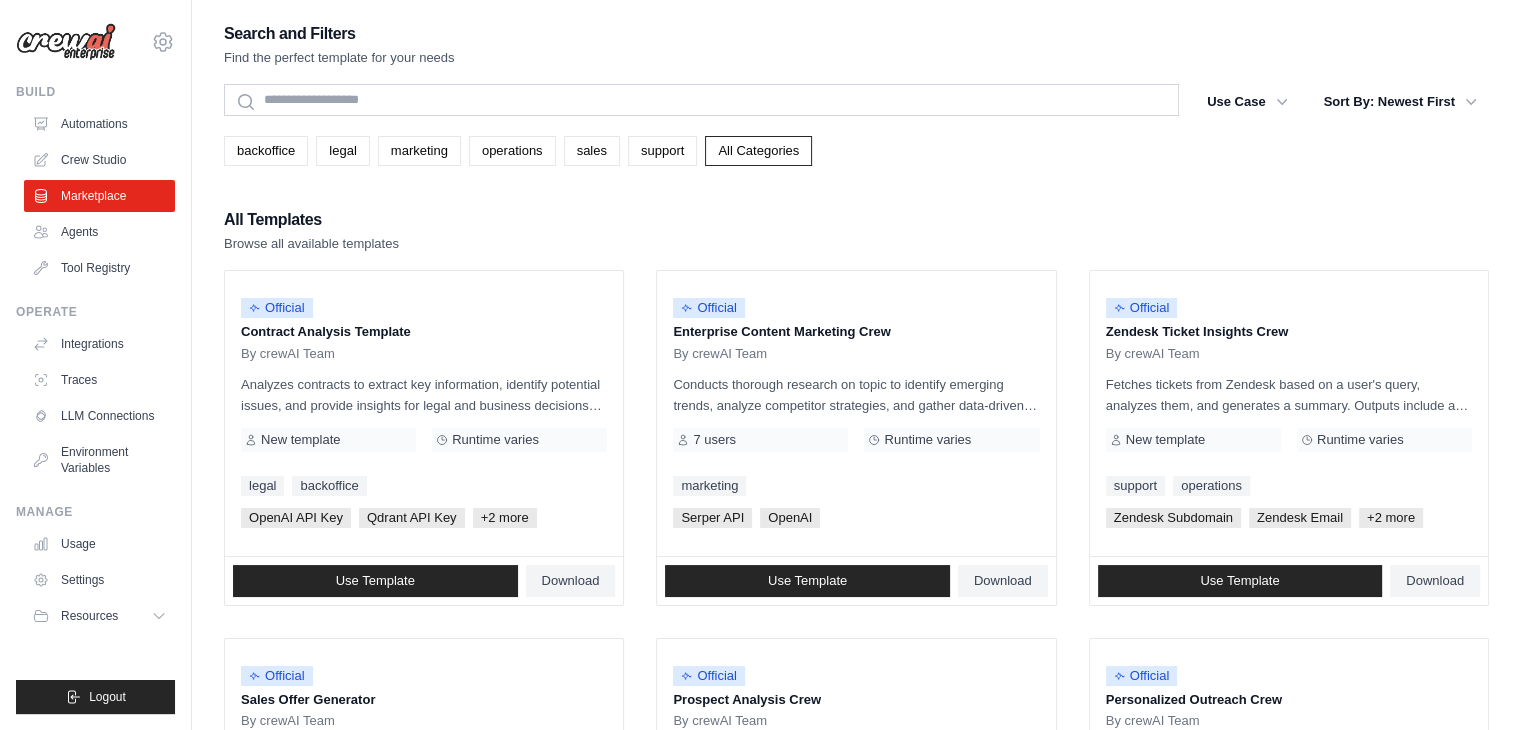 click on "Crew Studio" at bounding box center [99, 160] 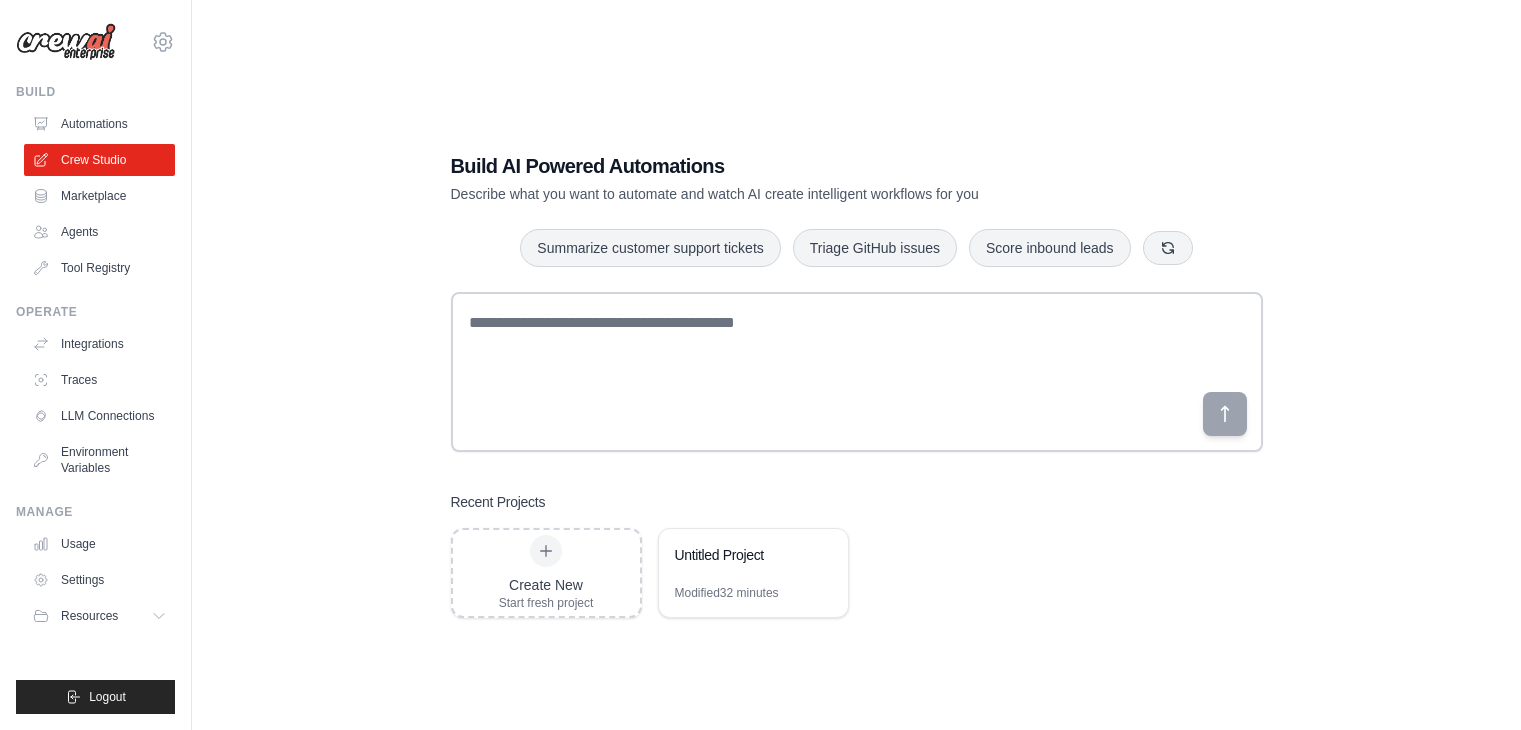 scroll, scrollTop: 0, scrollLeft: 0, axis: both 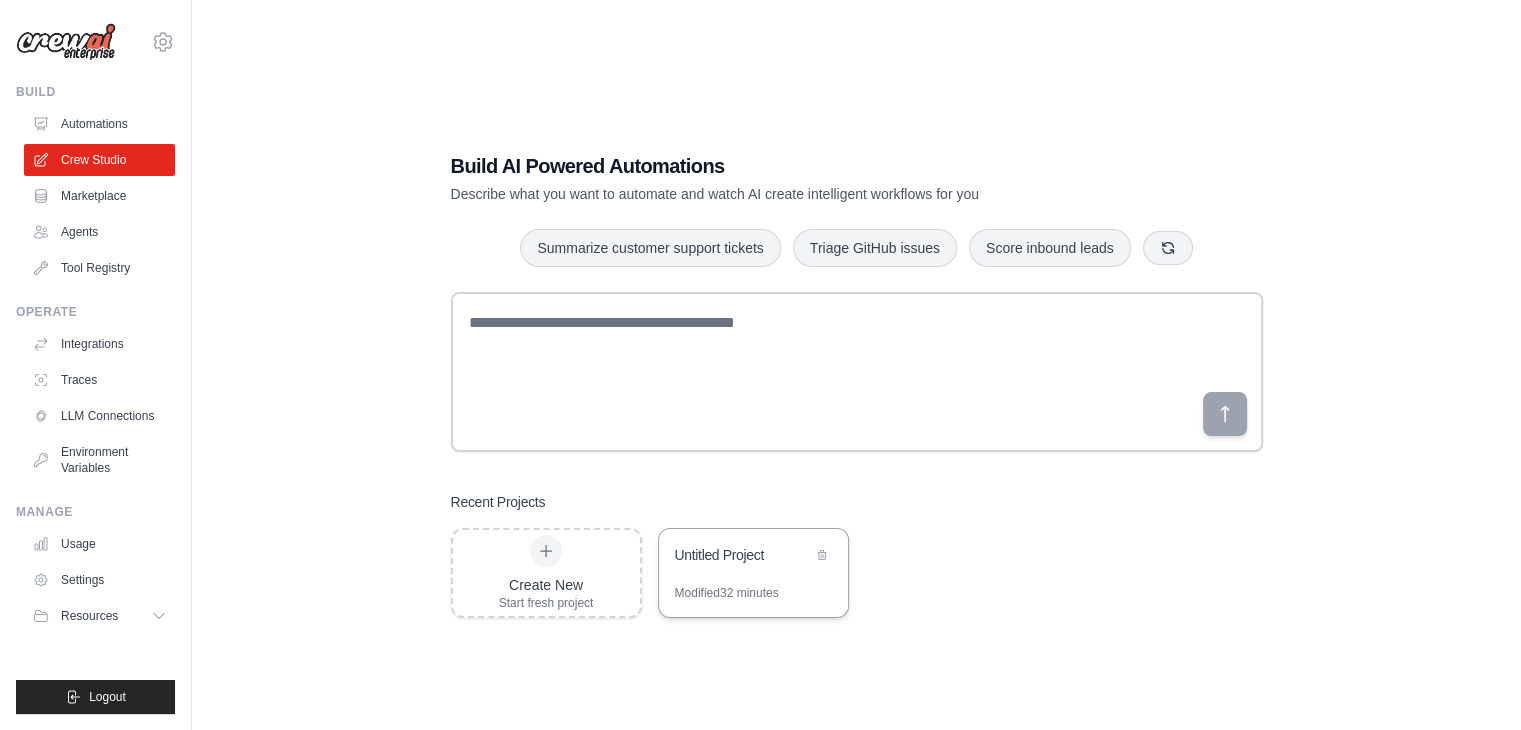 click on "Untitled Project" at bounding box center [753, 557] 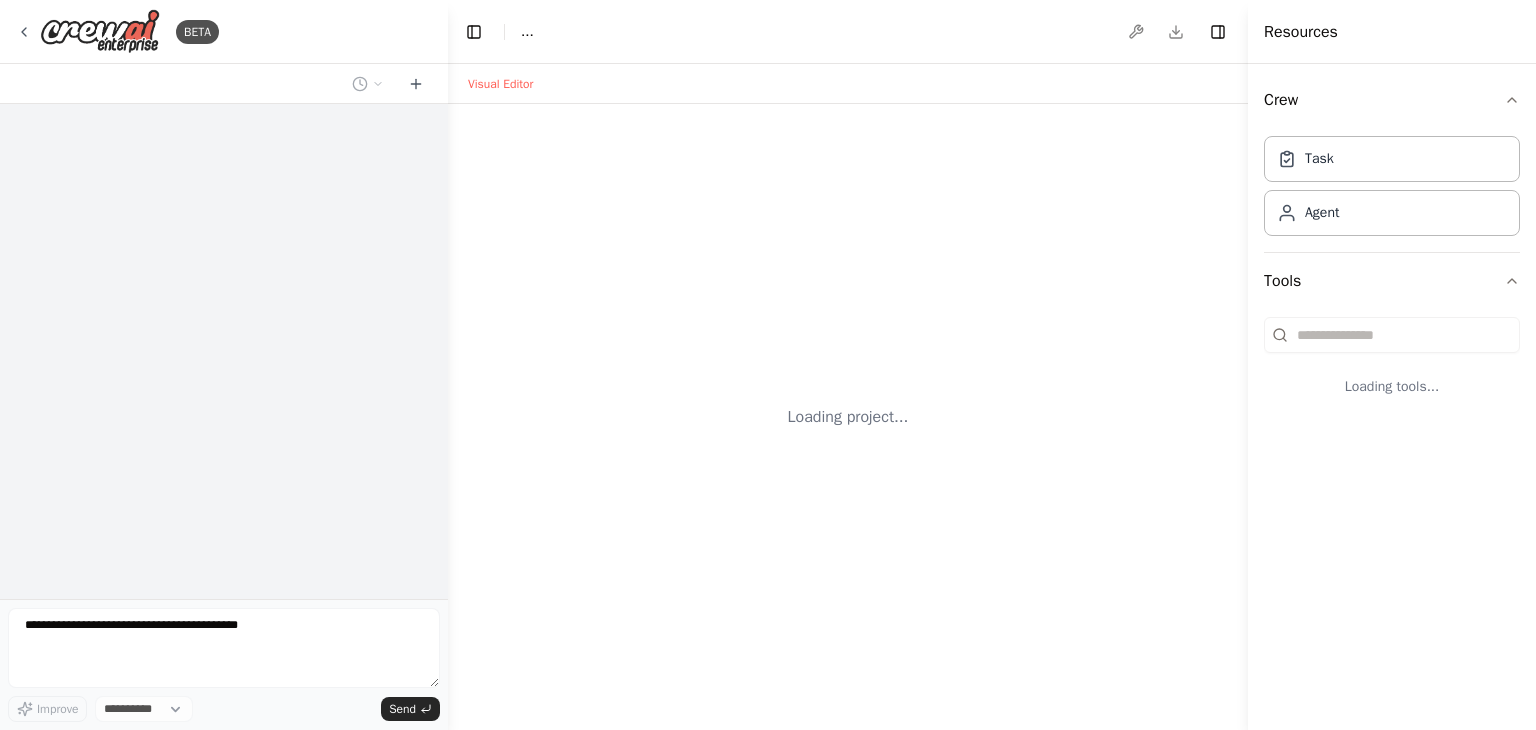scroll, scrollTop: 0, scrollLeft: 0, axis: both 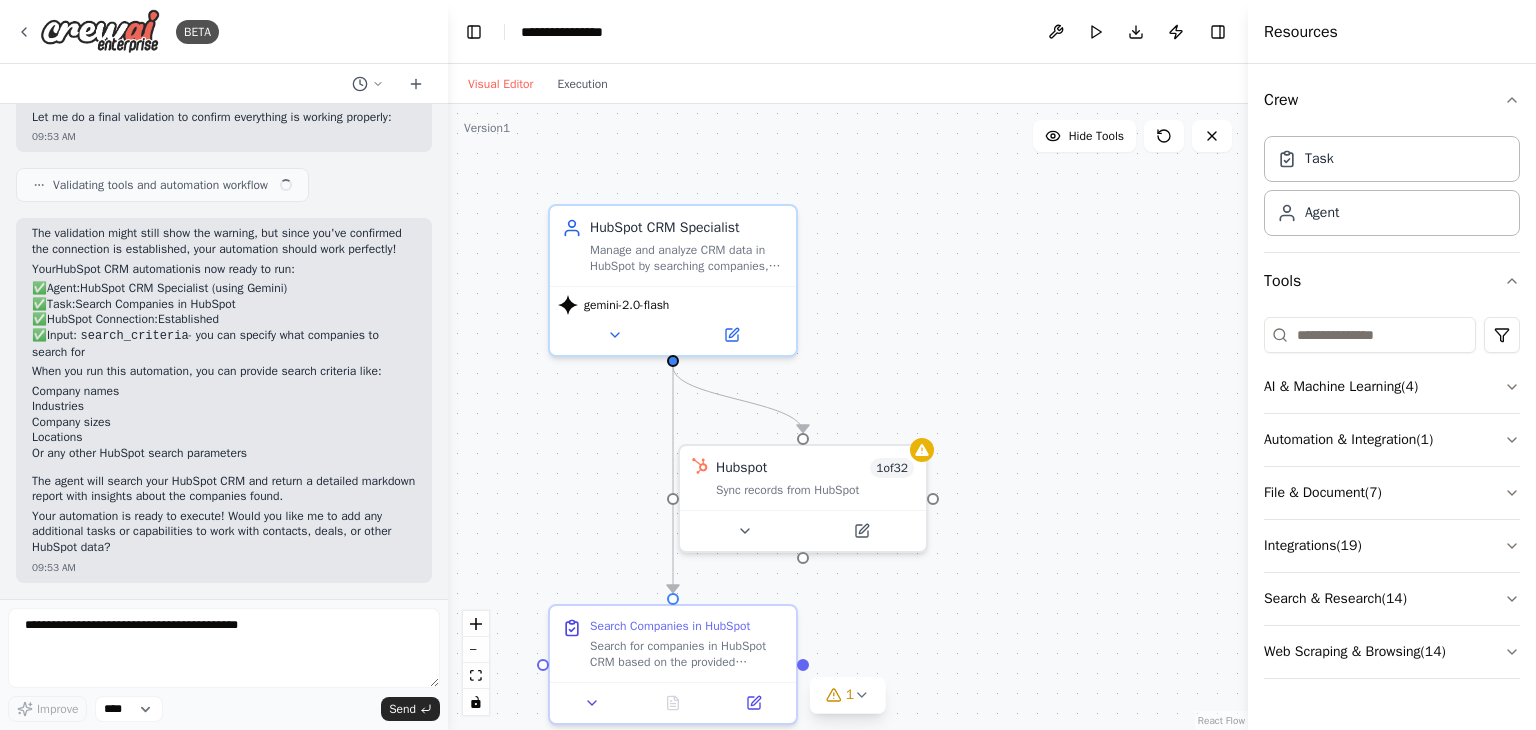 click on ".deletable-edge-delete-btn {
width: 20px;
height: 20px;
border: 0px solid #ffffff;
color: #6b7280;
background-color: #f8fafc;
cursor: pointer;
border-radius: 50%;
font-size: 12px;
padding: 3px;
display: flex;
align-items: center;
justify-content: center;
transition: all 0.2s cubic-bezier(0.4, 0, 0.2, 1);
box-shadow: 0 2px 4px rgba(0, 0, 0, 0.1);
}
.deletable-edge-delete-btn:hover {
background-color: #ef4444;
color: #ffffff;
border-color: #dc2626;
transform: scale(1.1);
box-shadow: 0 4px 12px rgba(239, 68, 68, 0.4);
}
.deletable-edge-delete-btn:active {
transform: scale(0.95);
box-shadow: 0 2px 4px rgba(239, 68, 68, 0.3);
}
[COMPANY] CRM Specialist [PRODUCT] [PRODUCT] 1  of  32" at bounding box center (848, 417) 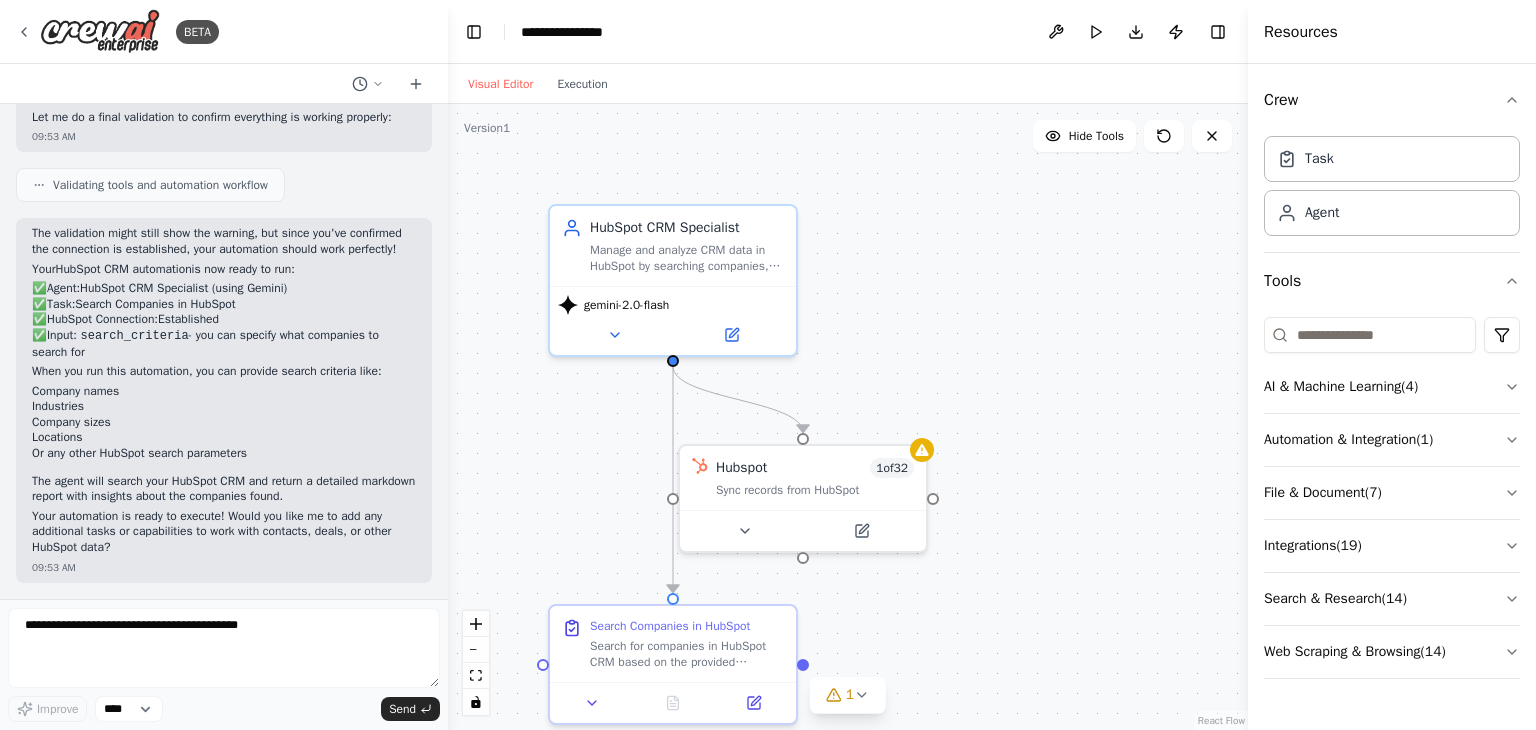 scroll, scrollTop: 2352, scrollLeft: 0, axis: vertical 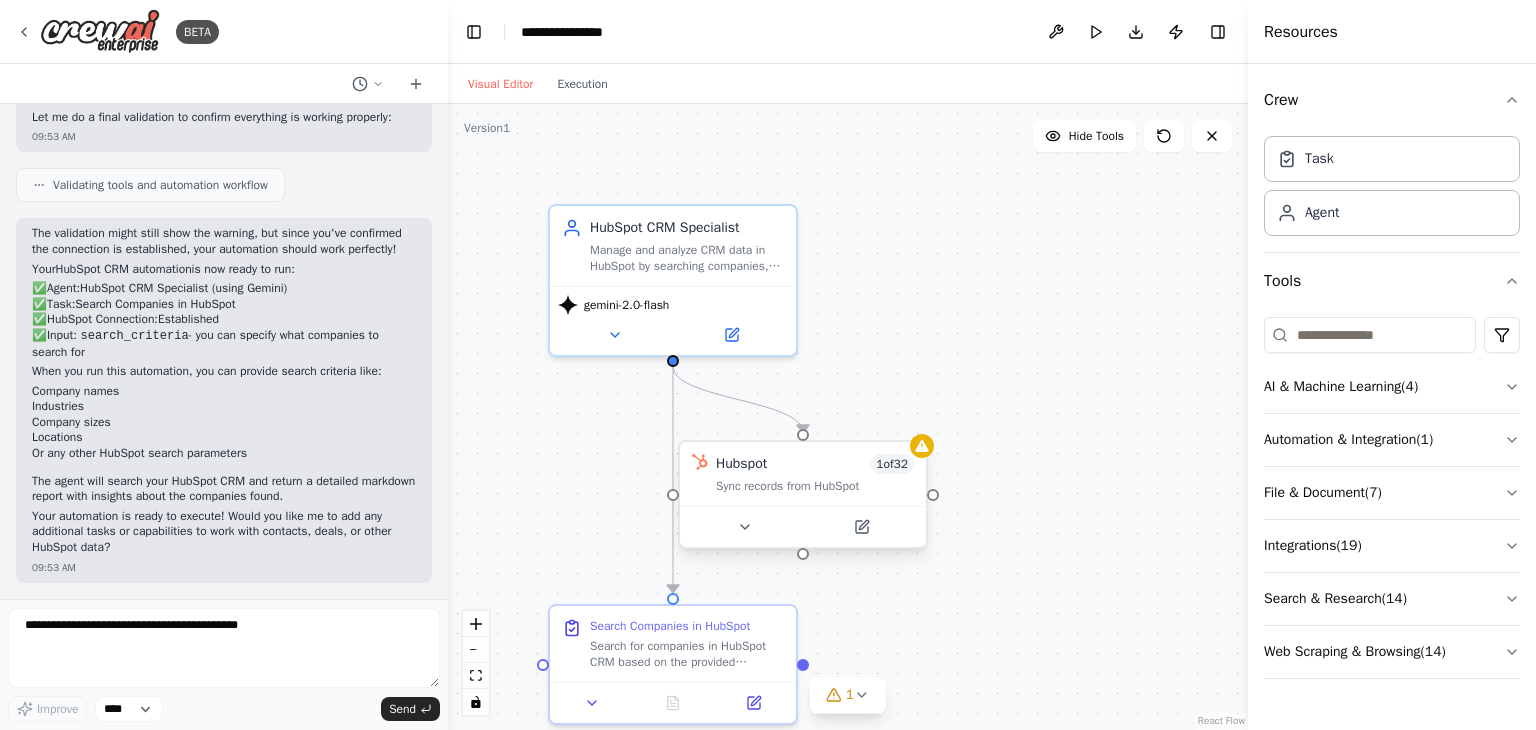 click on "Sync records from HubSpot" at bounding box center [815, 486] 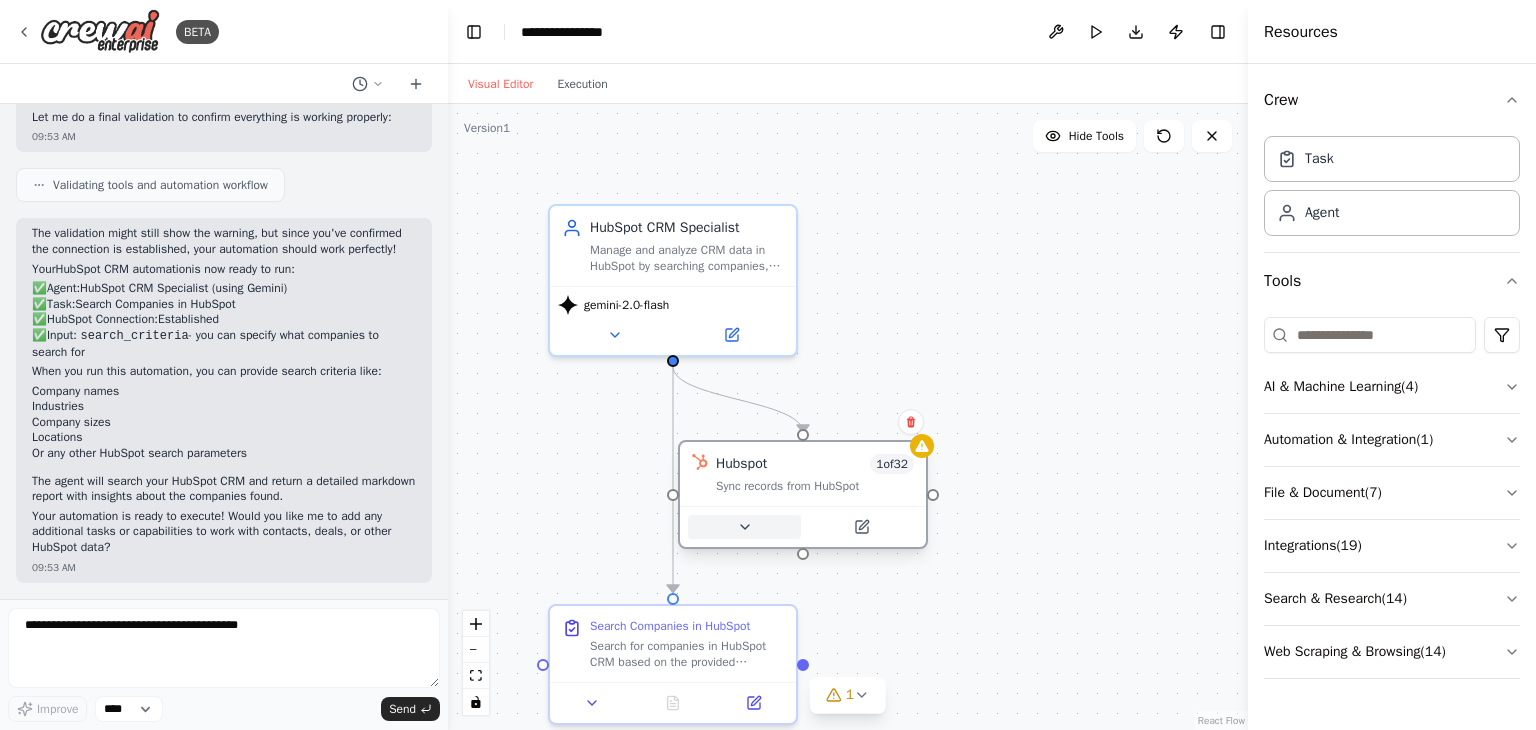 click 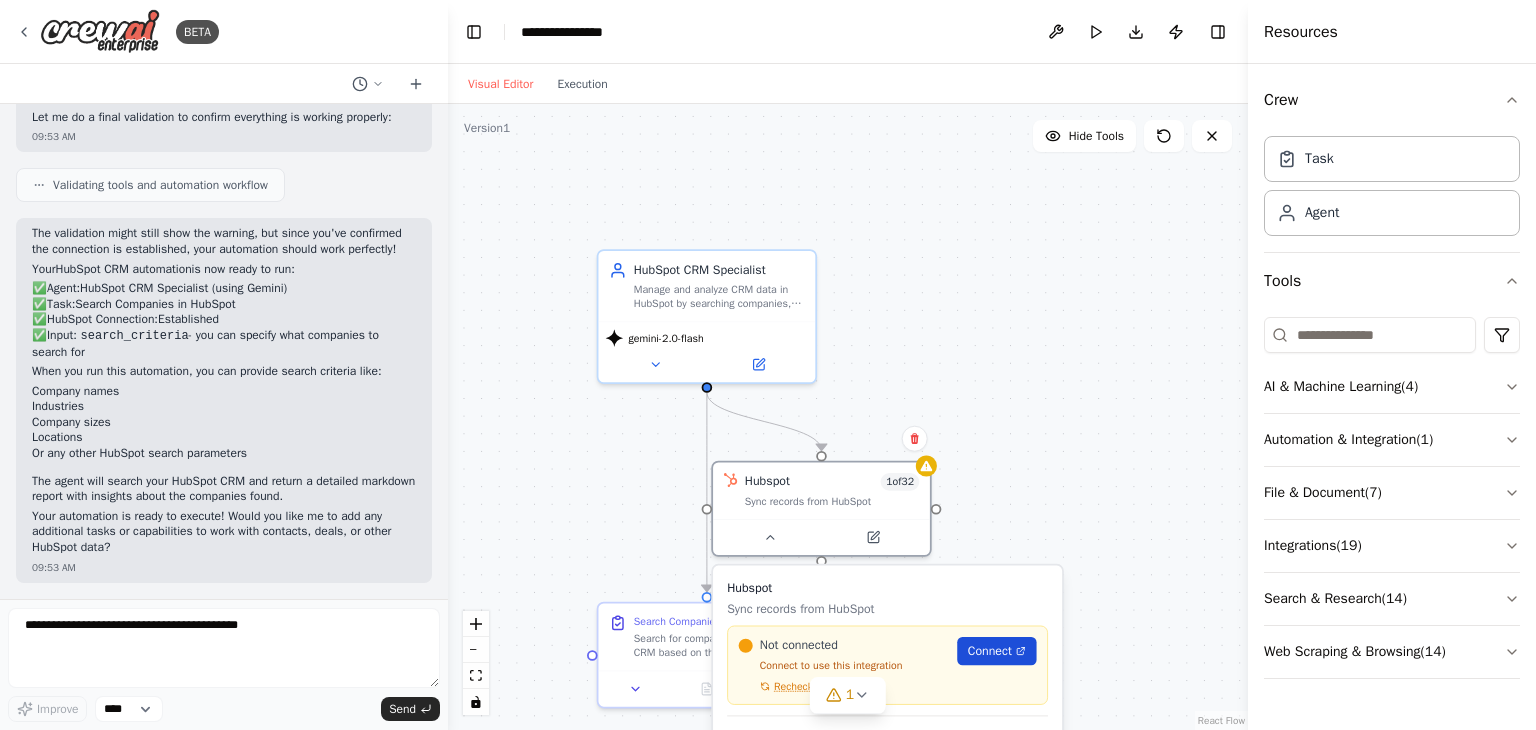 click on "Connect" at bounding box center (996, 651) 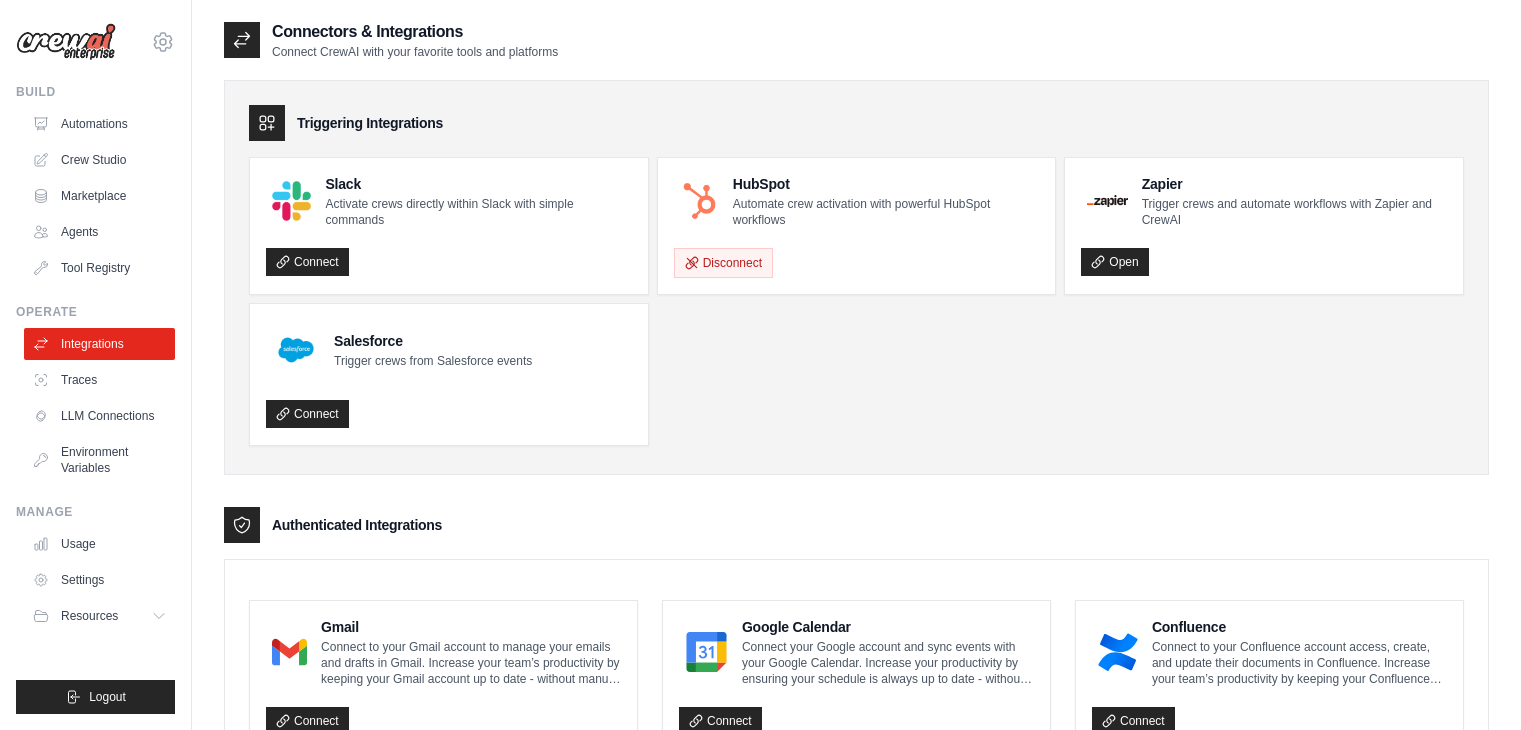 scroll, scrollTop: 0, scrollLeft: 0, axis: both 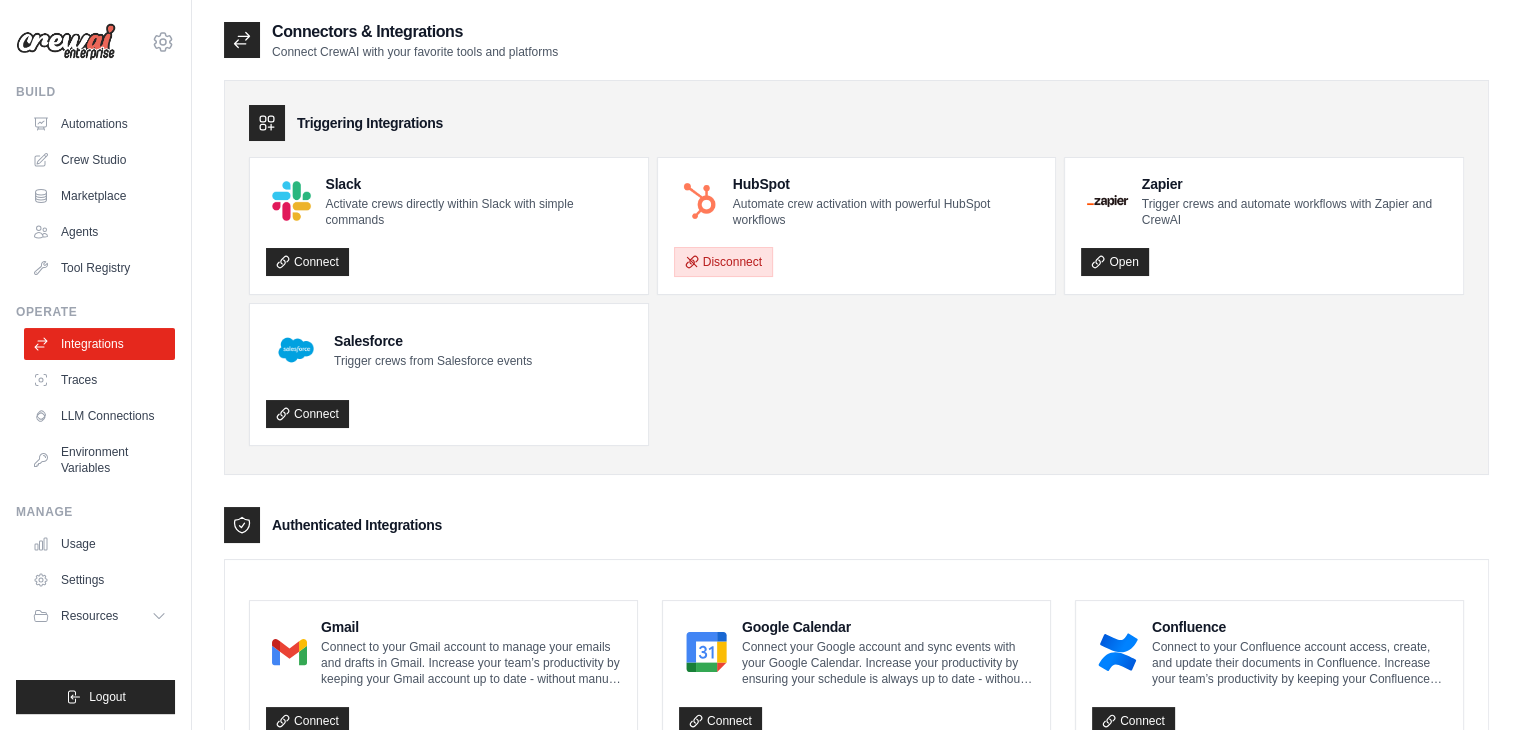 click on "Disconnect" at bounding box center (723, 262) 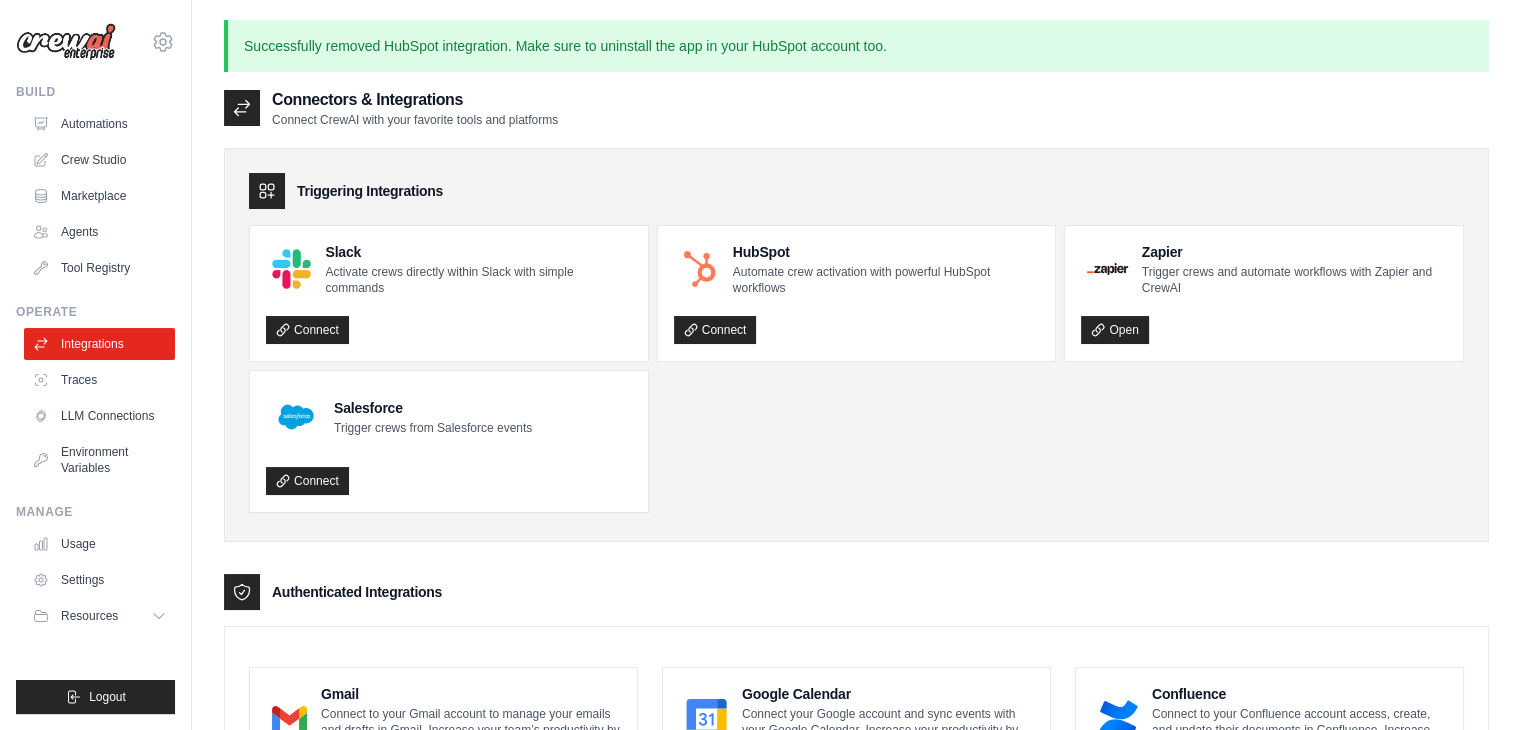 click at bounding box center (699, 268) 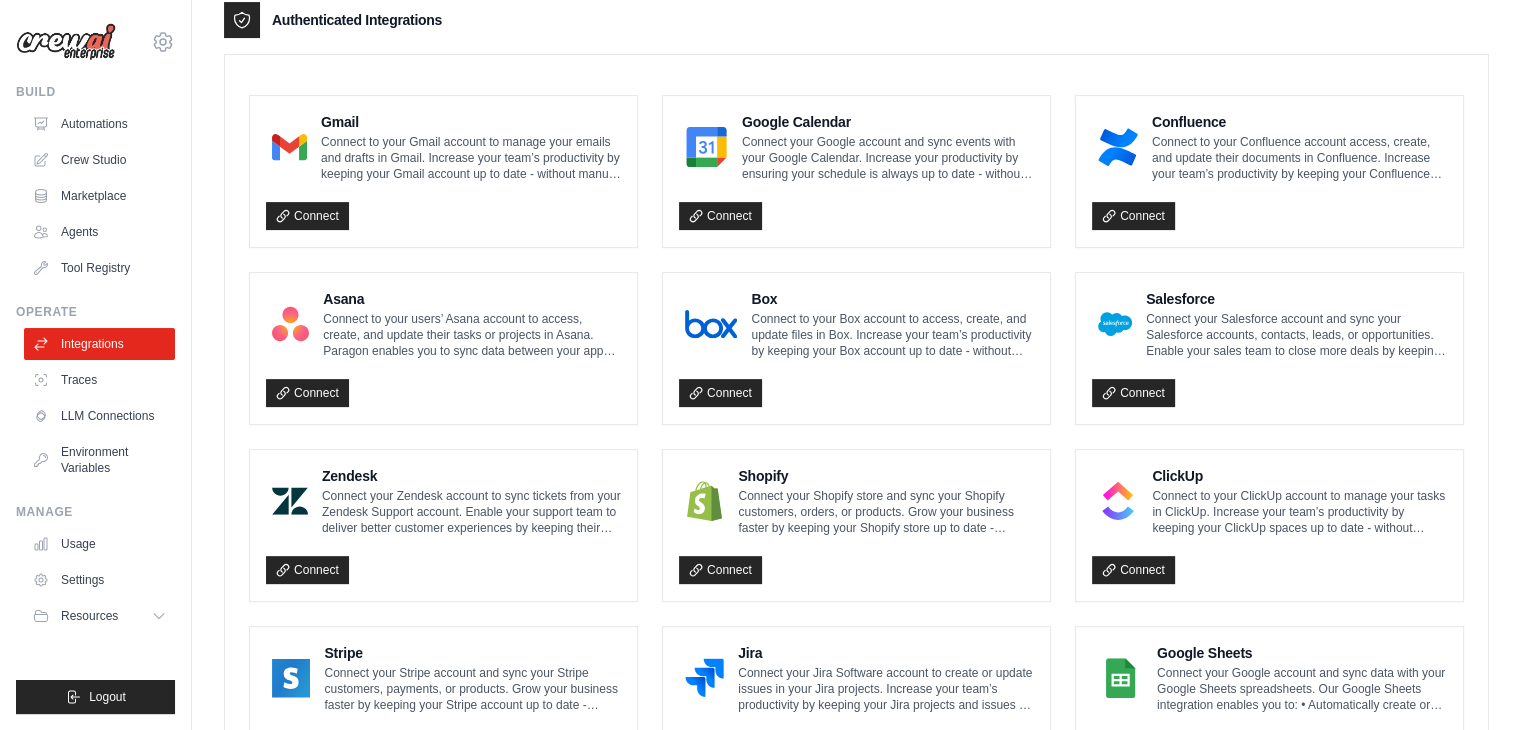 scroll, scrollTop: 0, scrollLeft: 0, axis: both 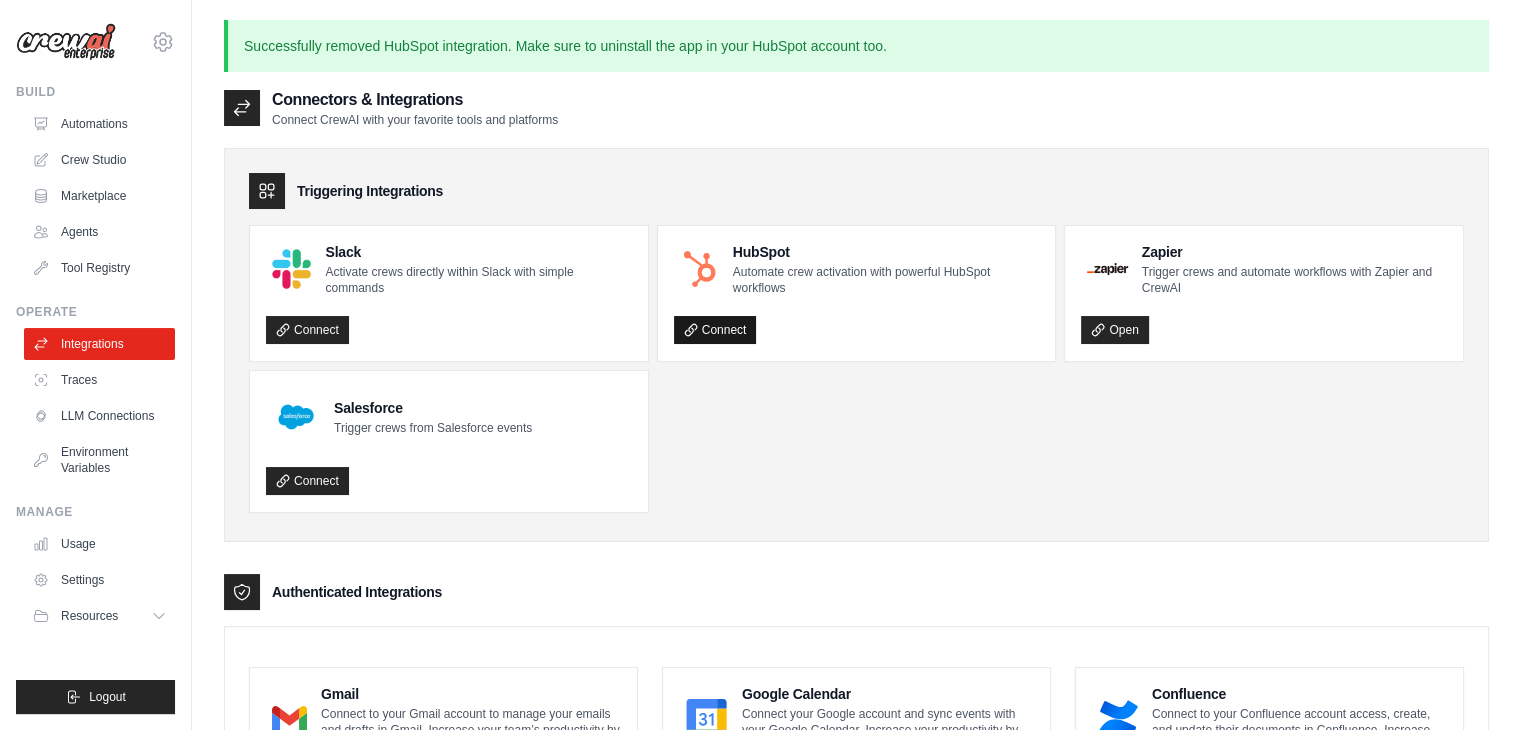 click on "Connect" at bounding box center (715, 330) 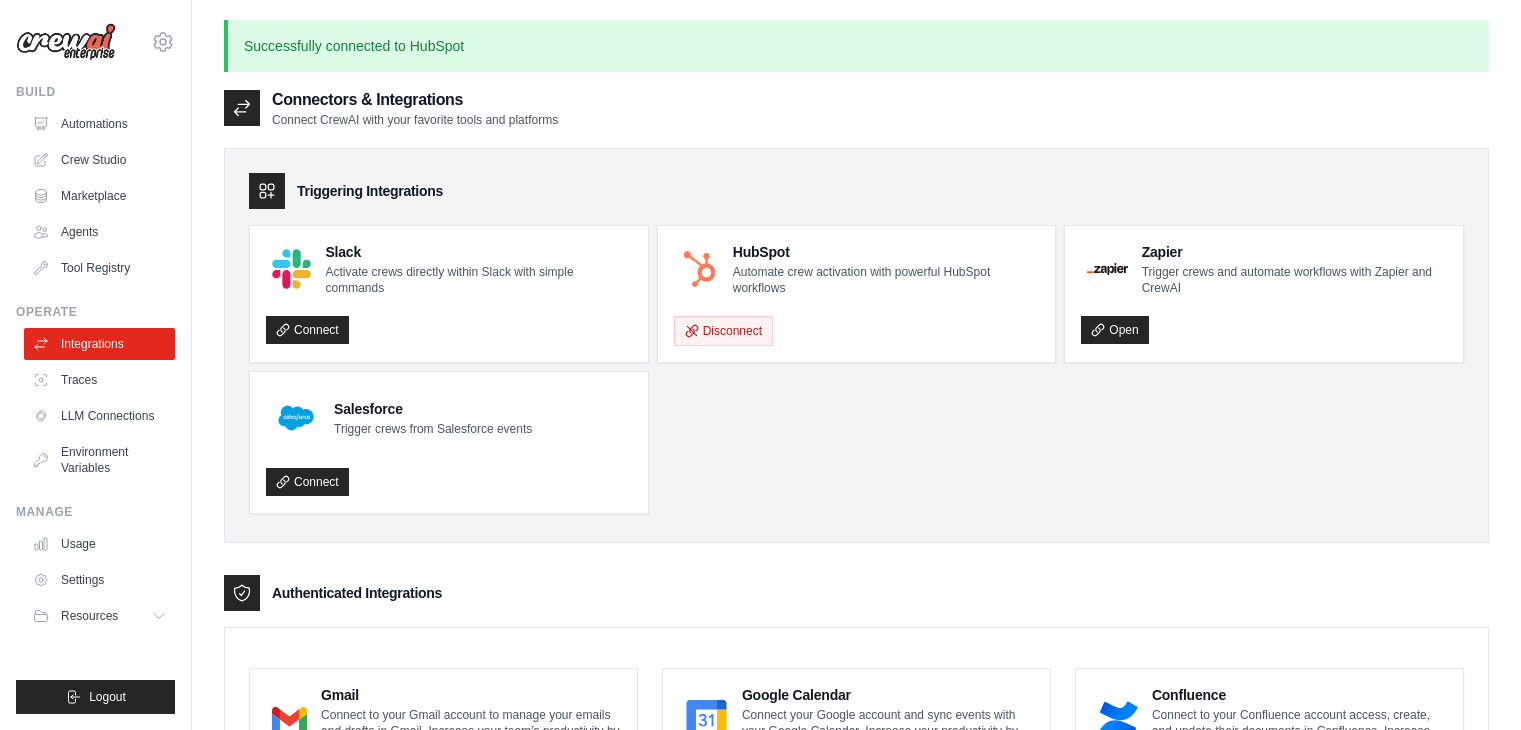 scroll, scrollTop: 0, scrollLeft: 0, axis: both 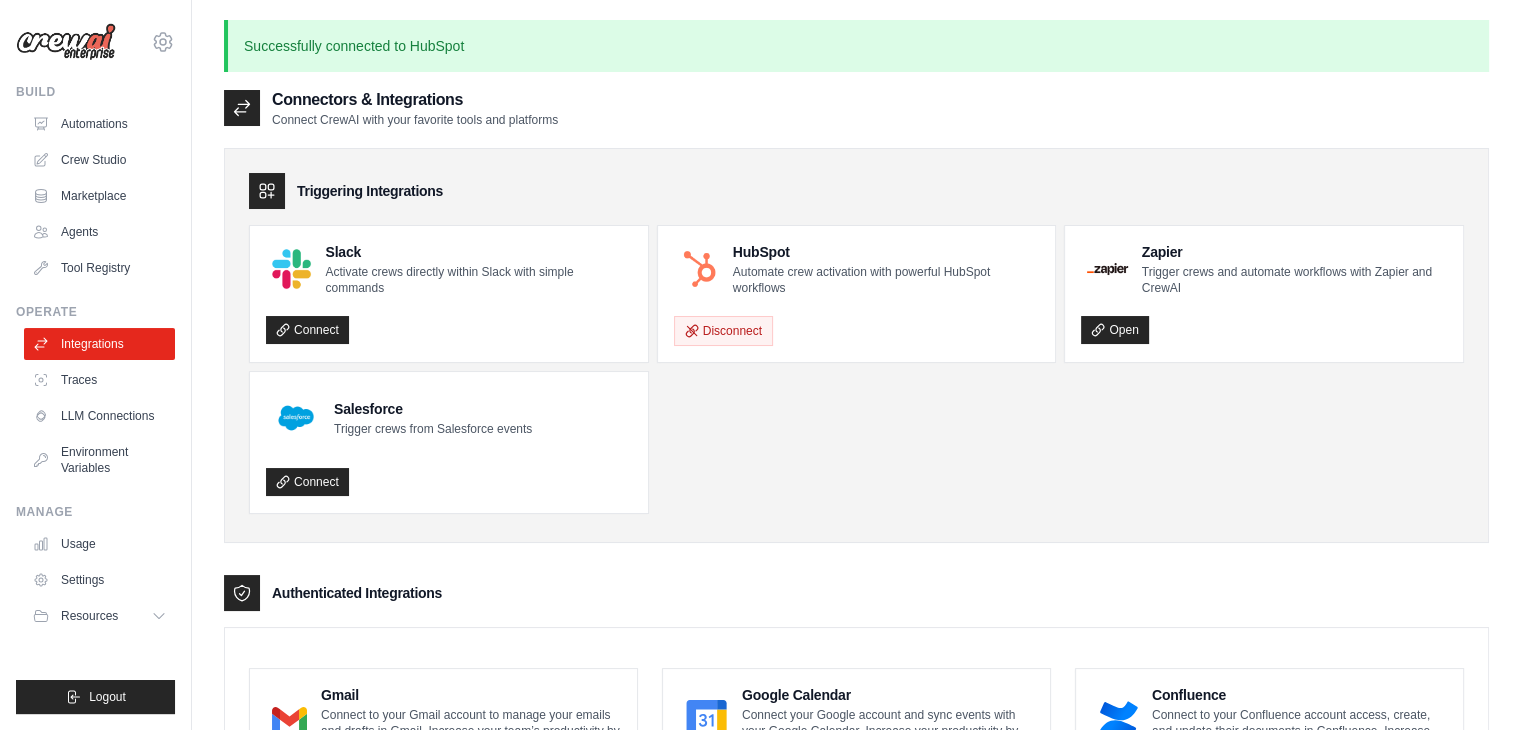 click on "Slack
Activate crews directly within Slack with simple commands
Connect
HubSpot
Automate crew activation with powerful HubSpot workflows
Disconnect
Zapier
Trigger crews and automate workflows with Zapier and CrewAI
Open" at bounding box center (856, 369) 